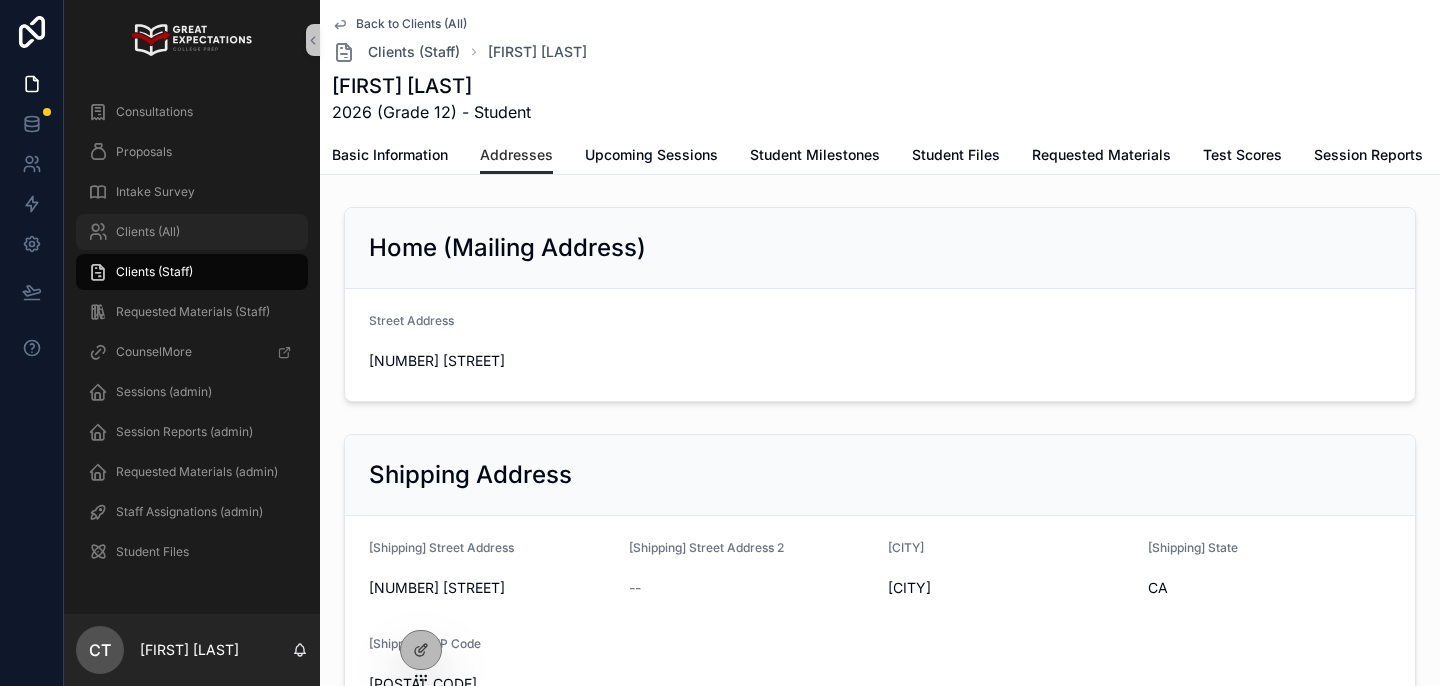 scroll, scrollTop: 0, scrollLeft: 0, axis: both 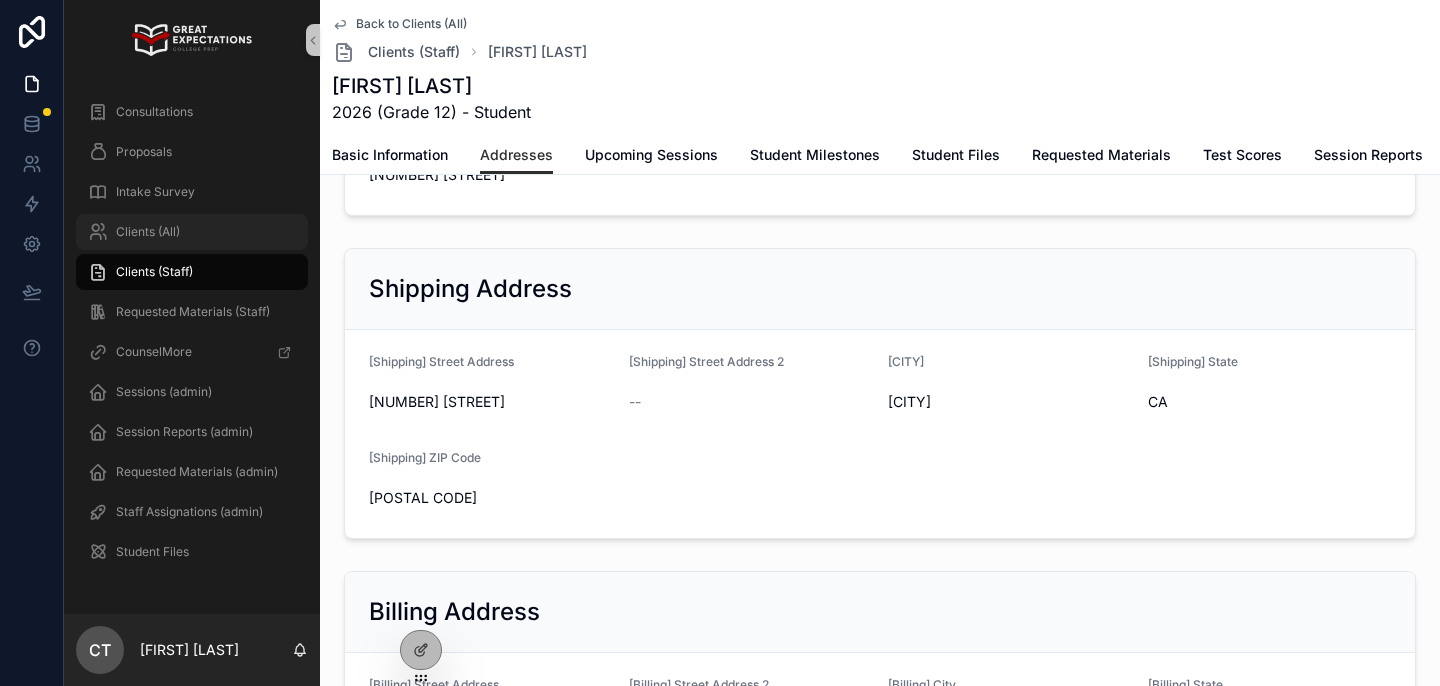 click on "Clients (All)" at bounding box center (192, 232) 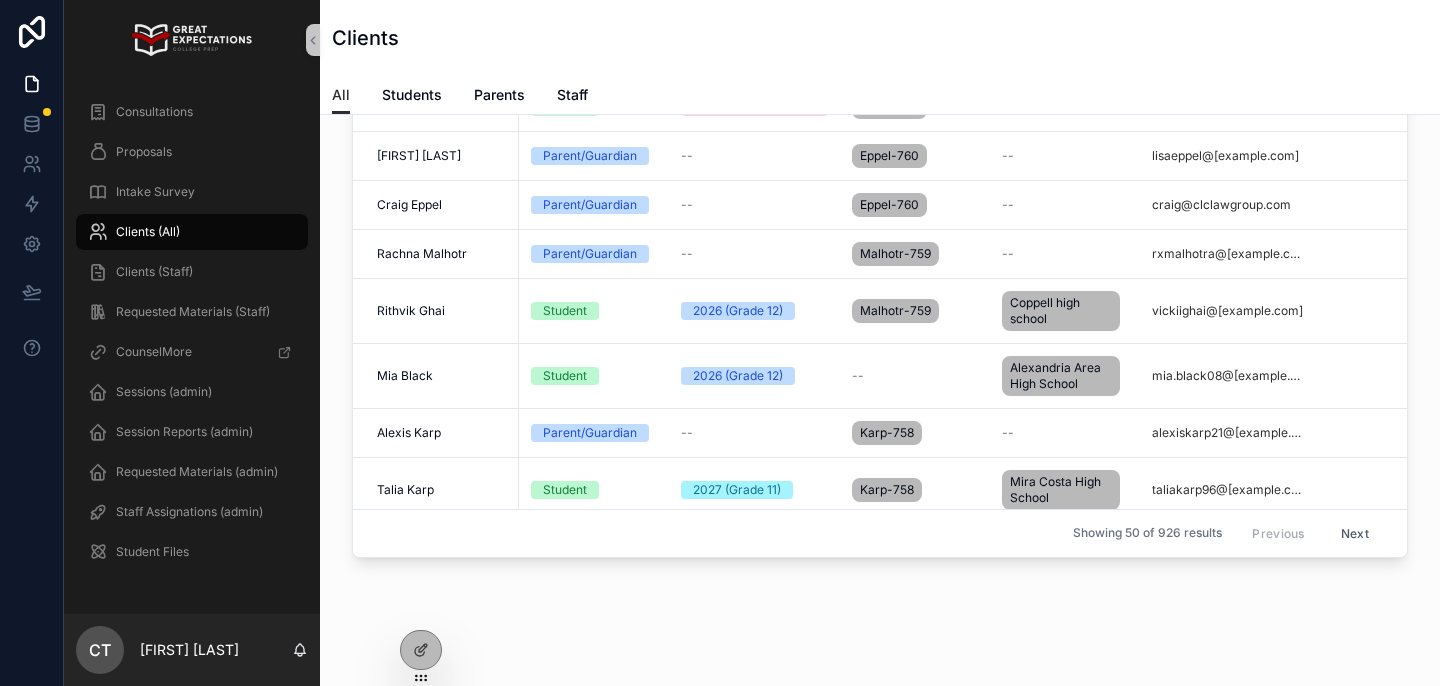 scroll, scrollTop: 0, scrollLeft: 0, axis: both 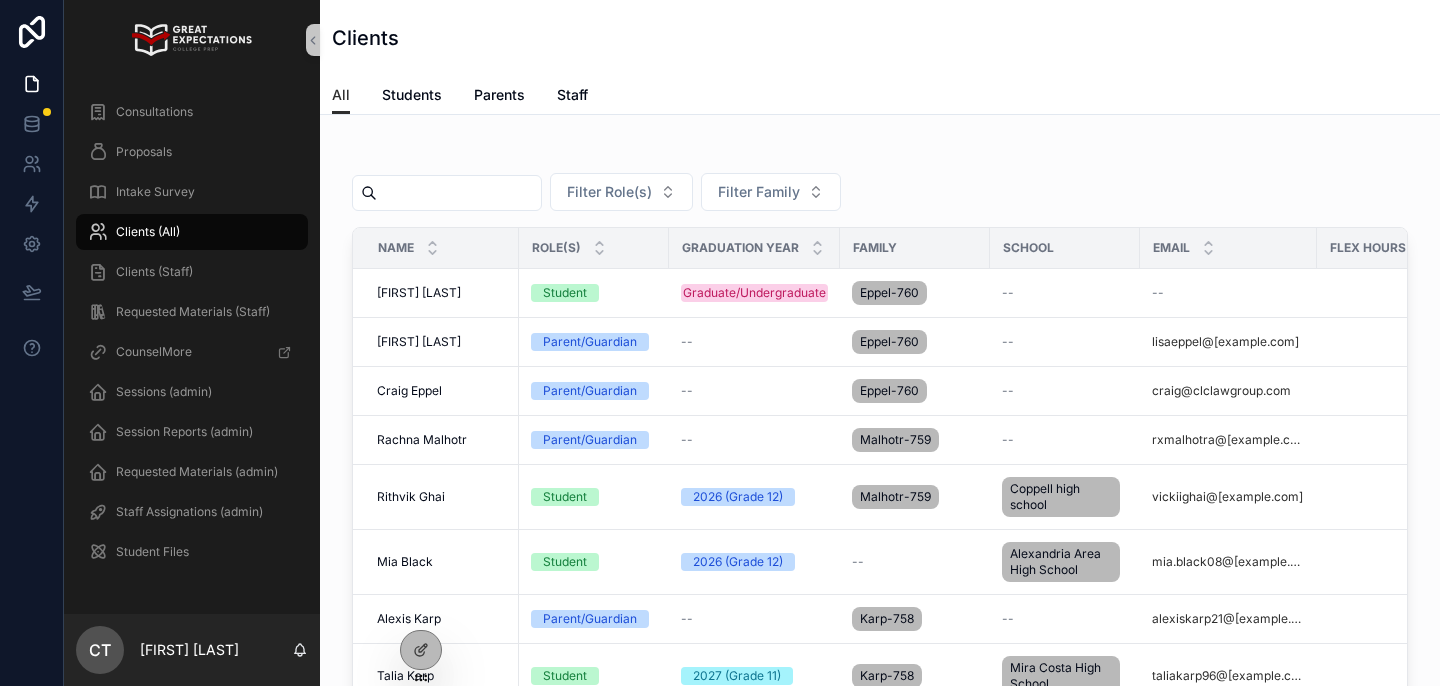 click at bounding box center [459, 193] 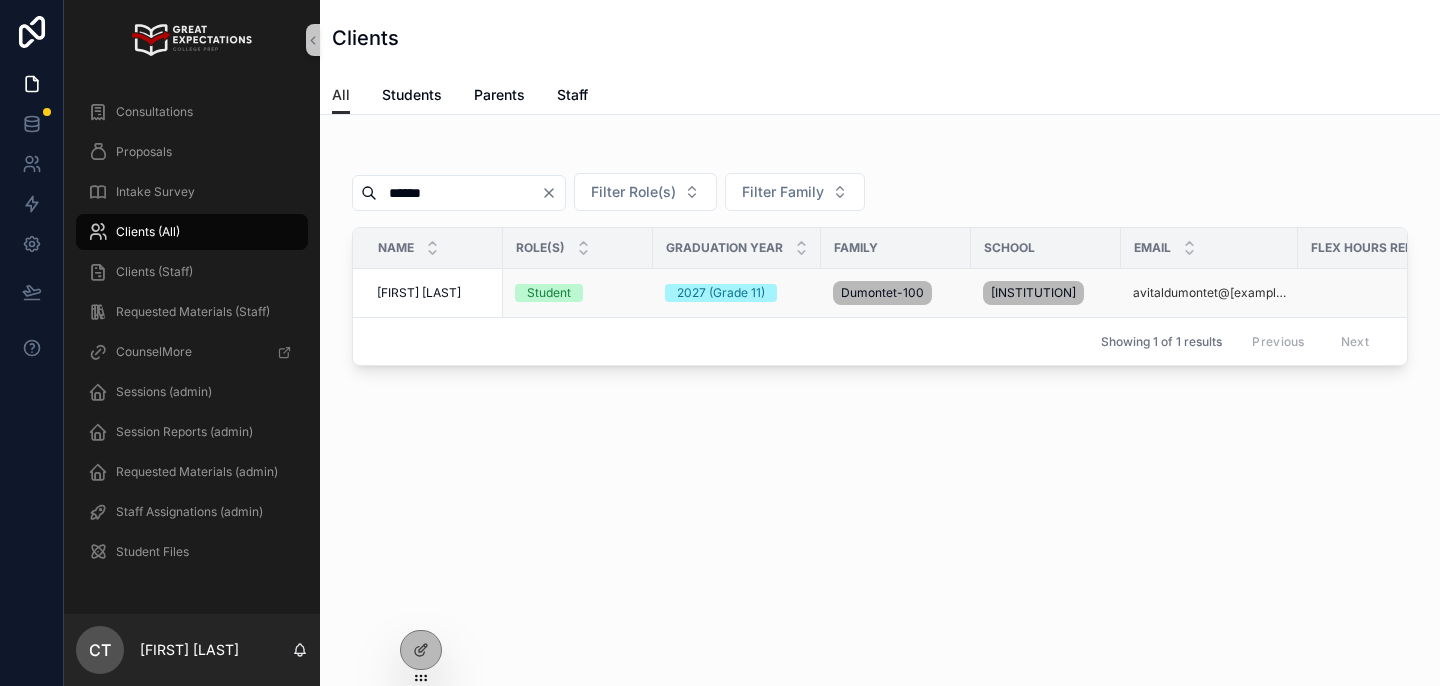 type on "******" 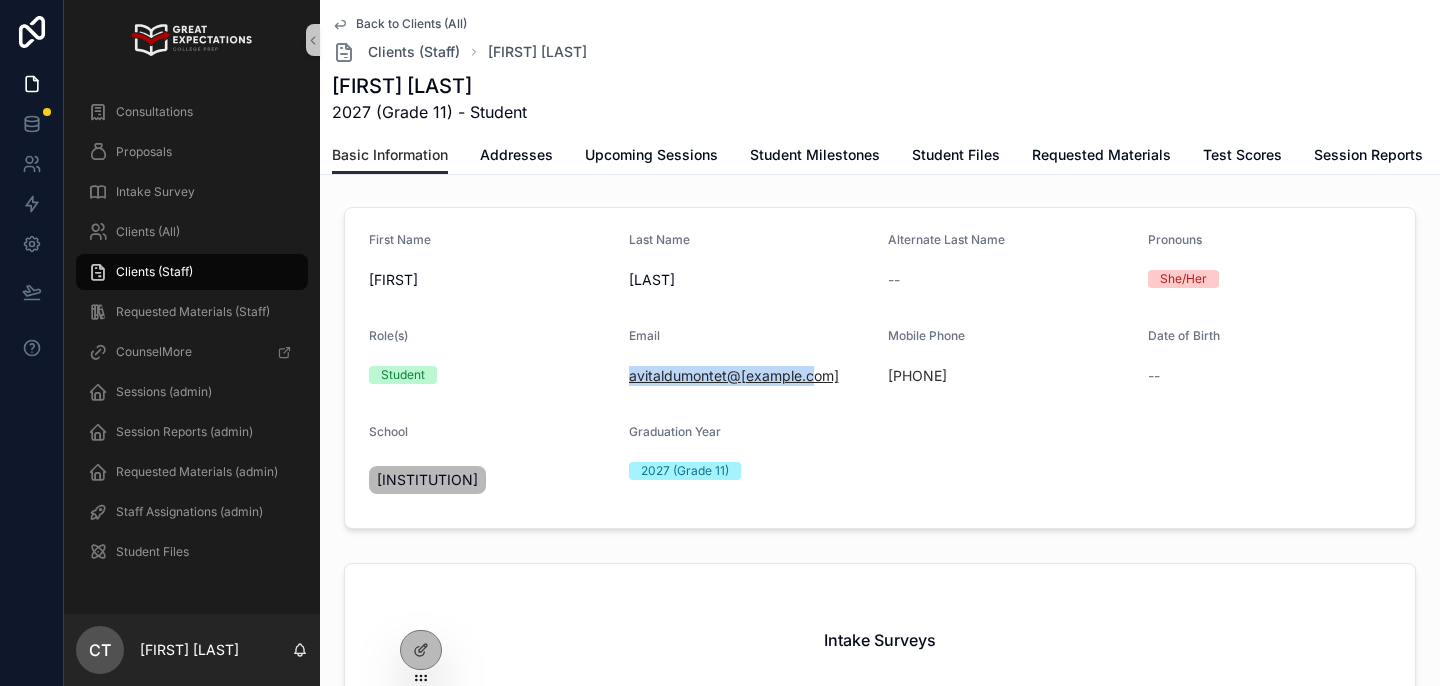drag, startPoint x: 841, startPoint y: 384, endPoint x: 628, endPoint y: 385, distance: 213.00235 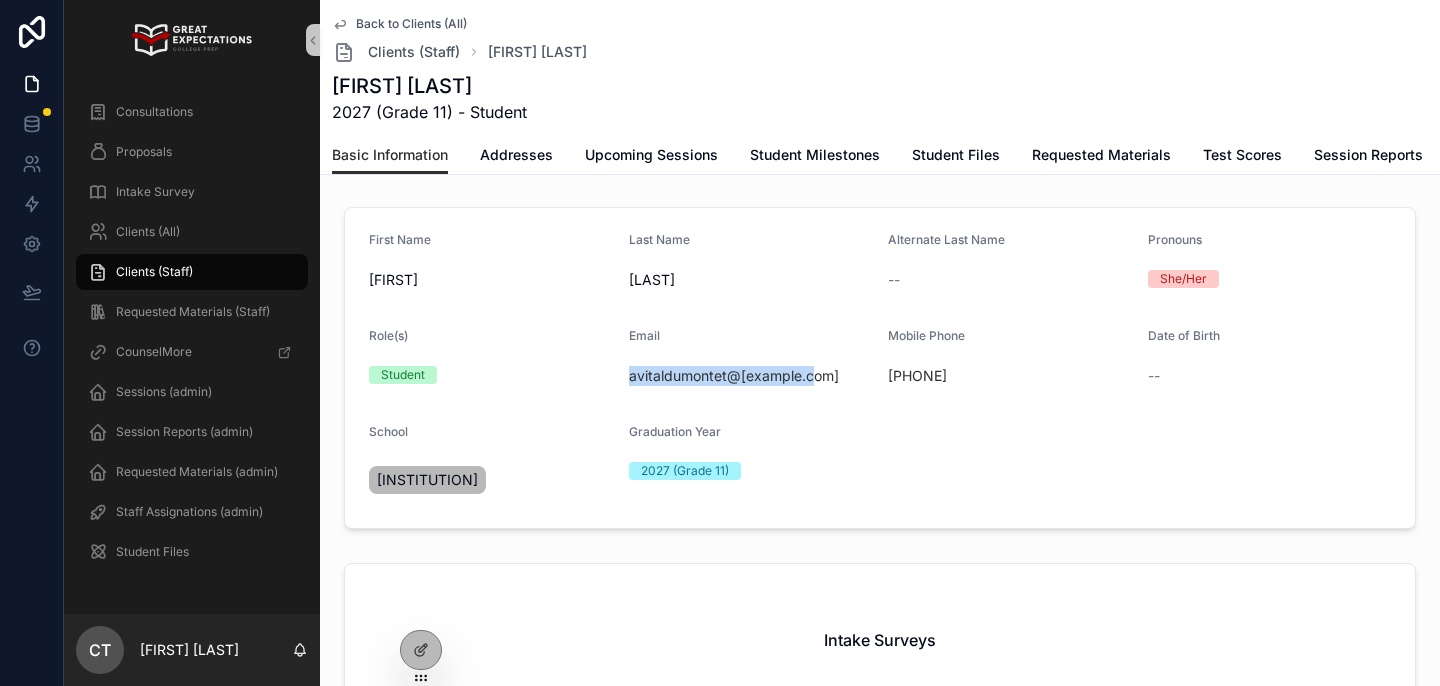 copy on "avitaldumontet@icloud.com" 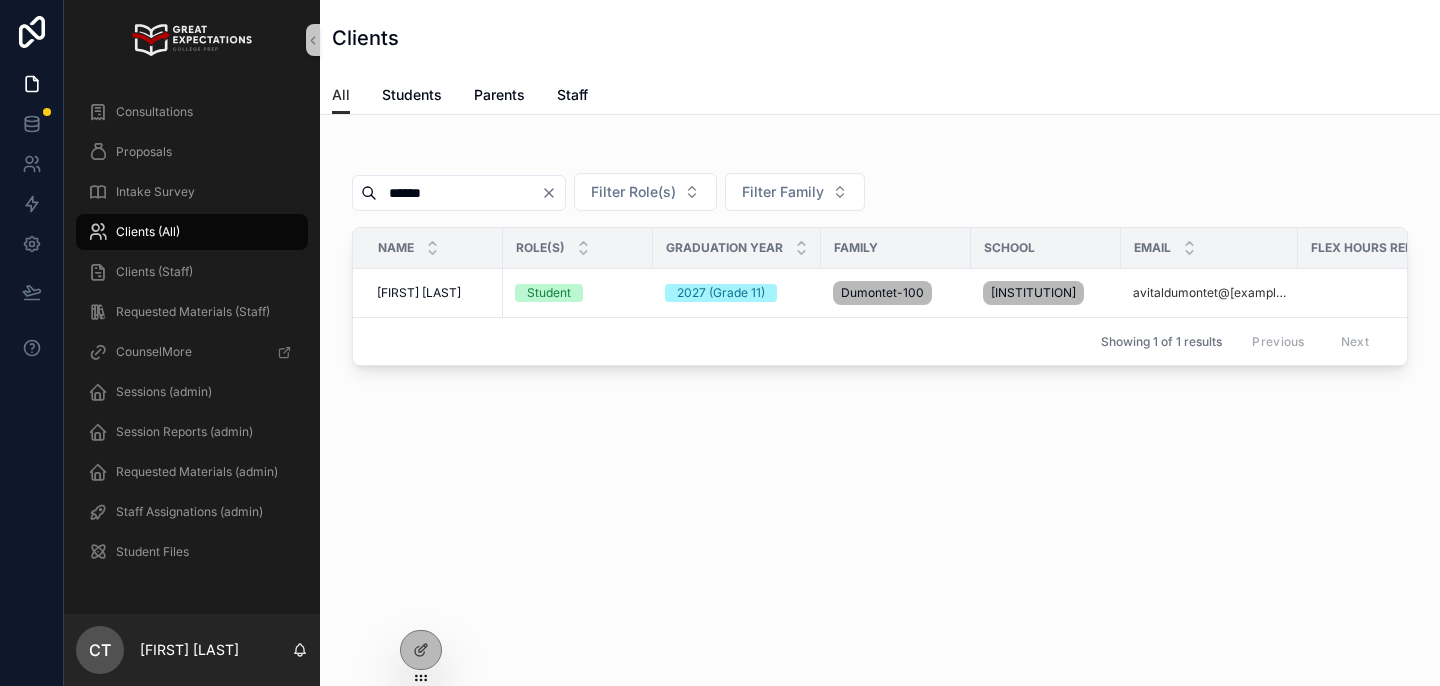 click on "******" at bounding box center [459, 193] 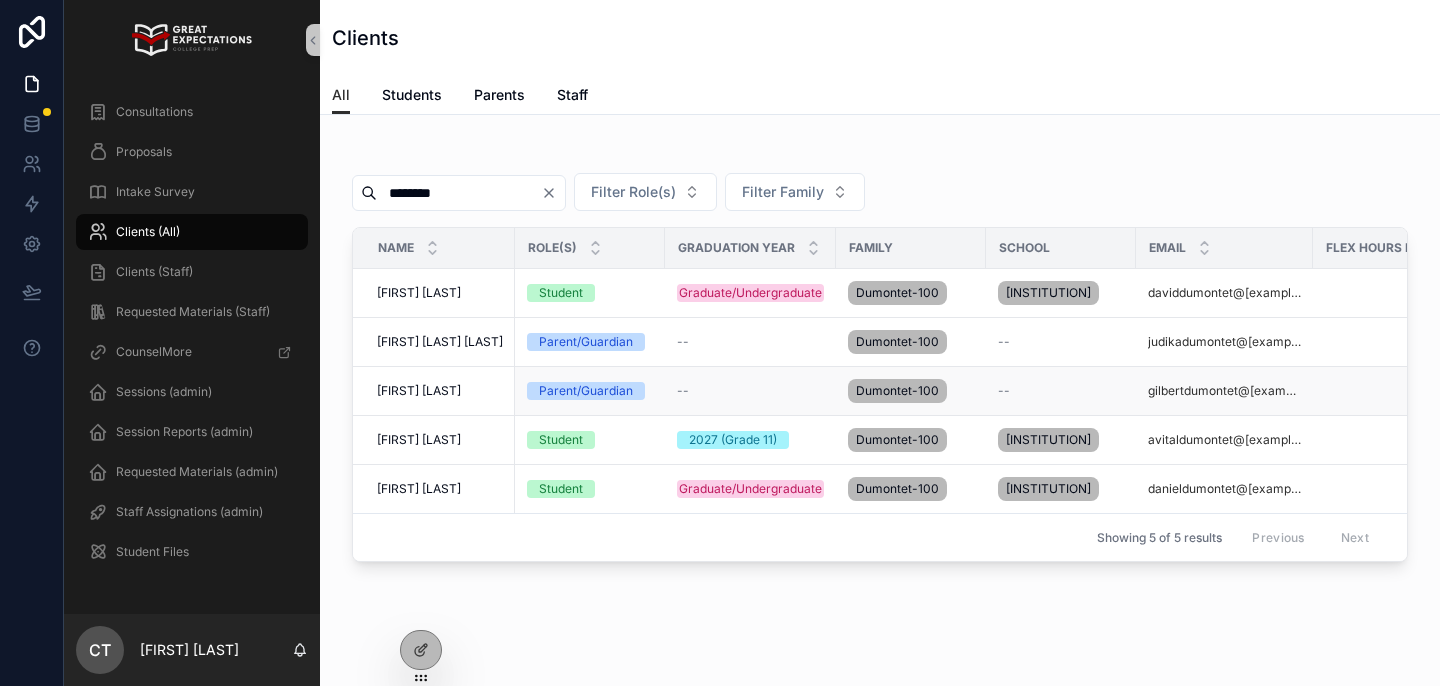 type on "********" 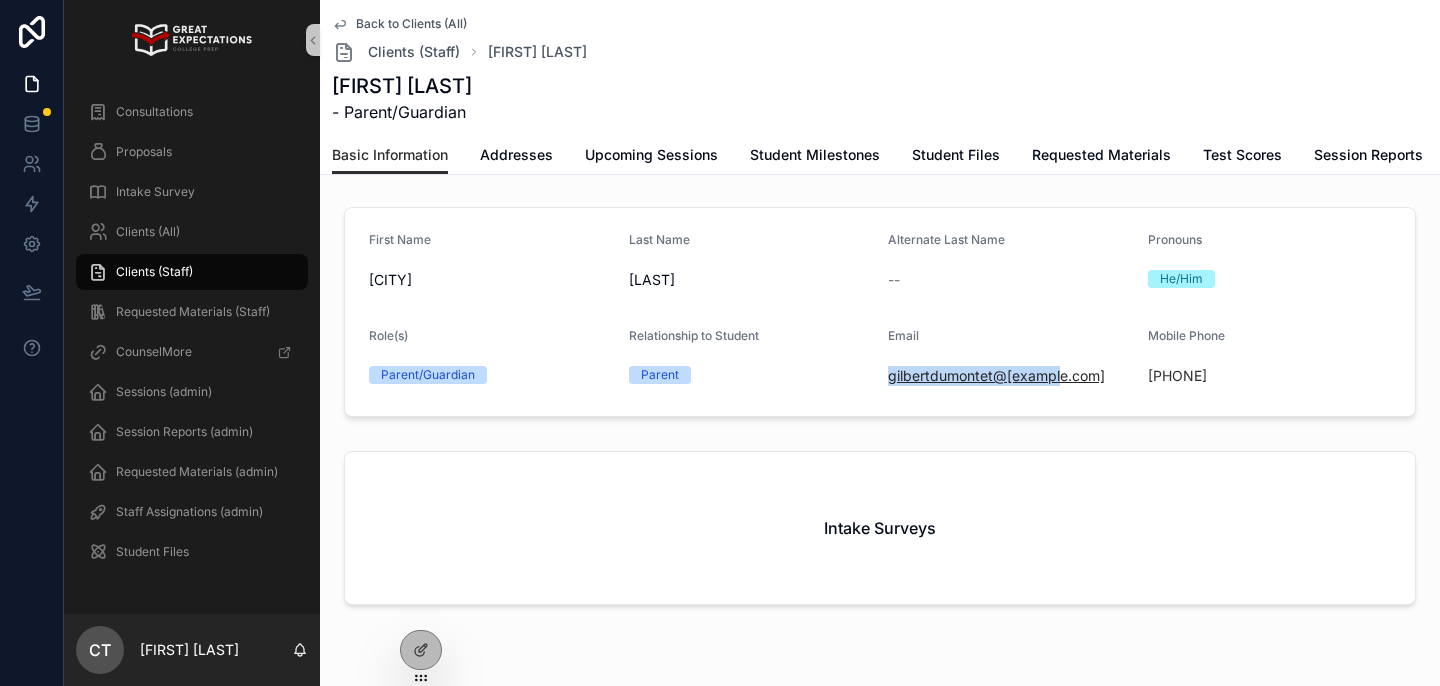 drag, startPoint x: 1084, startPoint y: 372, endPoint x: 890, endPoint y: 370, distance: 194.01031 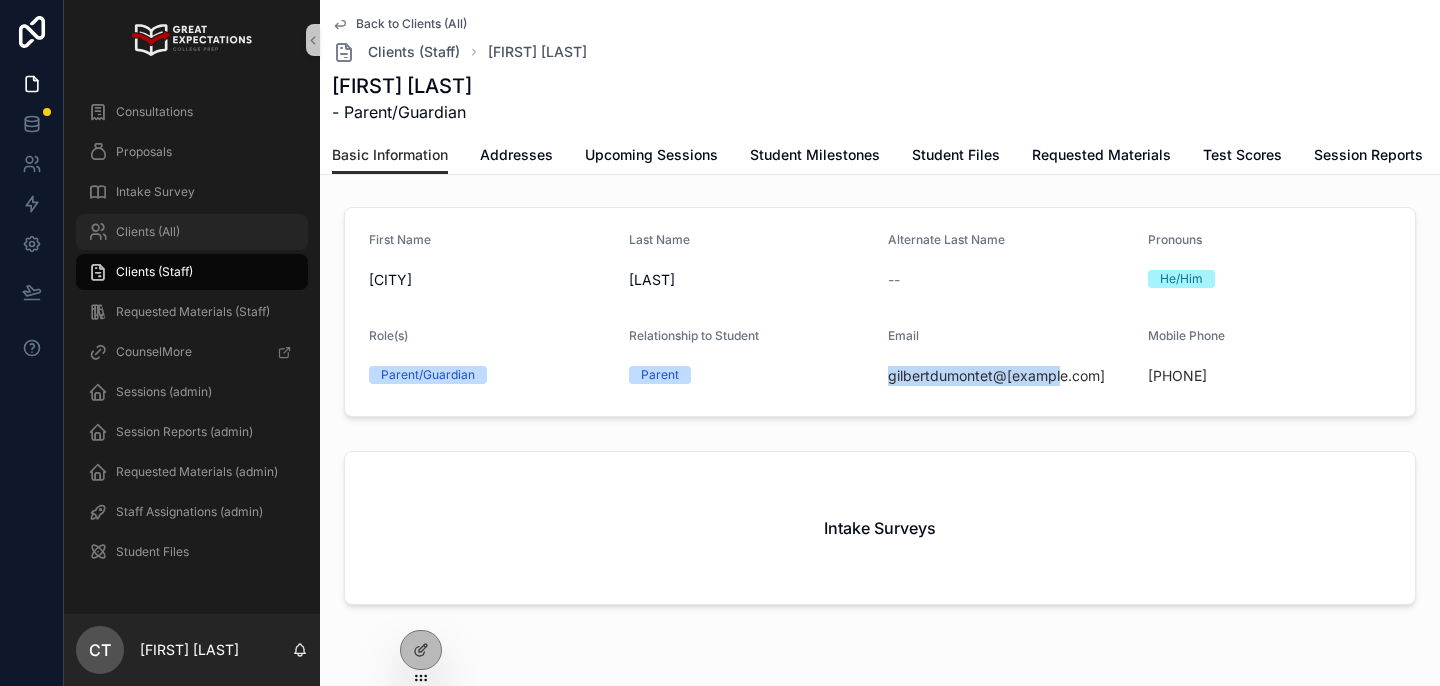 click on "Clients (All)" at bounding box center (148, 232) 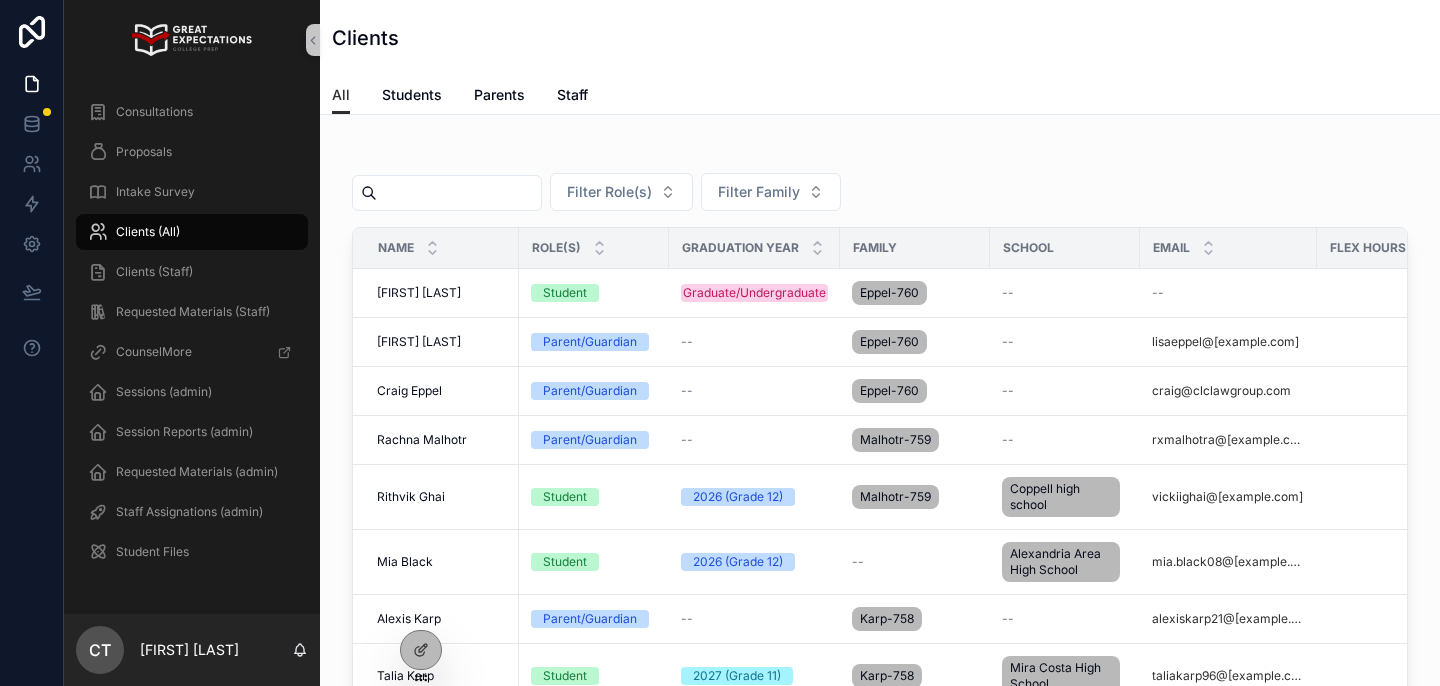 click at bounding box center [459, 193] 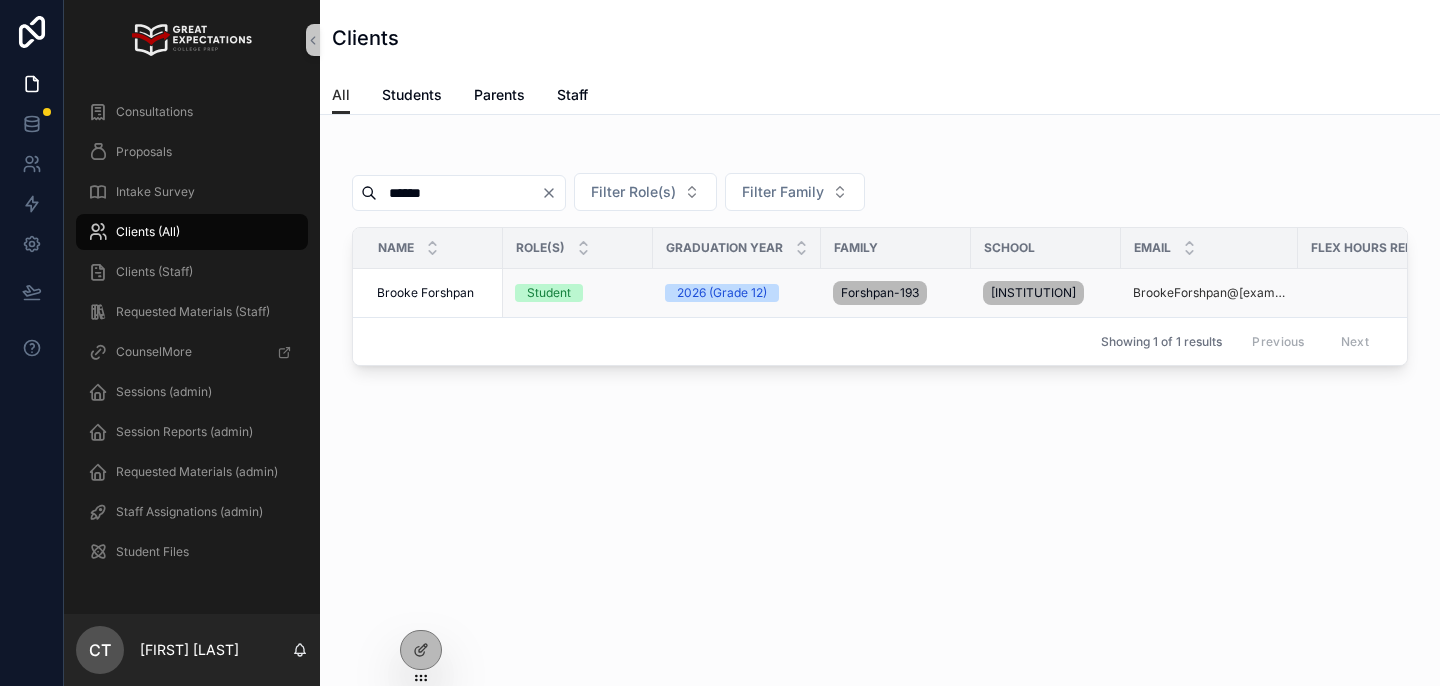 type on "******" 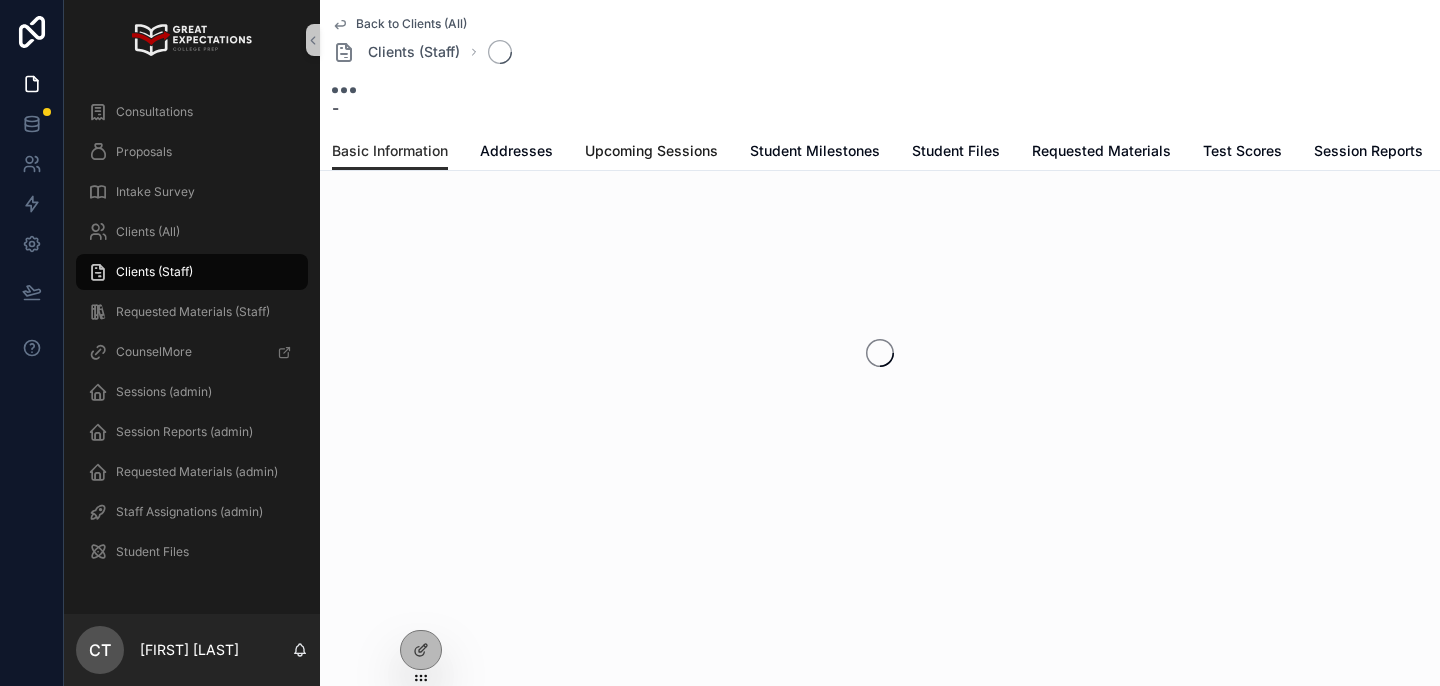 click on "Upcoming Sessions" at bounding box center [651, 151] 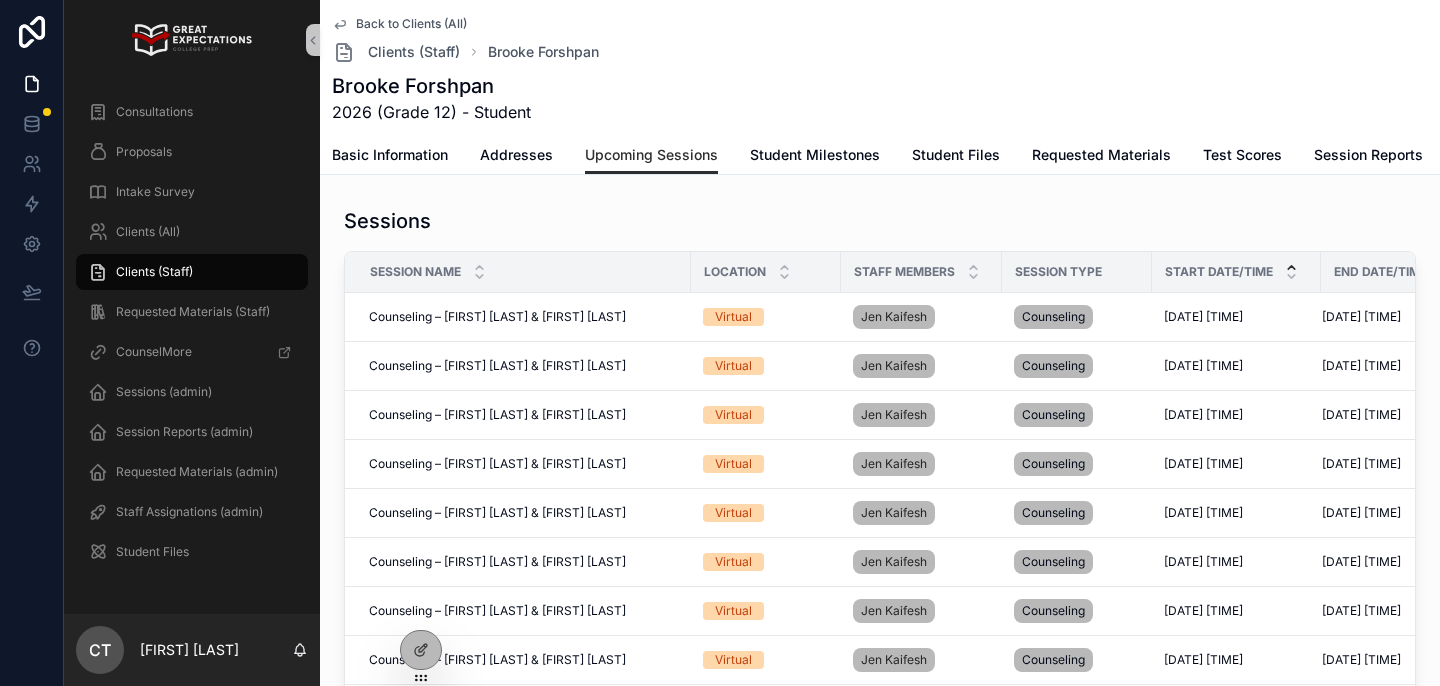 click 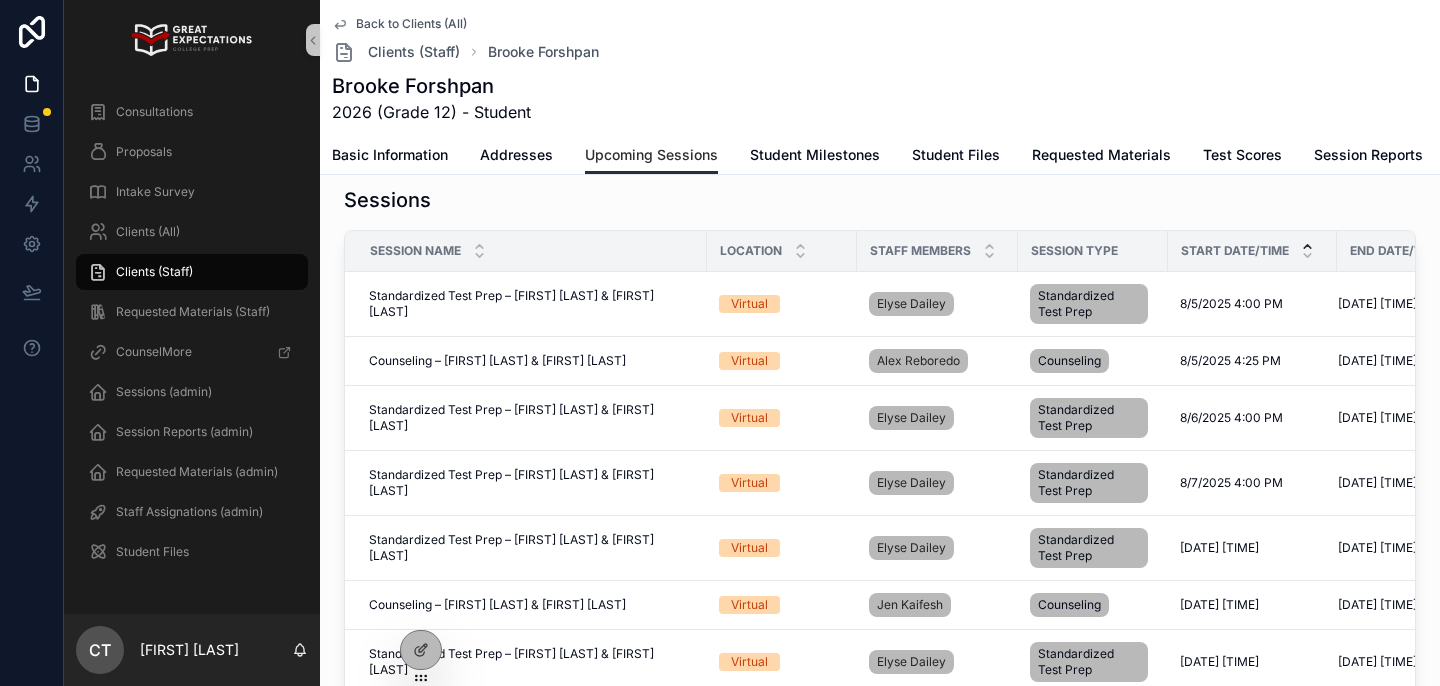 scroll, scrollTop: 23, scrollLeft: 0, axis: vertical 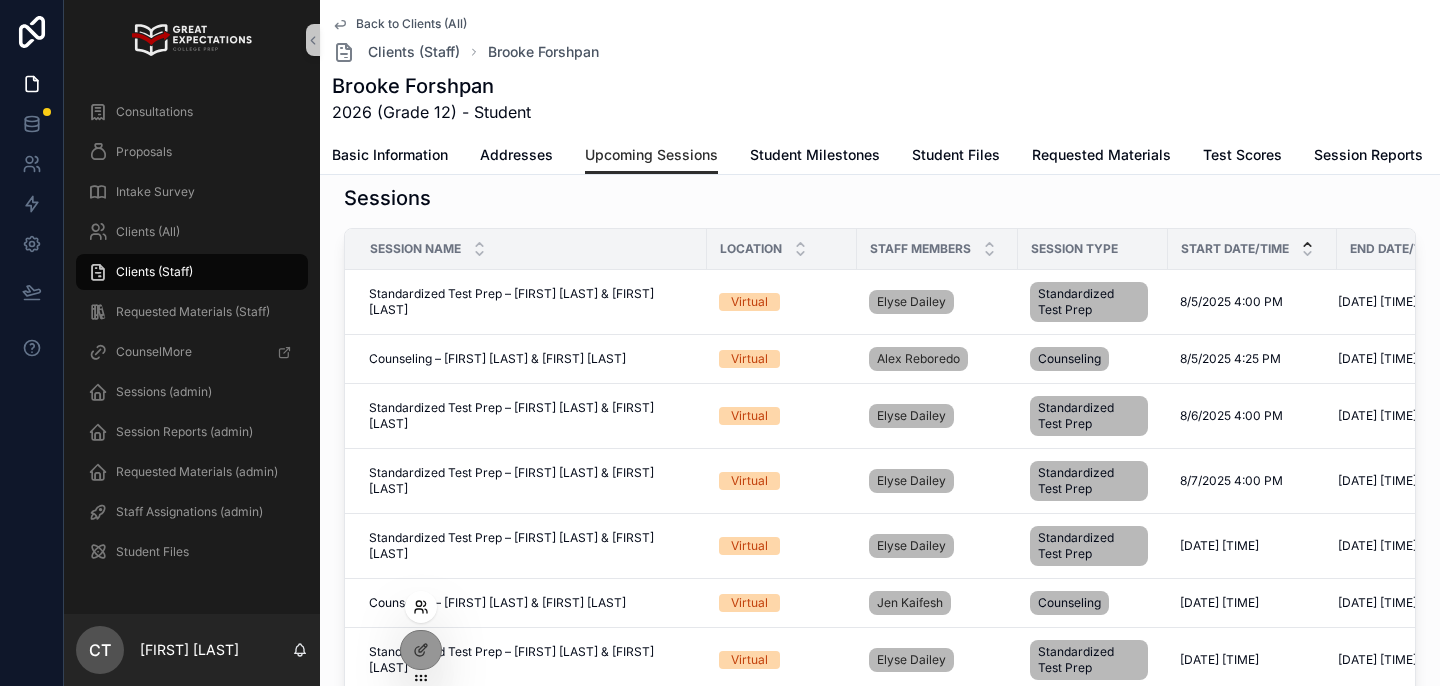click 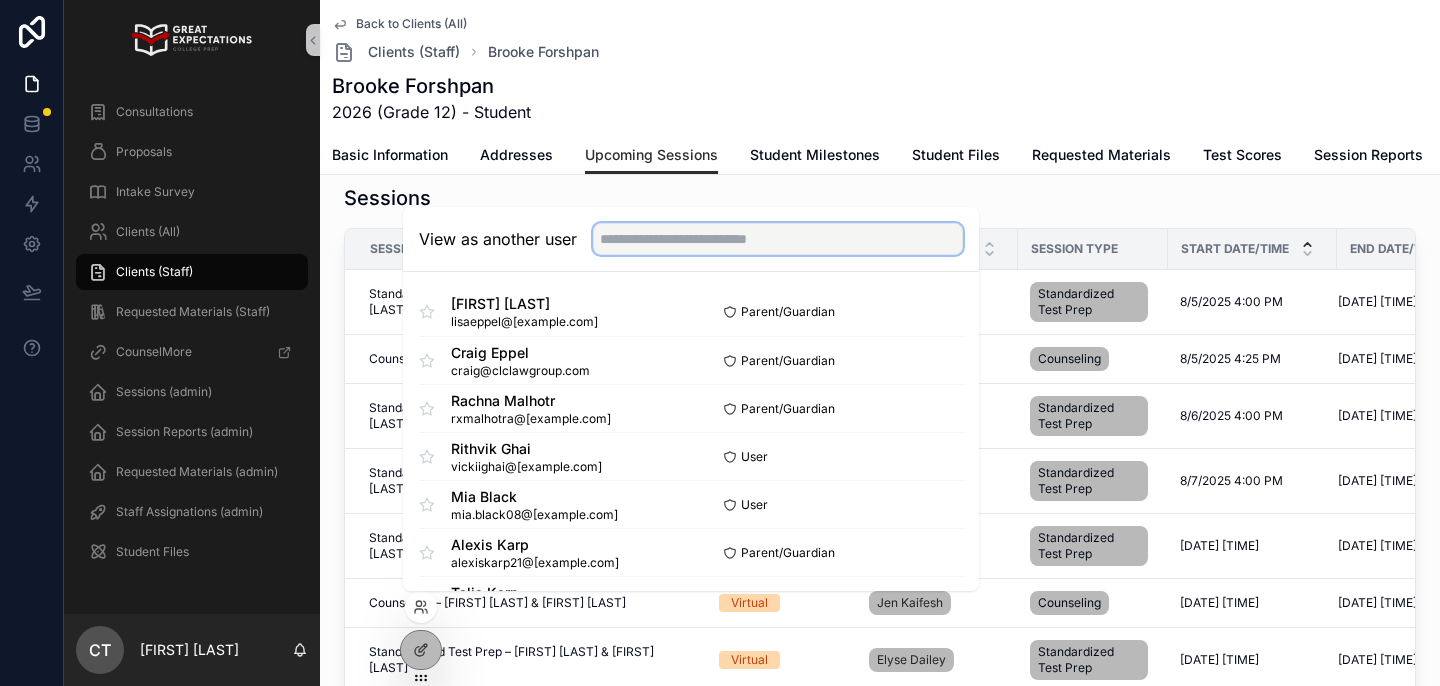 click at bounding box center [778, 239] 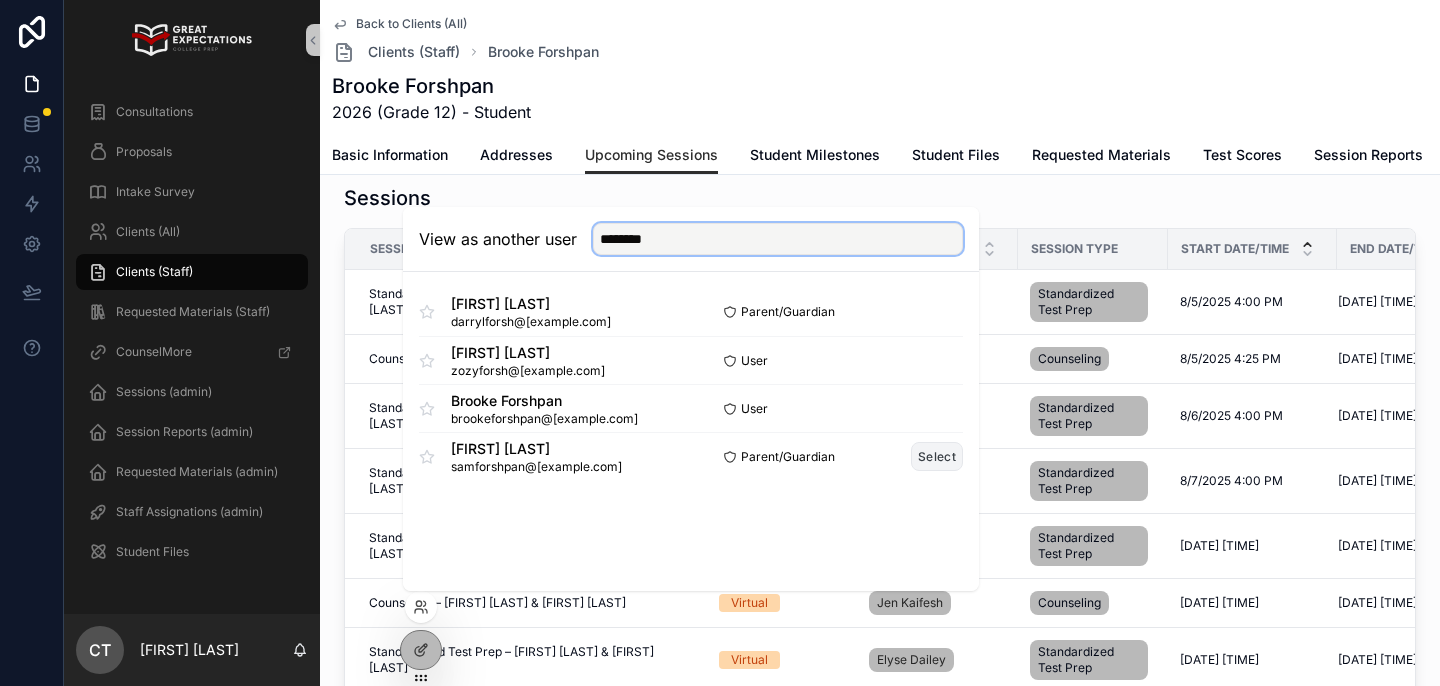 type on "********" 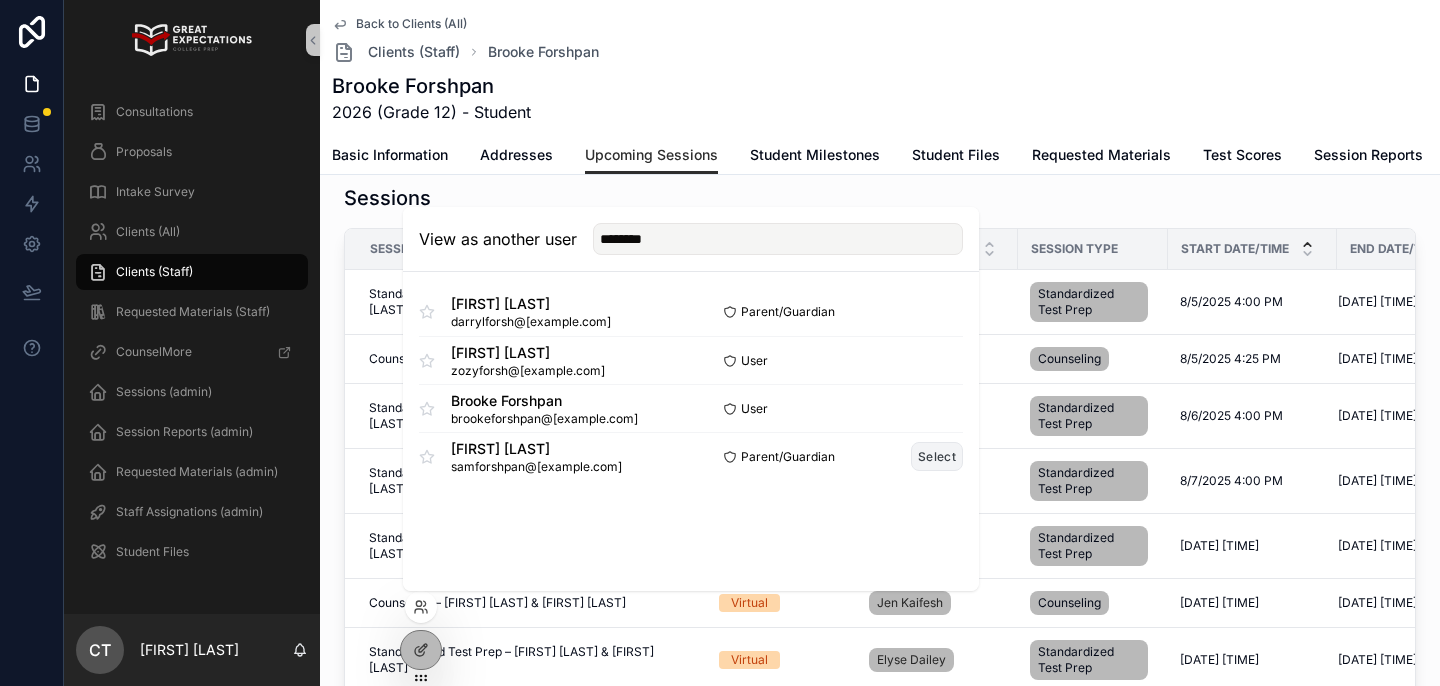 click on "Select" at bounding box center (937, 456) 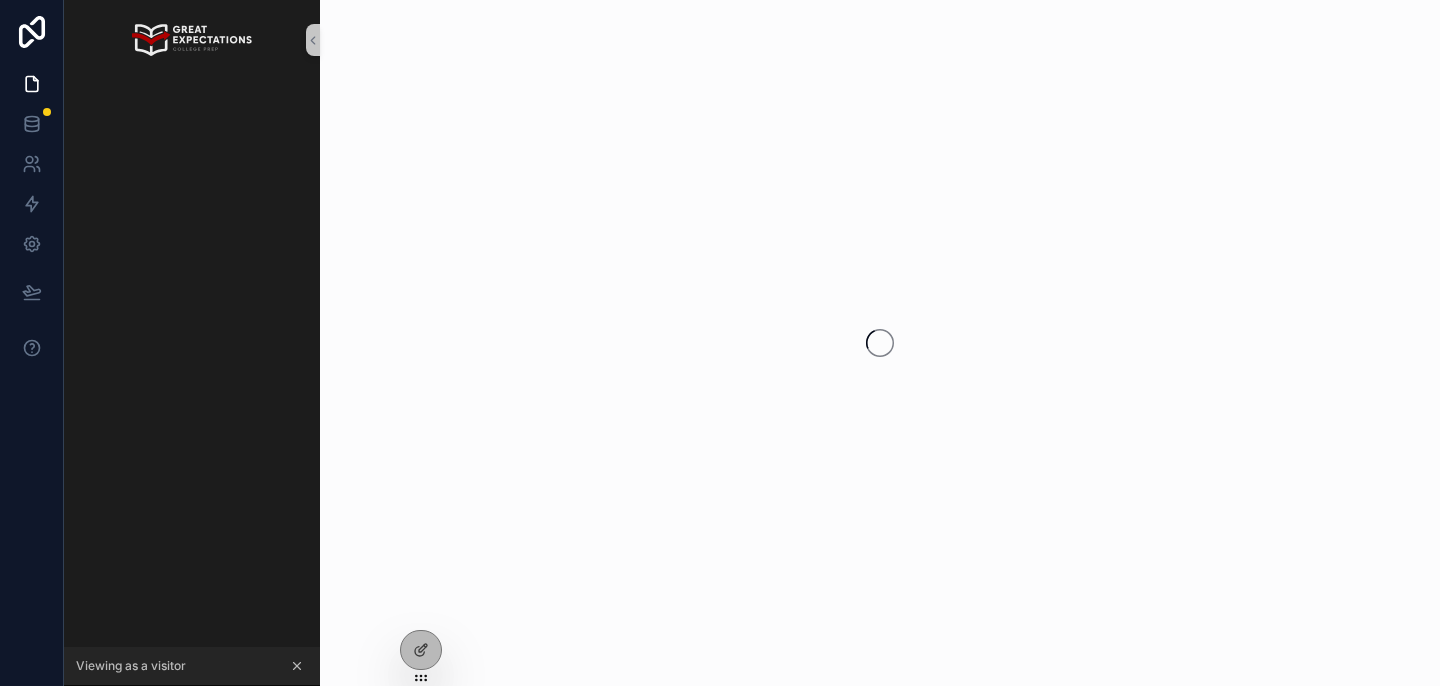 scroll, scrollTop: 0, scrollLeft: 0, axis: both 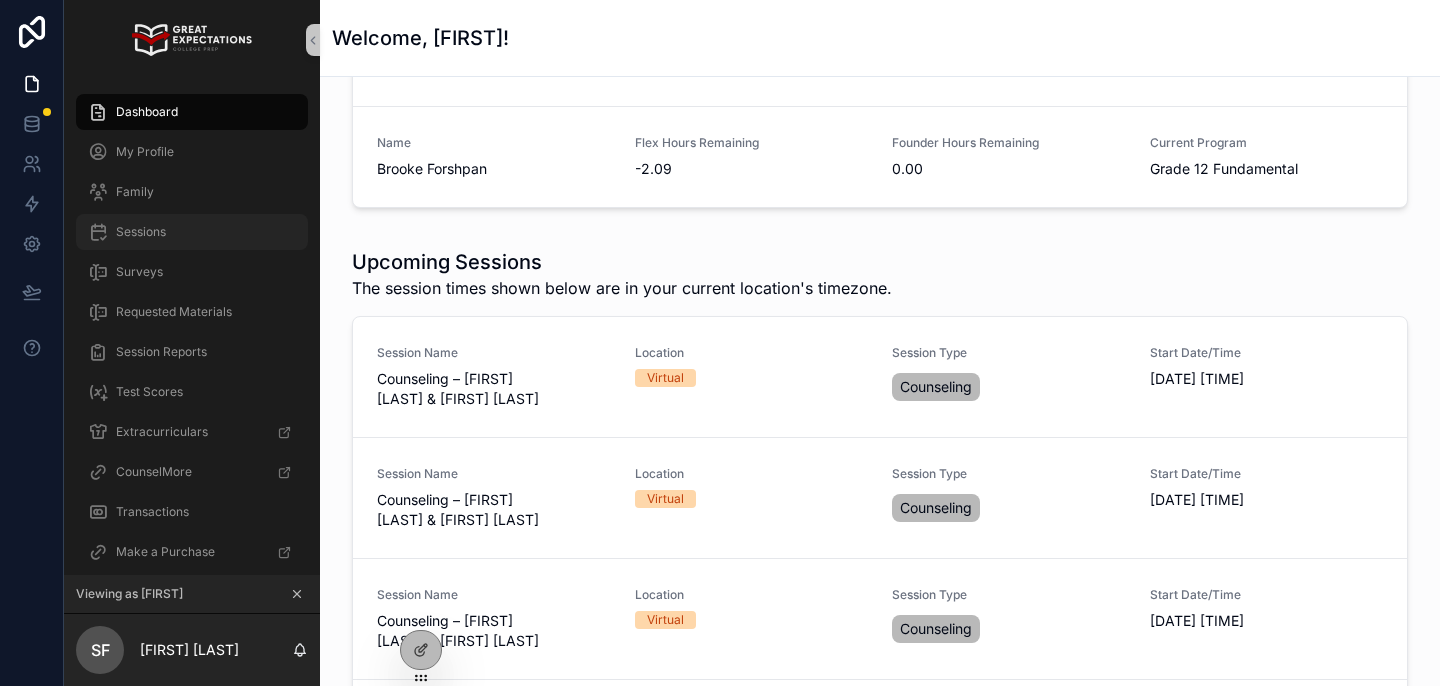 click on "Sessions" at bounding box center (192, 232) 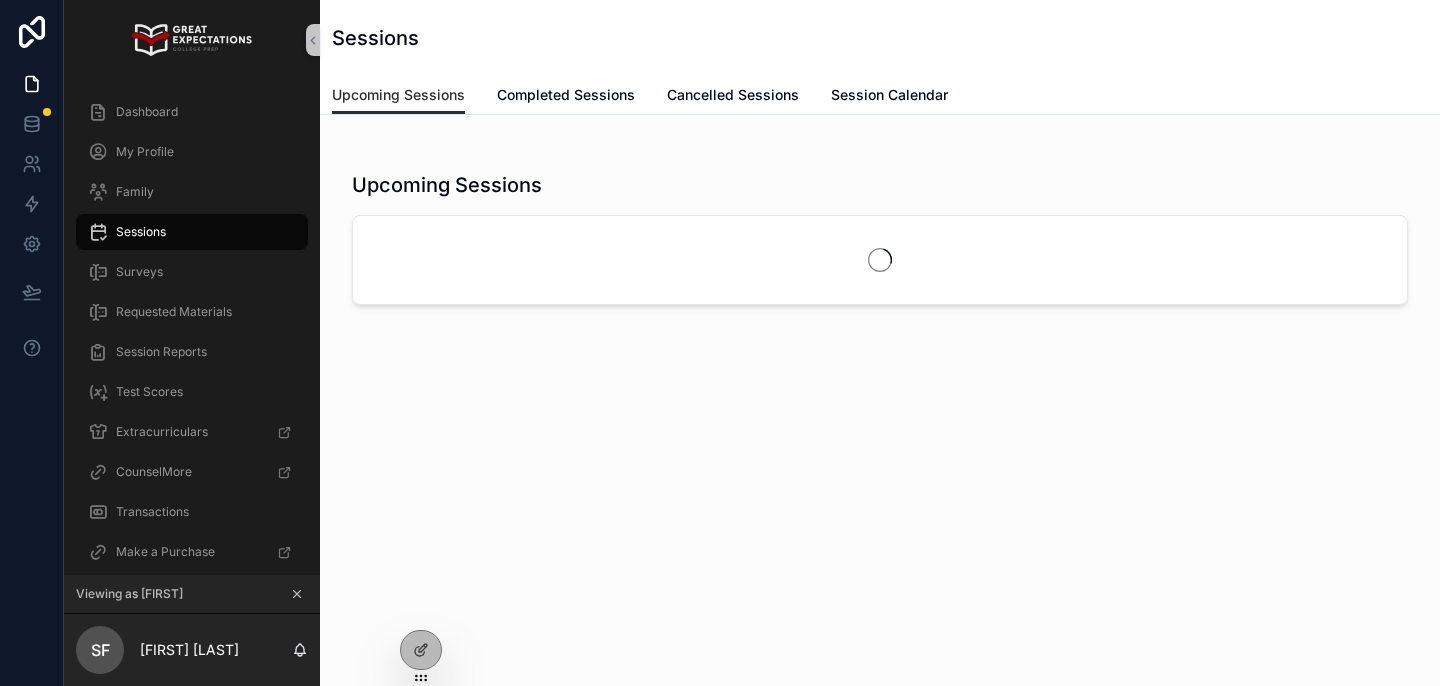 scroll, scrollTop: 0, scrollLeft: 0, axis: both 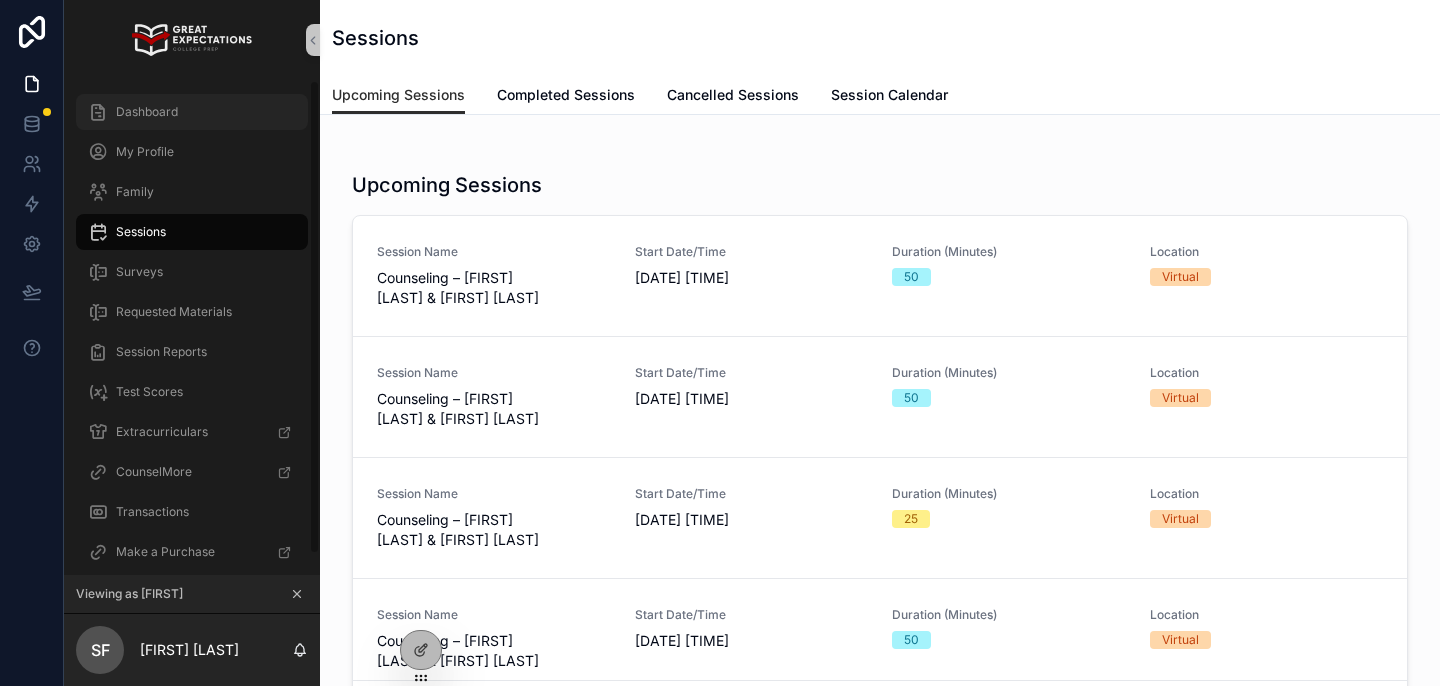 click on "Dashboard" at bounding box center [192, 112] 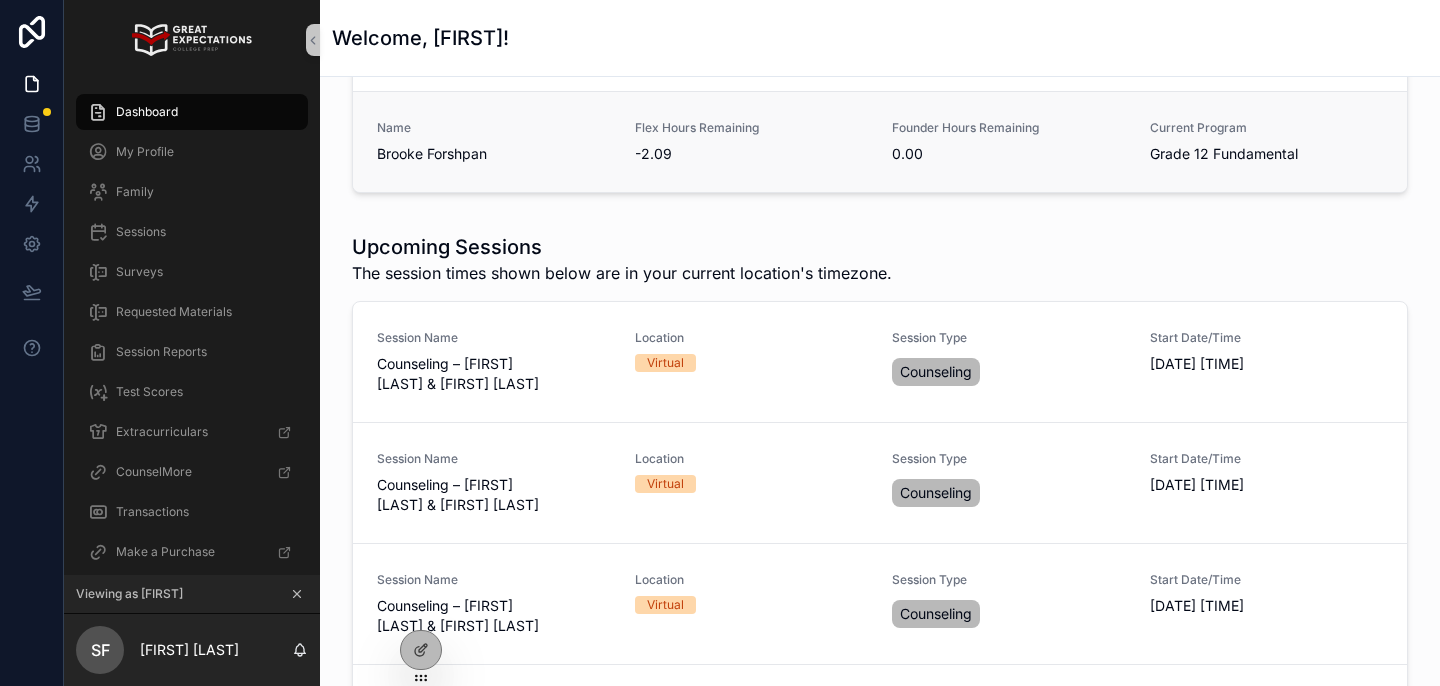 scroll, scrollTop: 226, scrollLeft: 0, axis: vertical 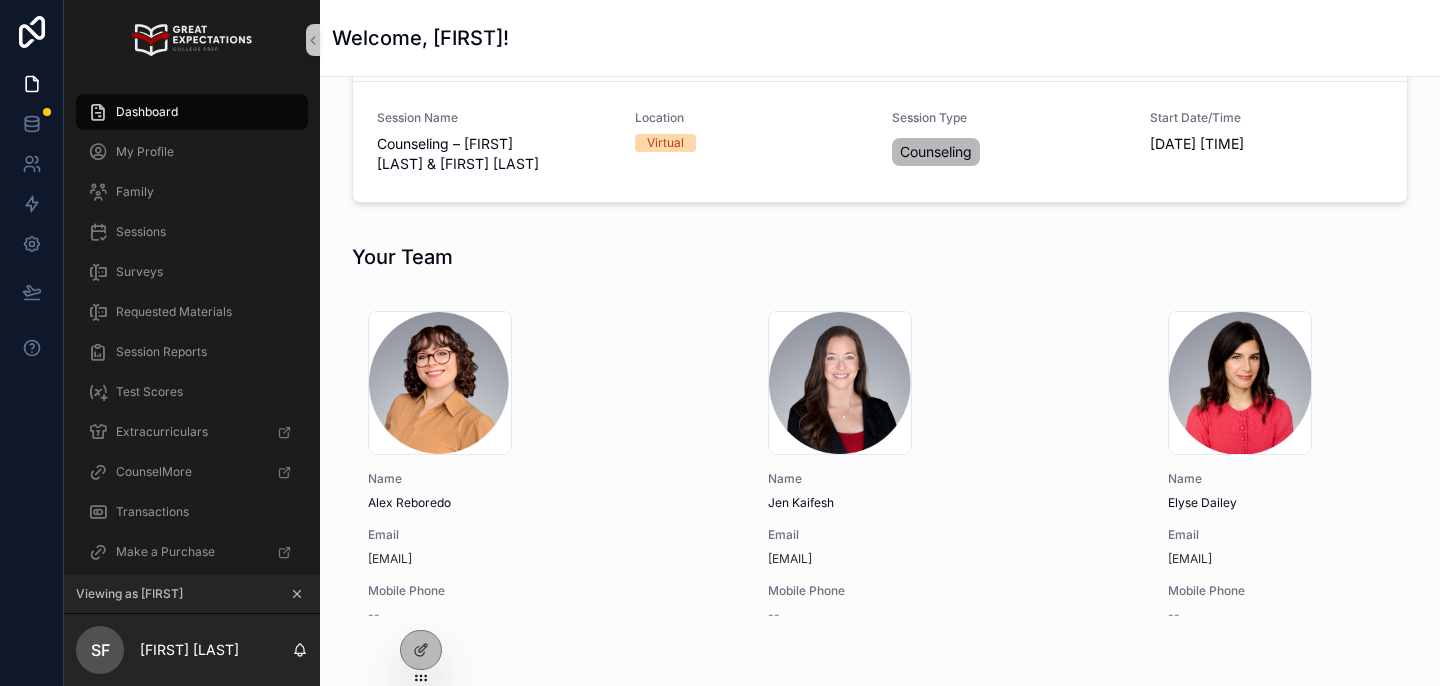 click 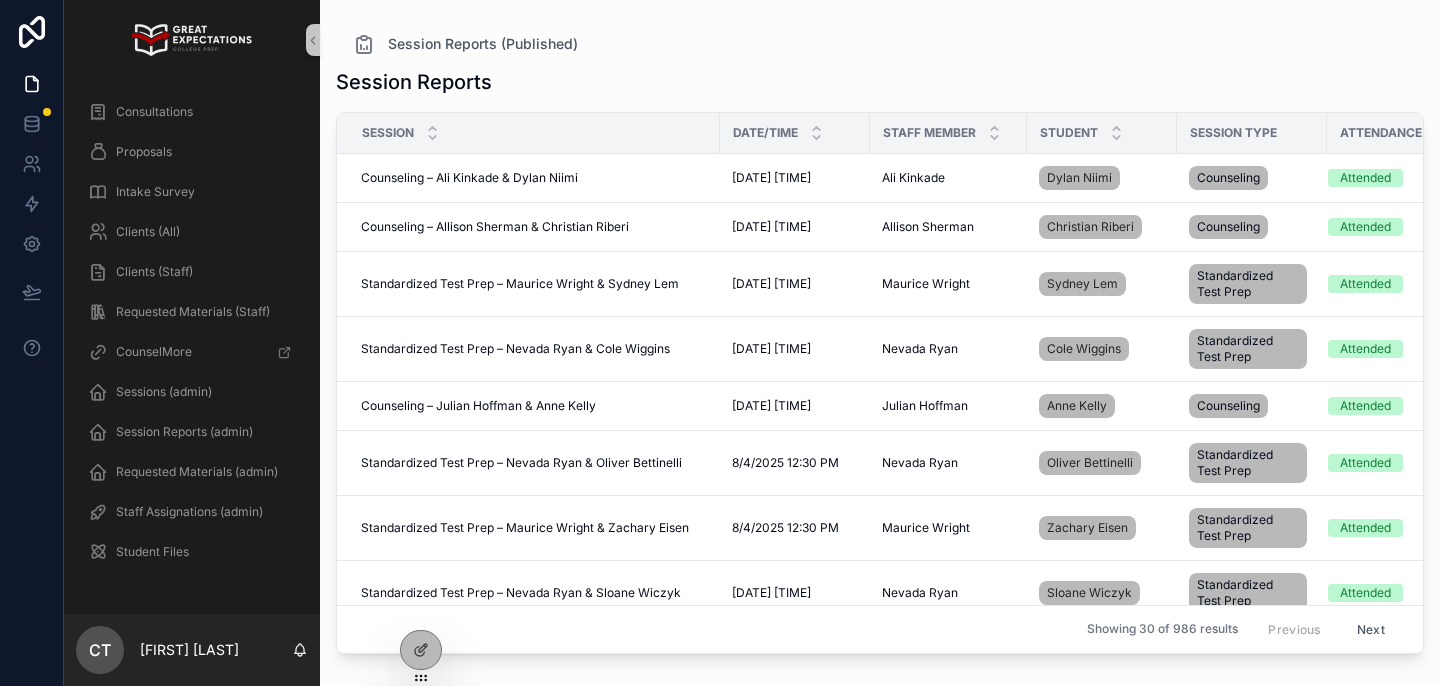 scroll, scrollTop: 0, scrollLeft: 0, axis: both 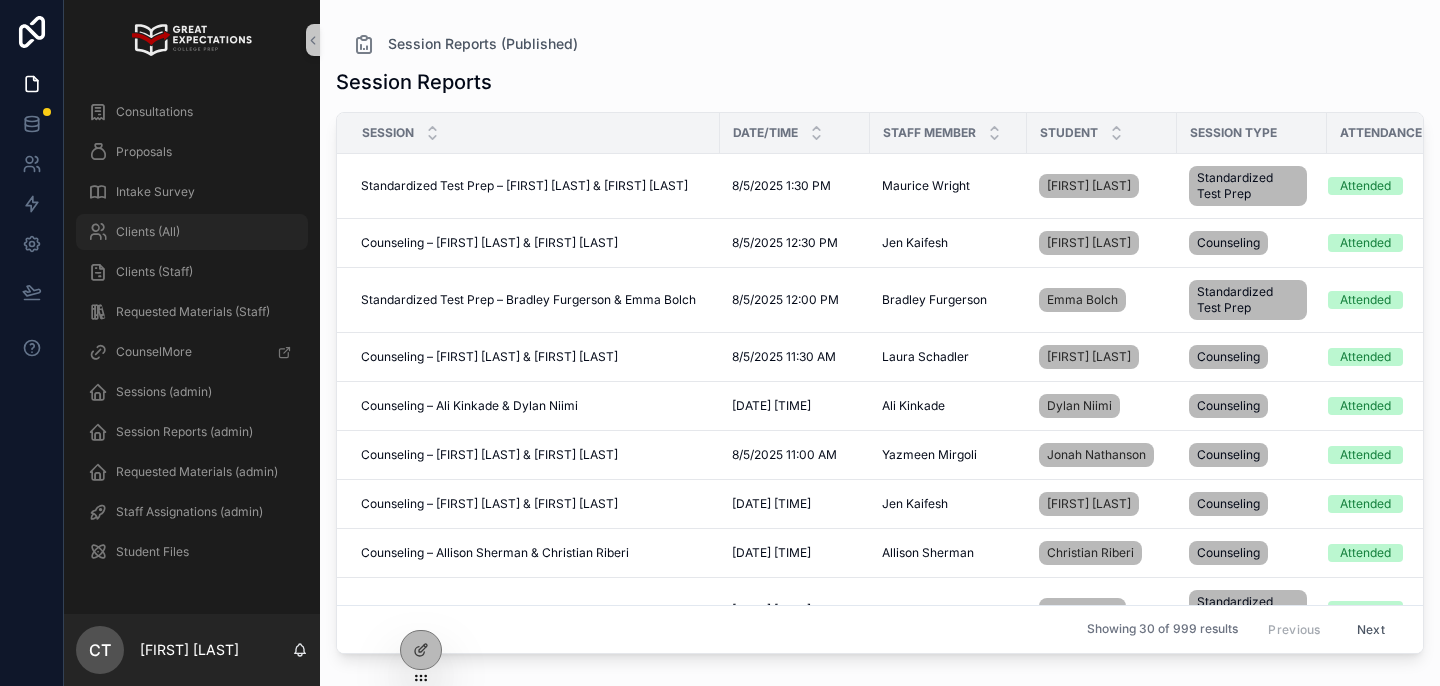 click on "Clients (All)" at bounding box center (192, 232) 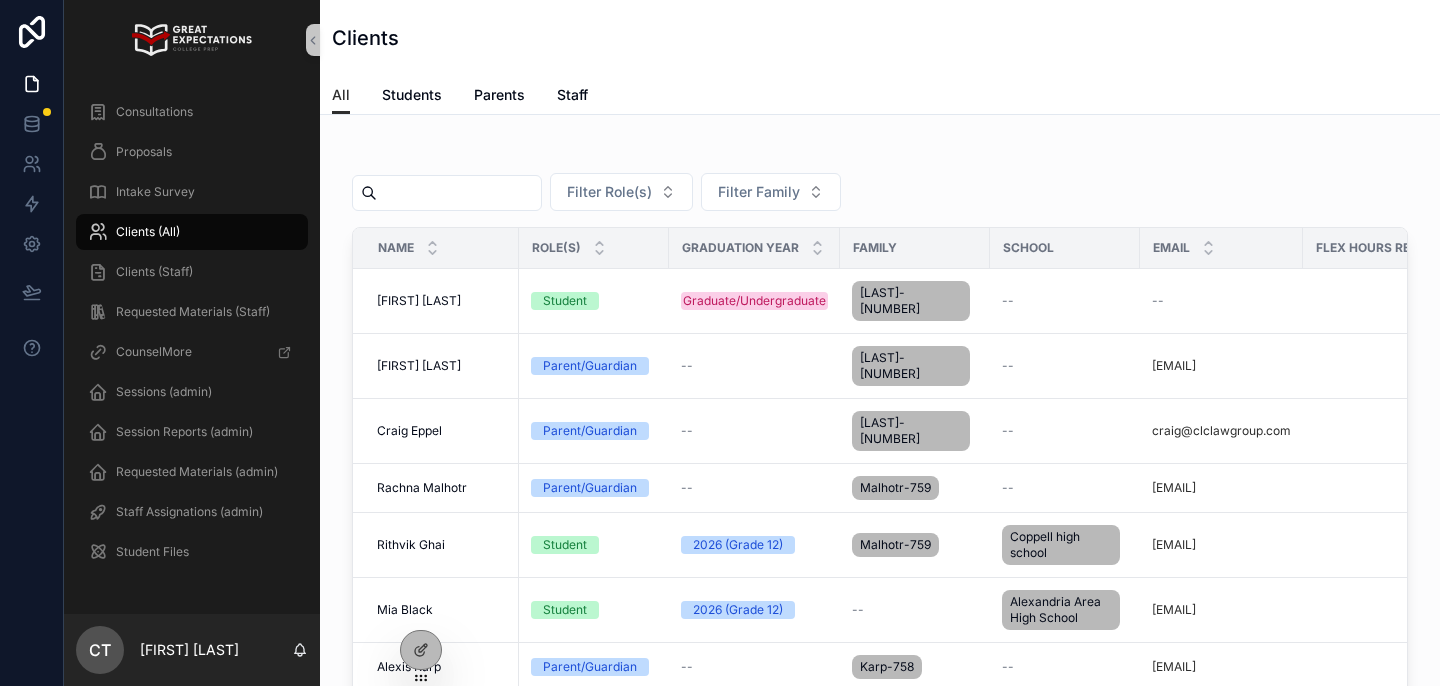 click at bounding box center [459, 193] 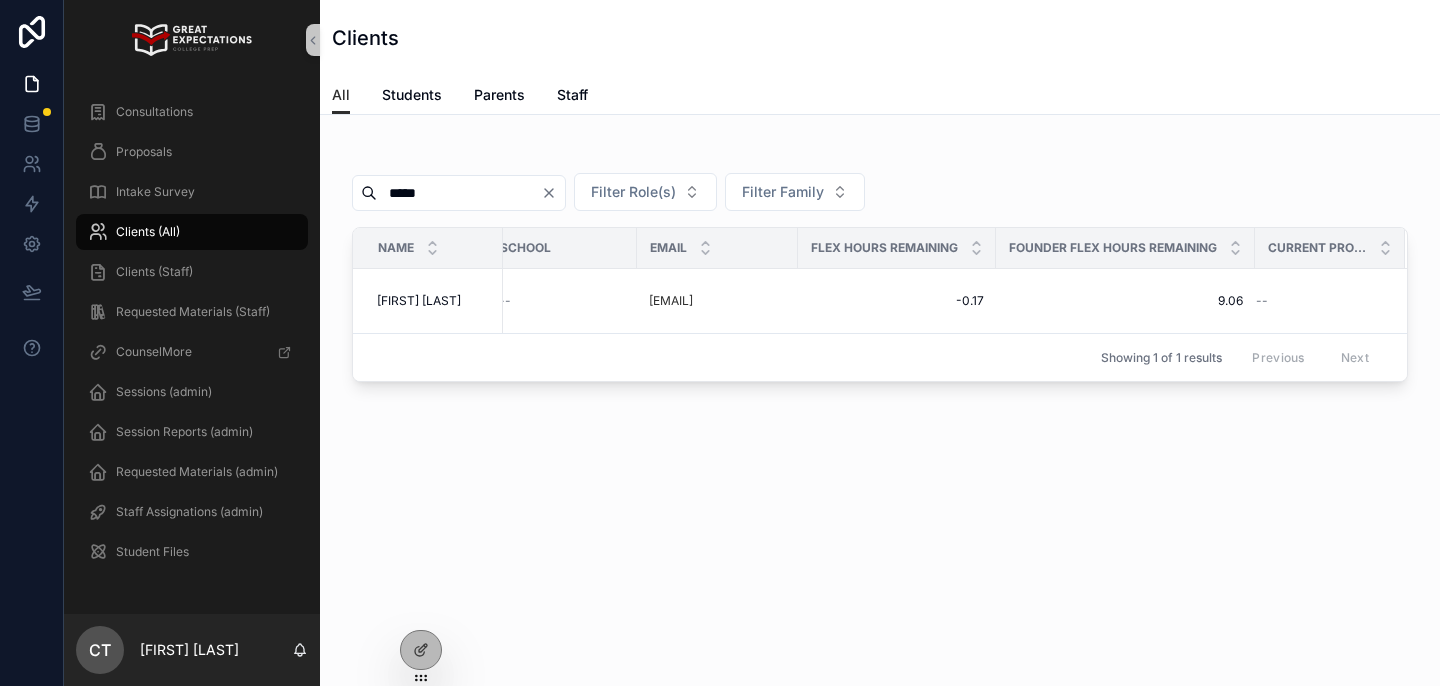 scroll, scrollTop: 0, scrollLeft: 501, axis: horizontal 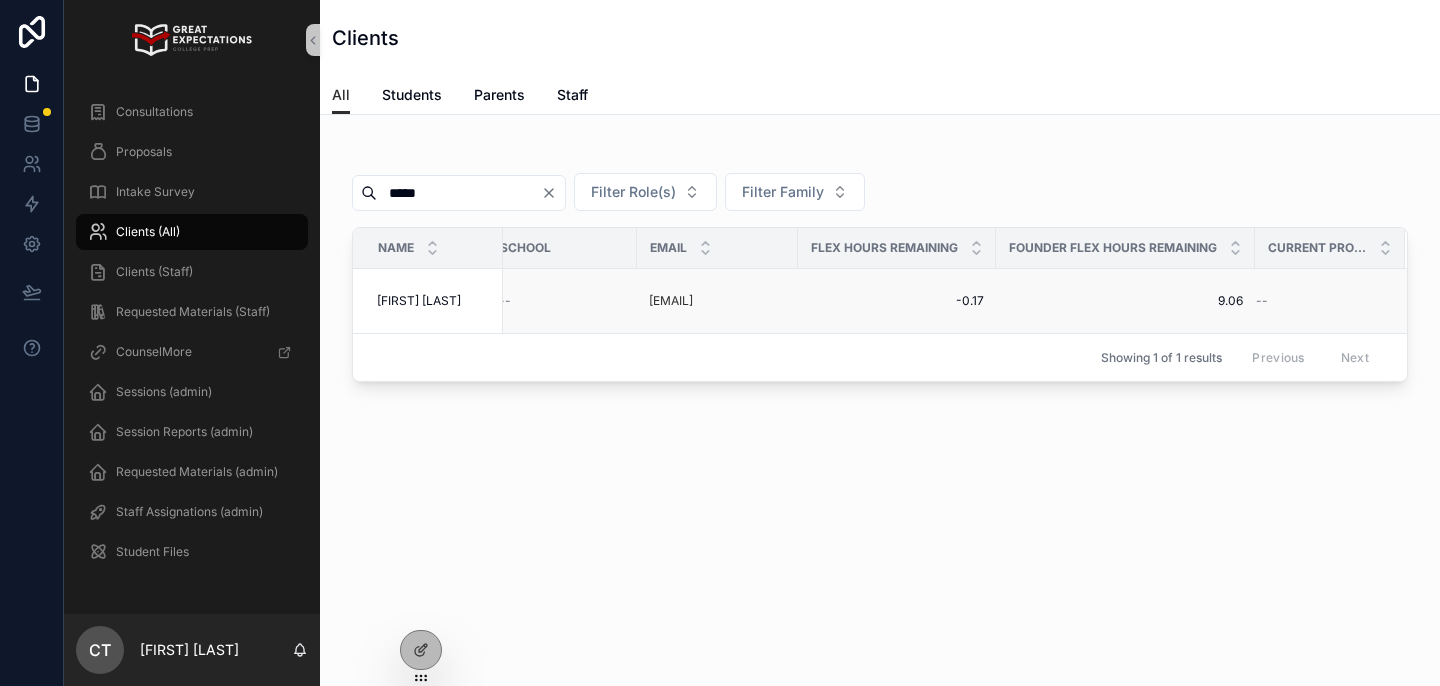 type on "*****" 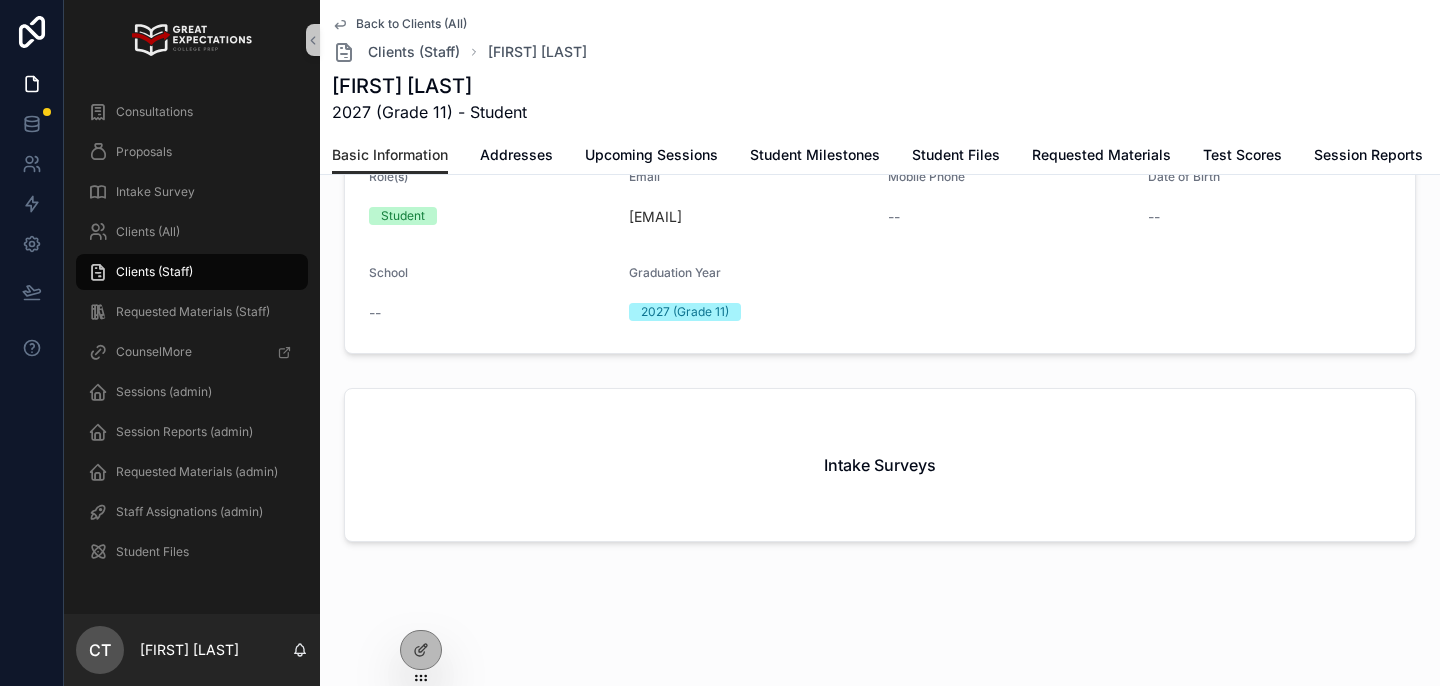 scroll, scrollTop: 0, scrollLeft: 0, axis: both 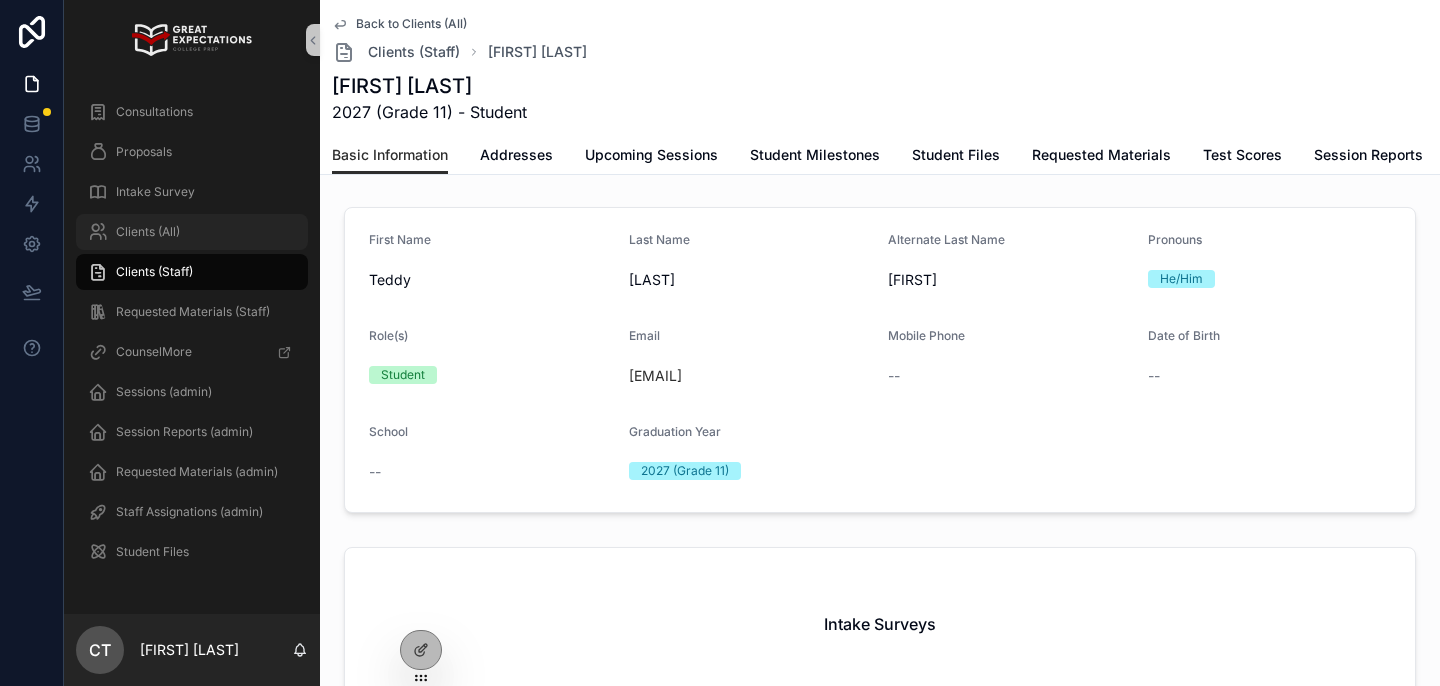 click on "Clients (All)" at bounding box center [192, 232] 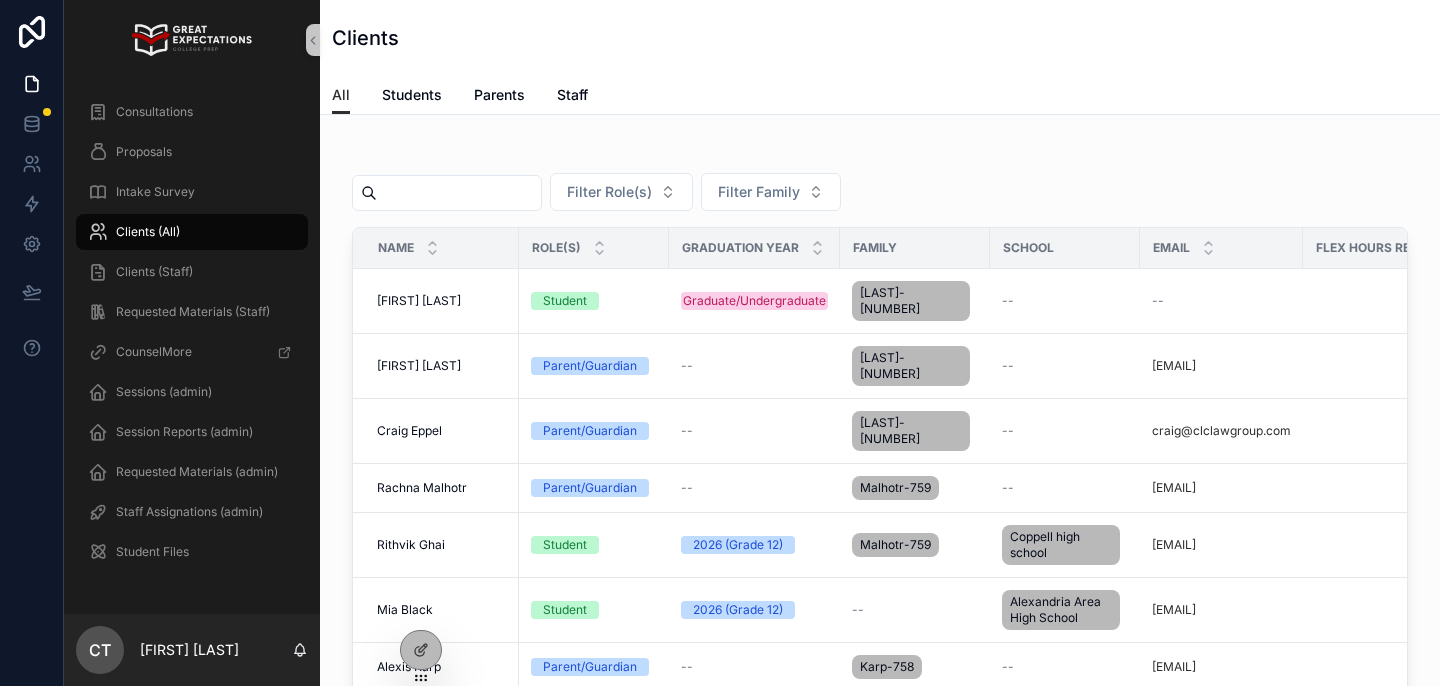 click at bounding box center [459, 193] 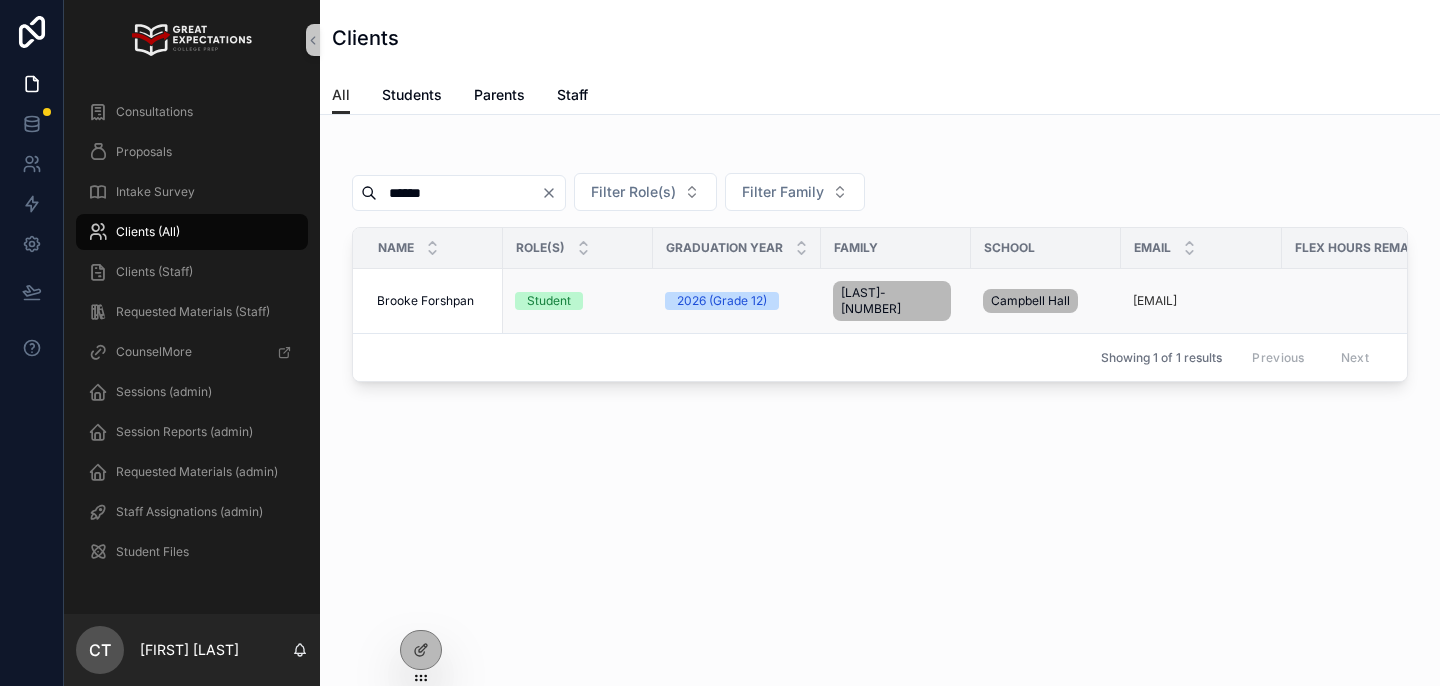 type on "******" 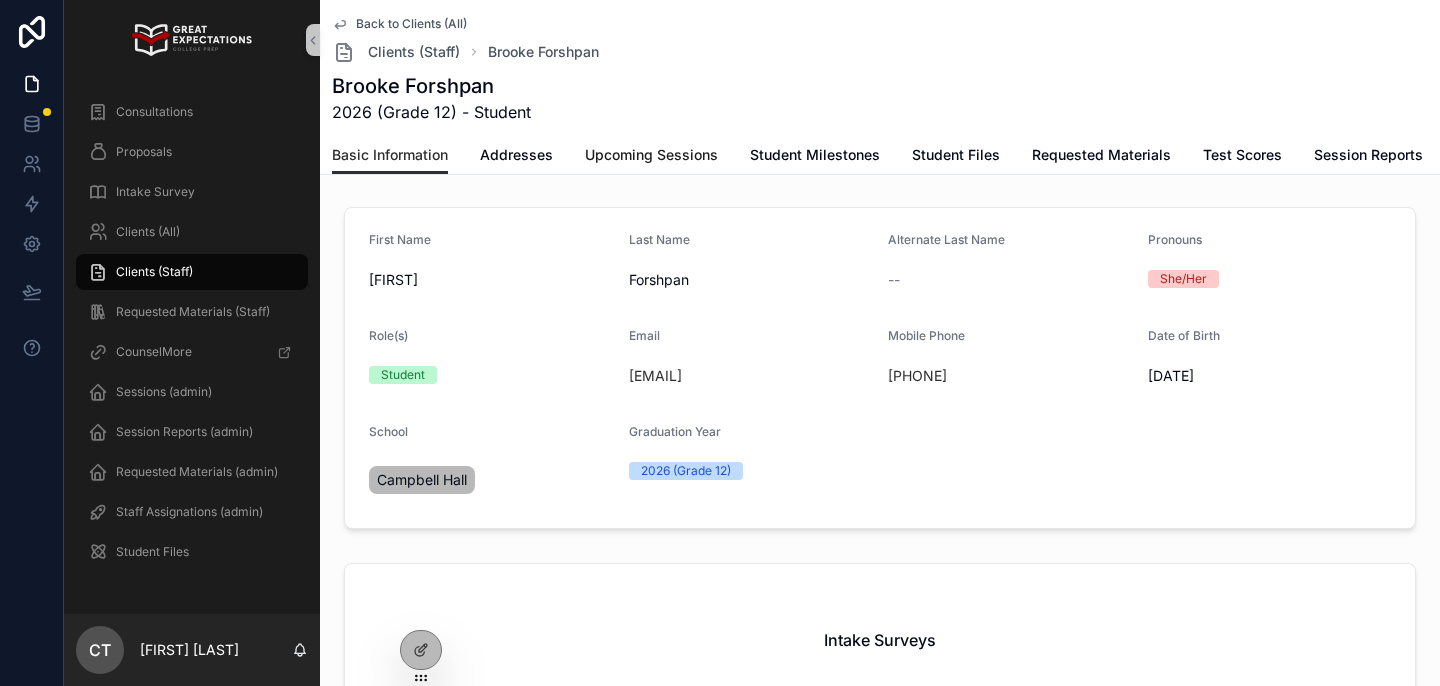click on "Upcoming Sessions" at bounding box center [651, 155] 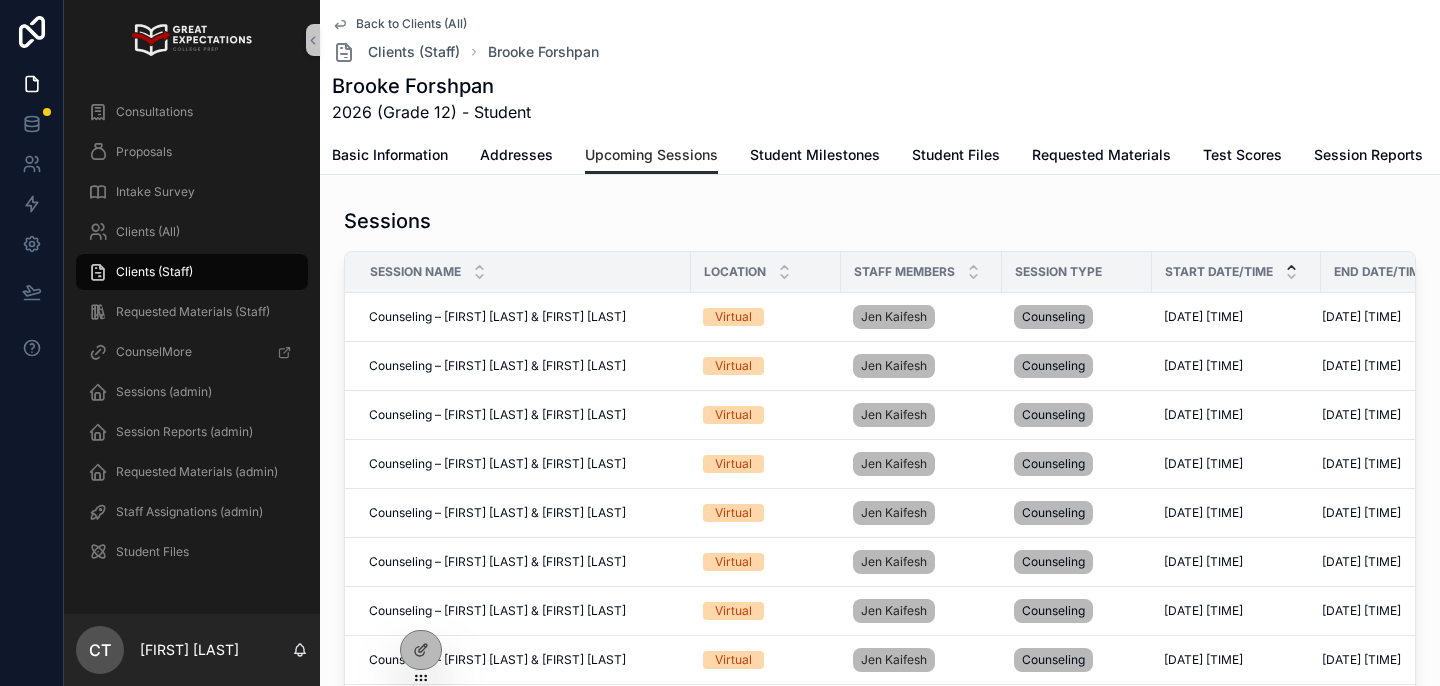 click 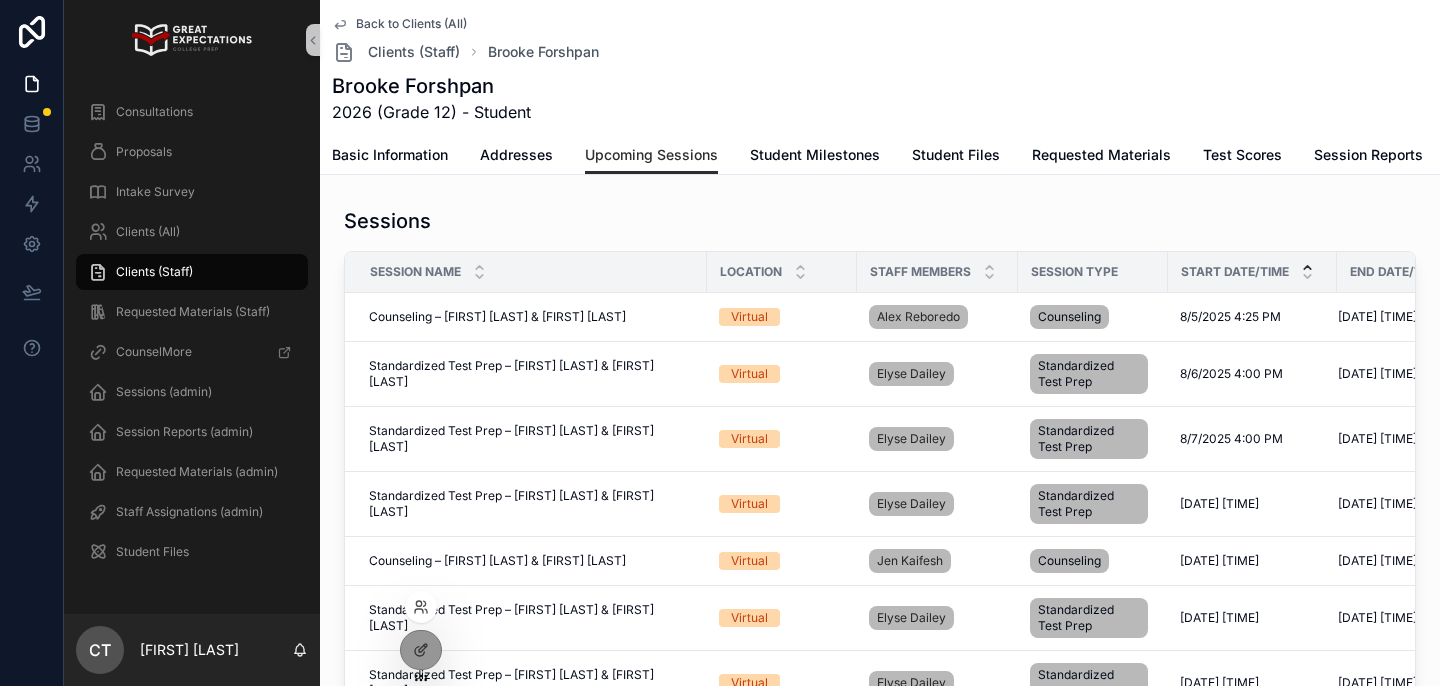 click at bounding box center (421, 607) 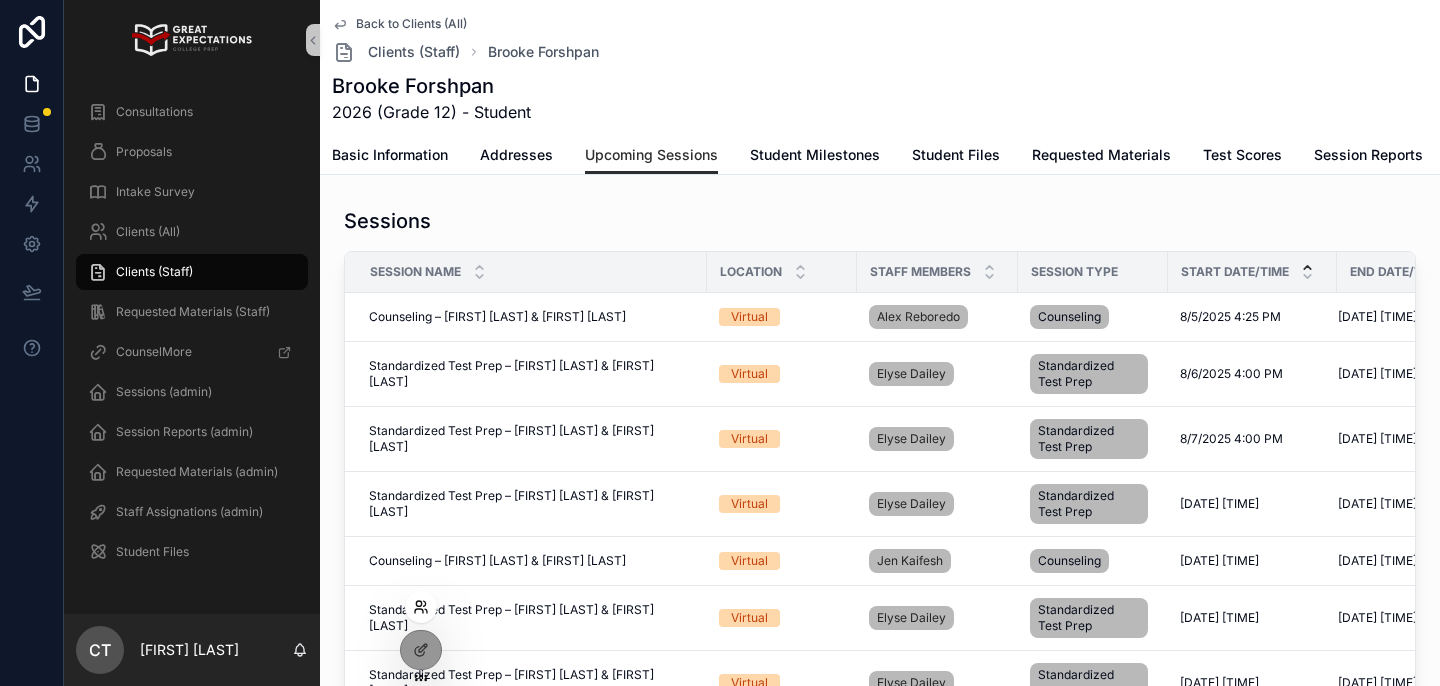 click 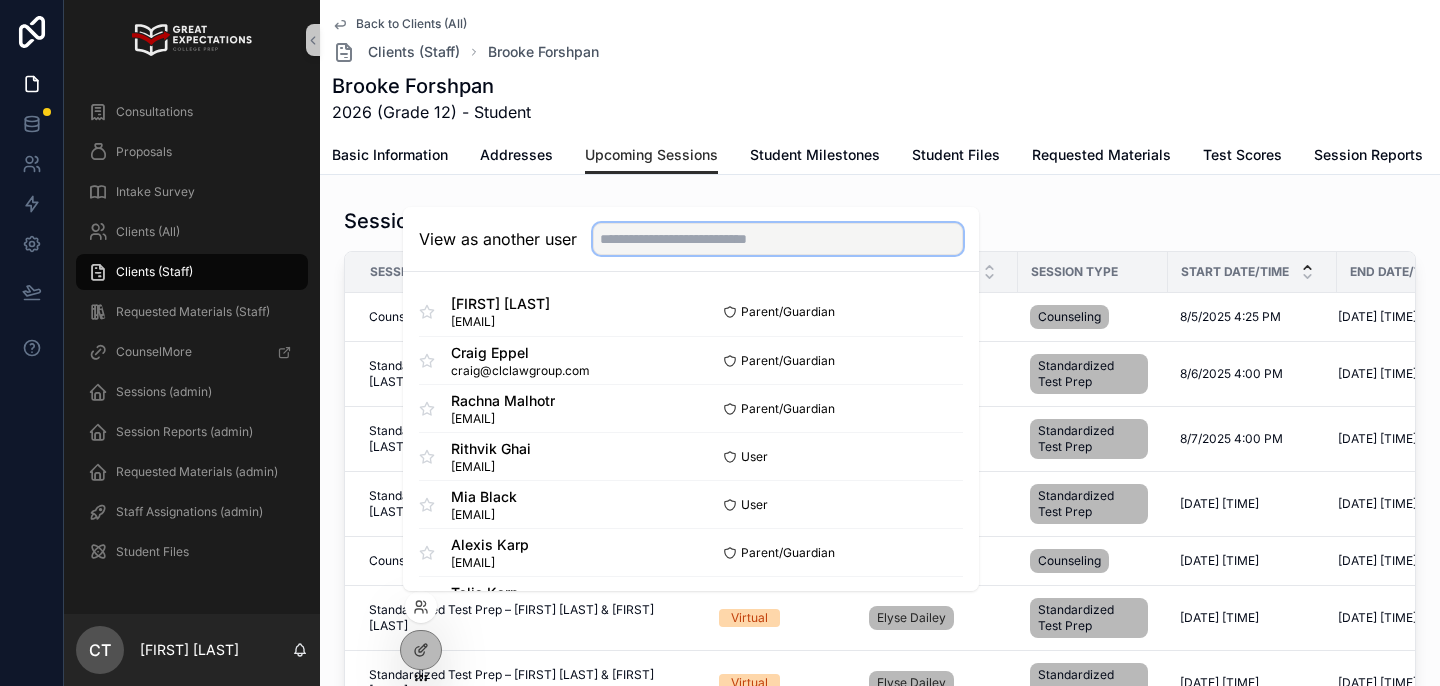 click at bounding box center (778, 239) 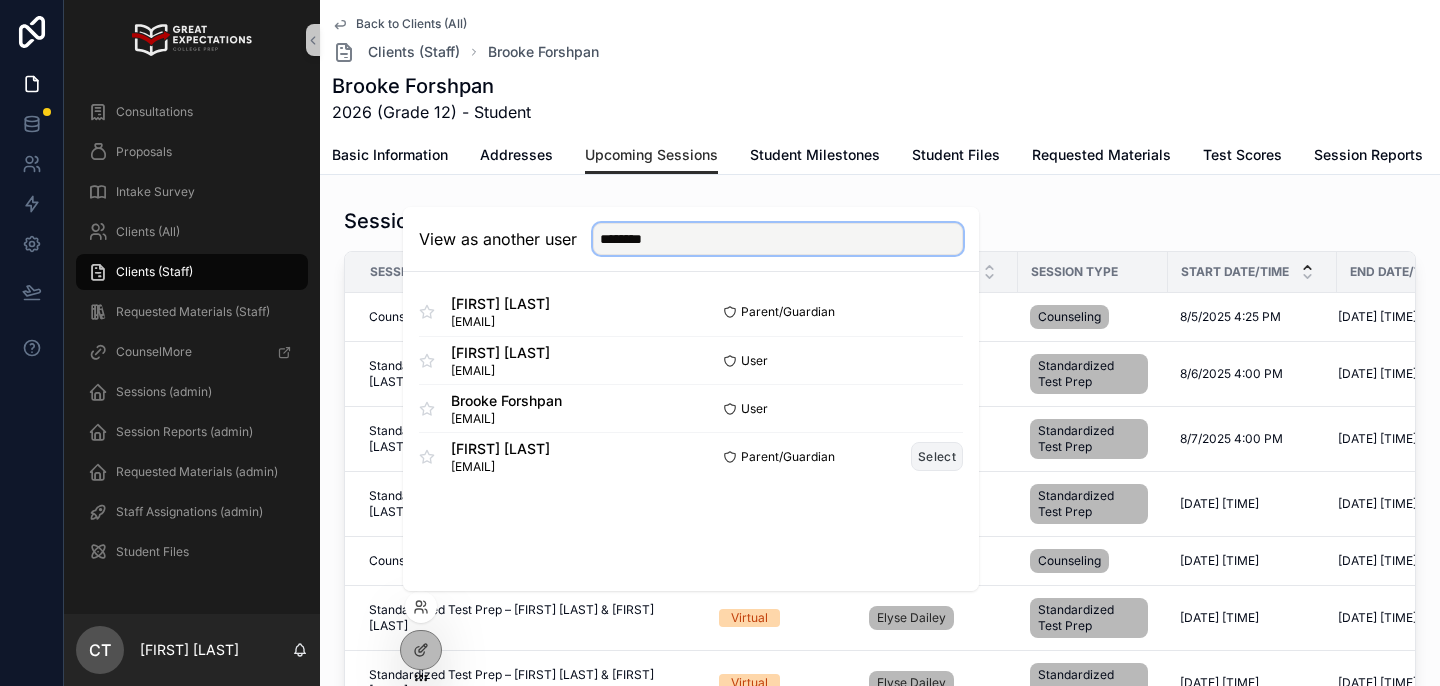 type on "********" 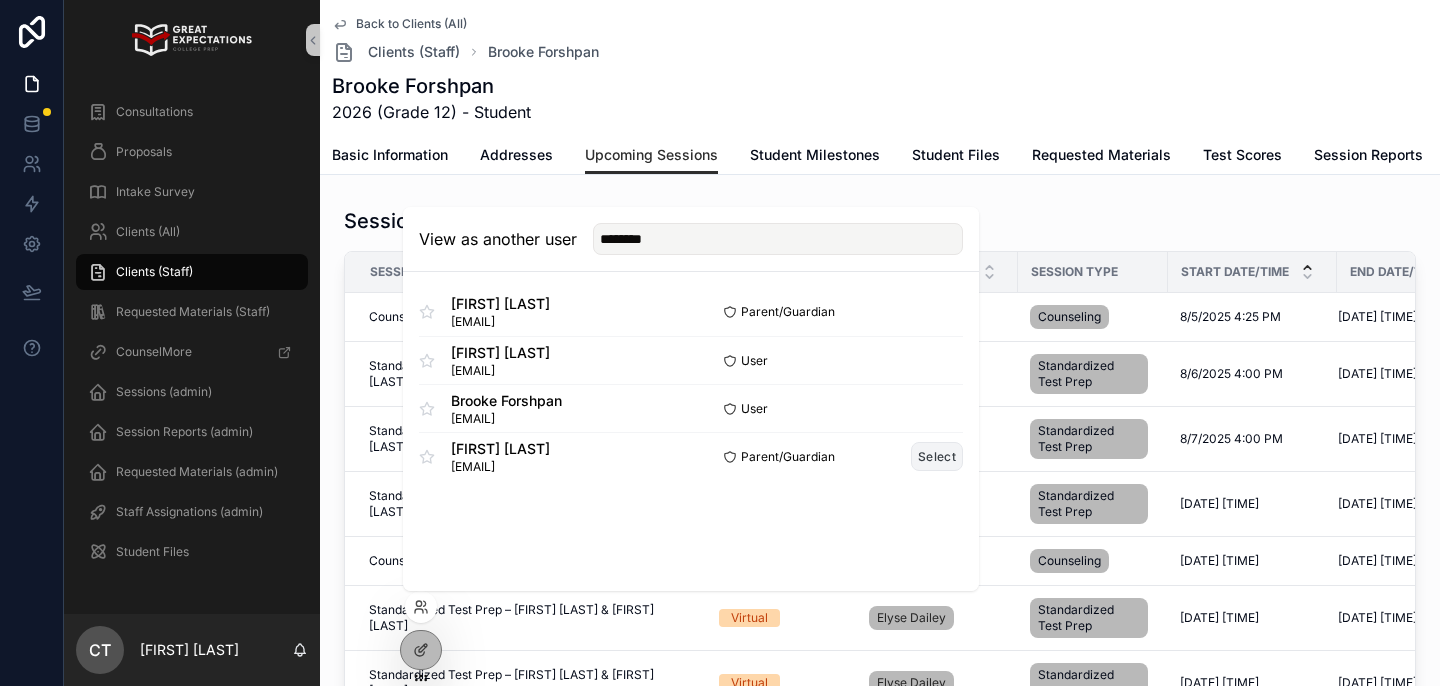 click on "Select" at bounding box center [937, 456] 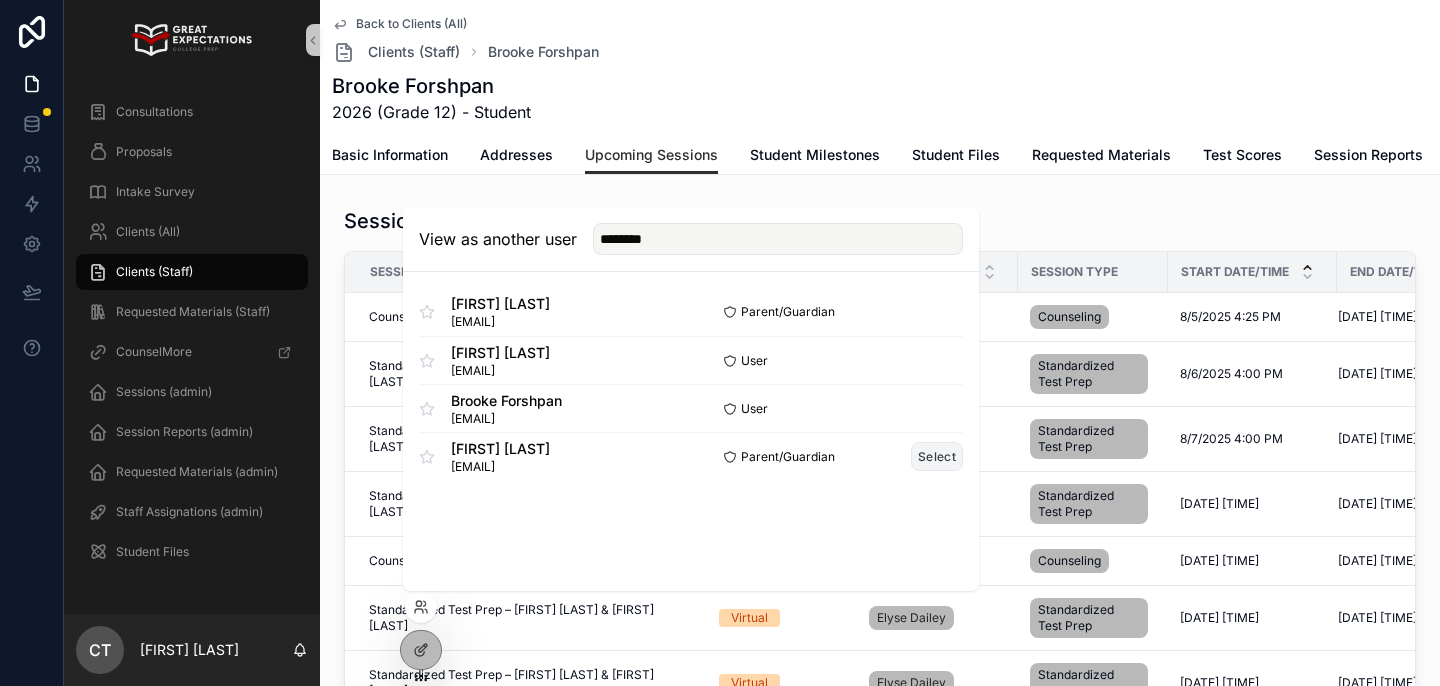 type 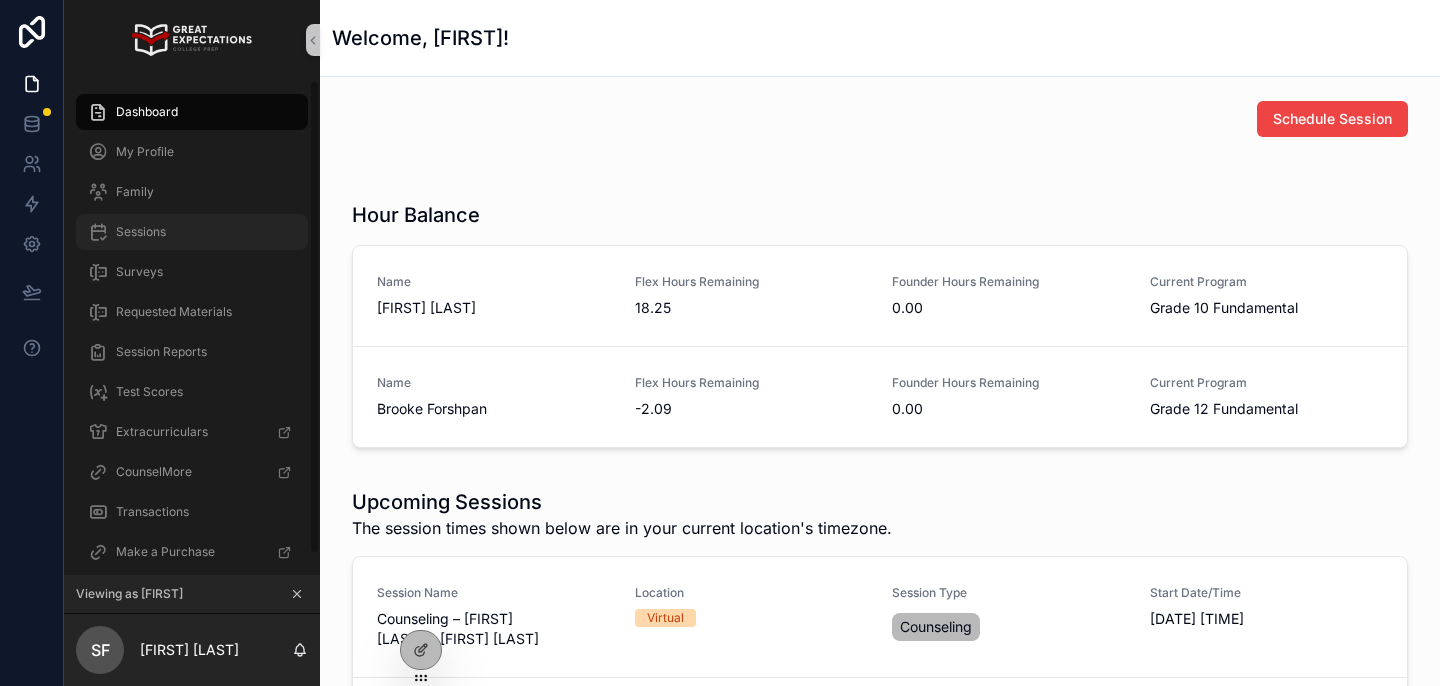 click on "Sessions" at bounding box center [192, 232] 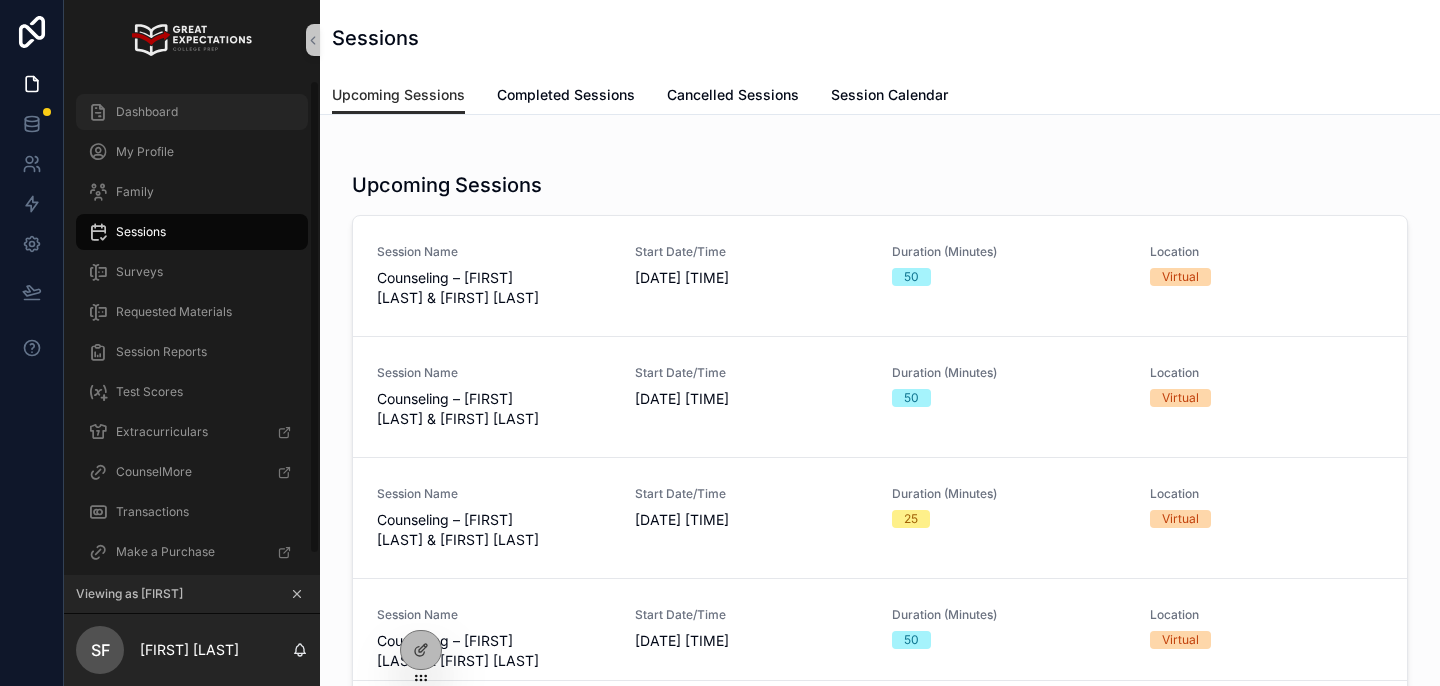 click on "Dashboard" at bounding box center [192, 112] 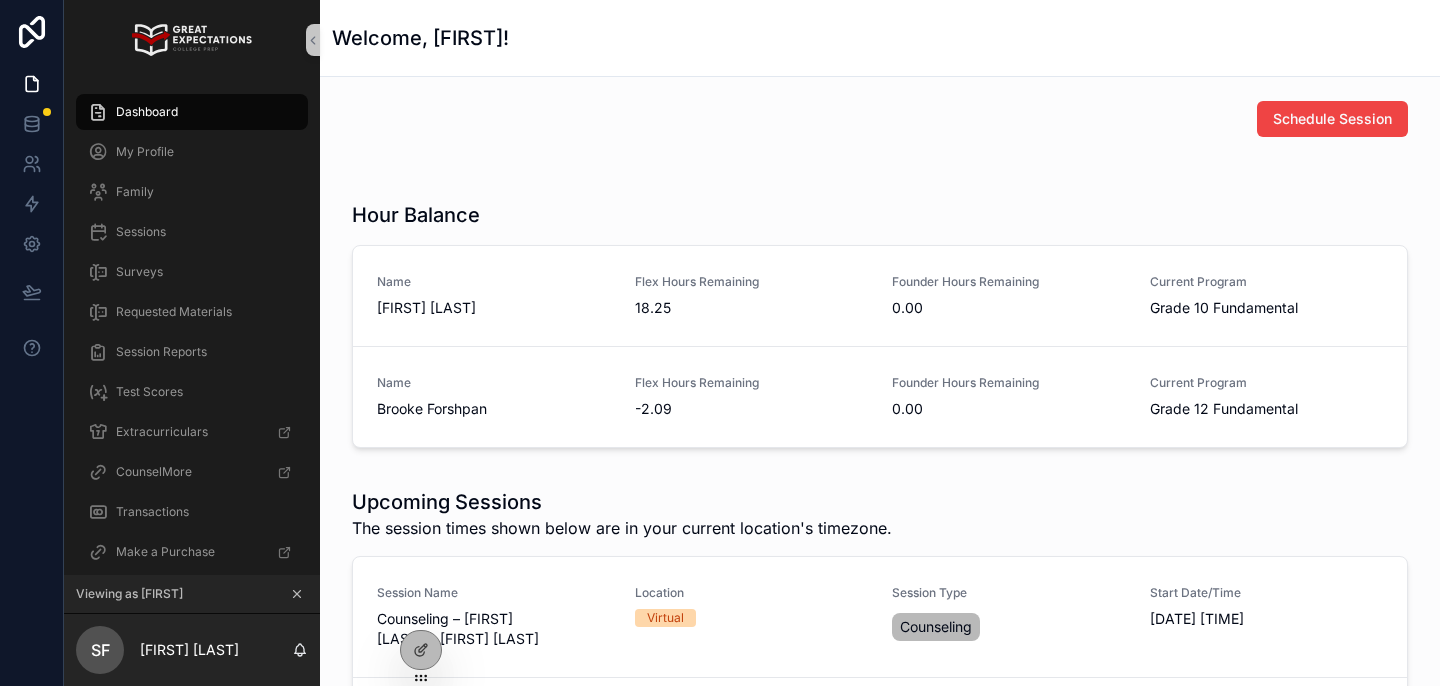 scroll, scrollTop: 436, scrollLeft: 0, axis: vertical 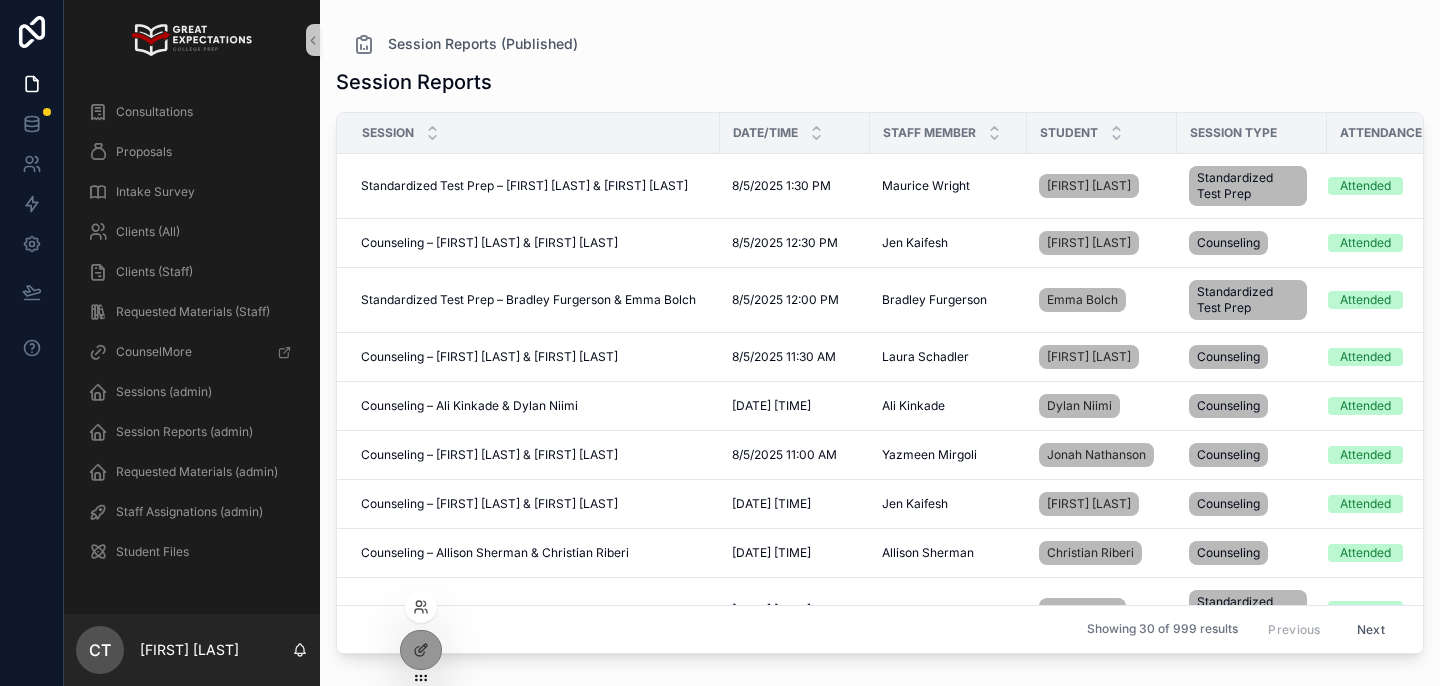 click at bounding box center [421, 607] 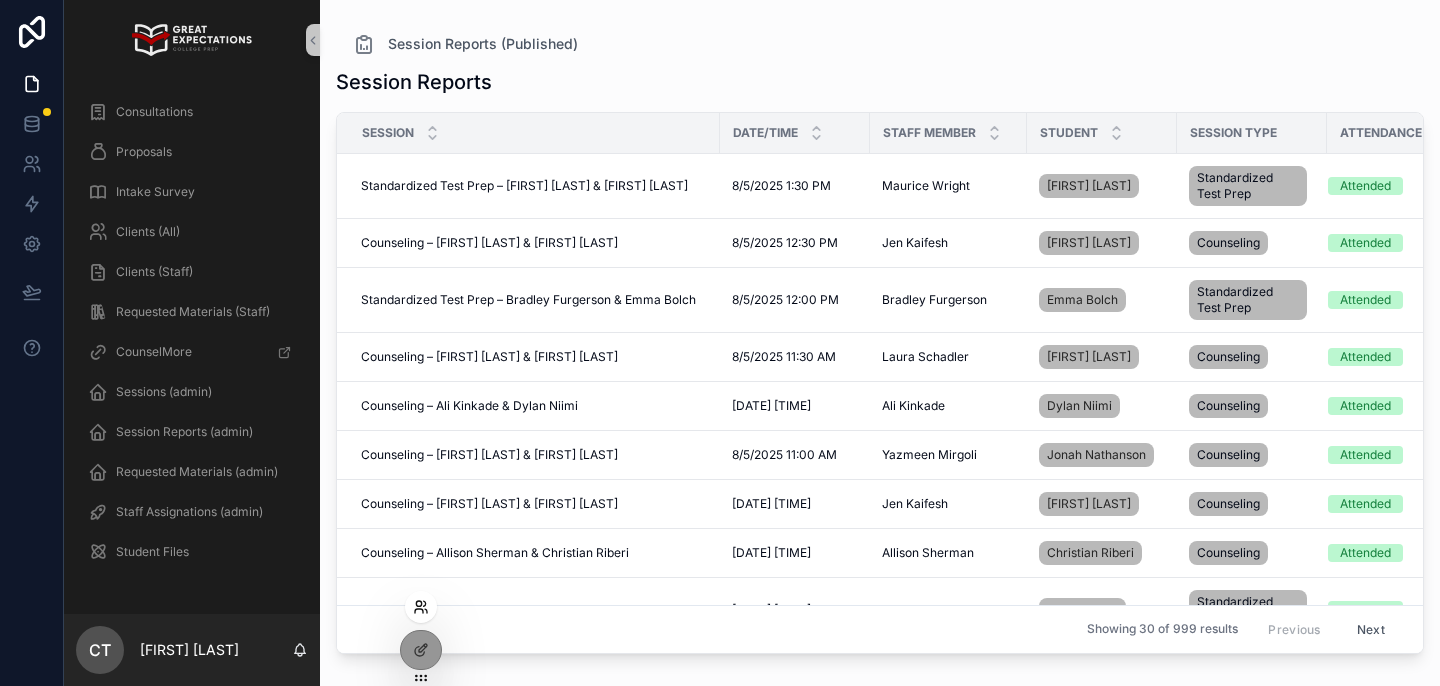 click 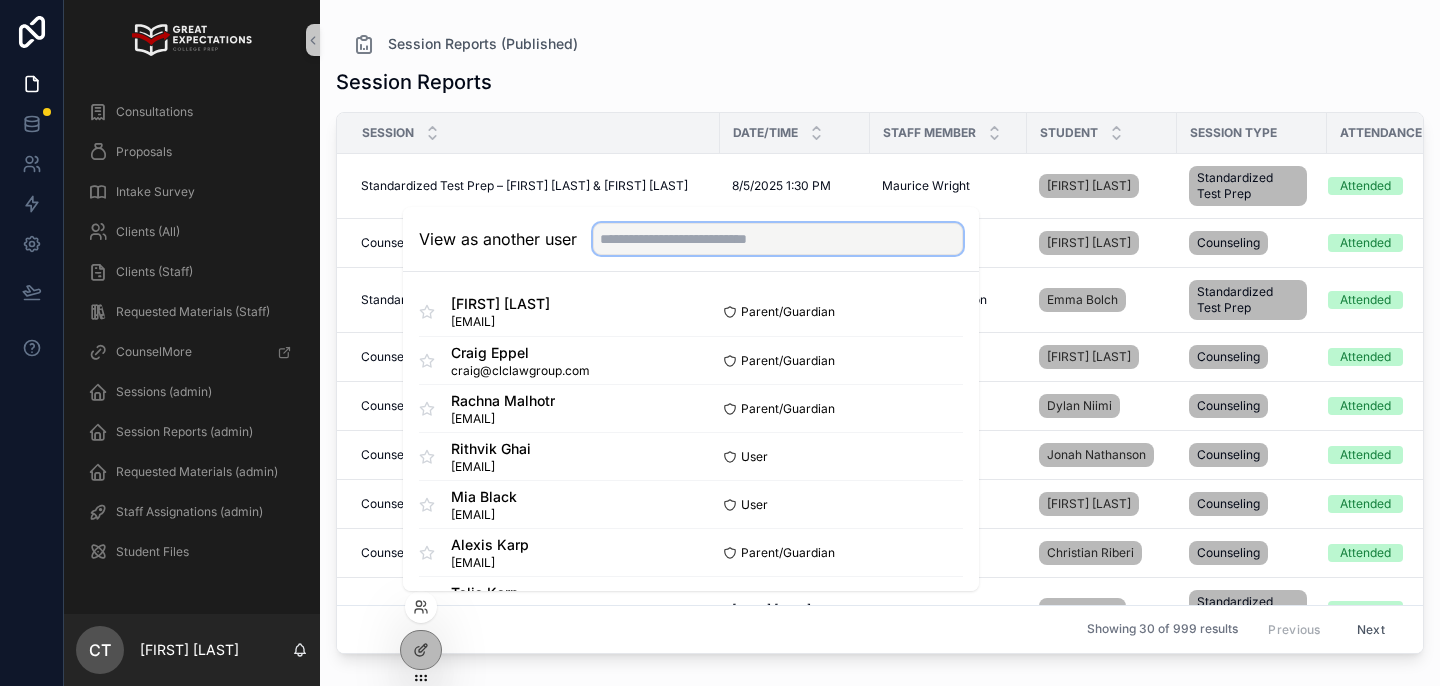 click at bounding box center [778, 239] 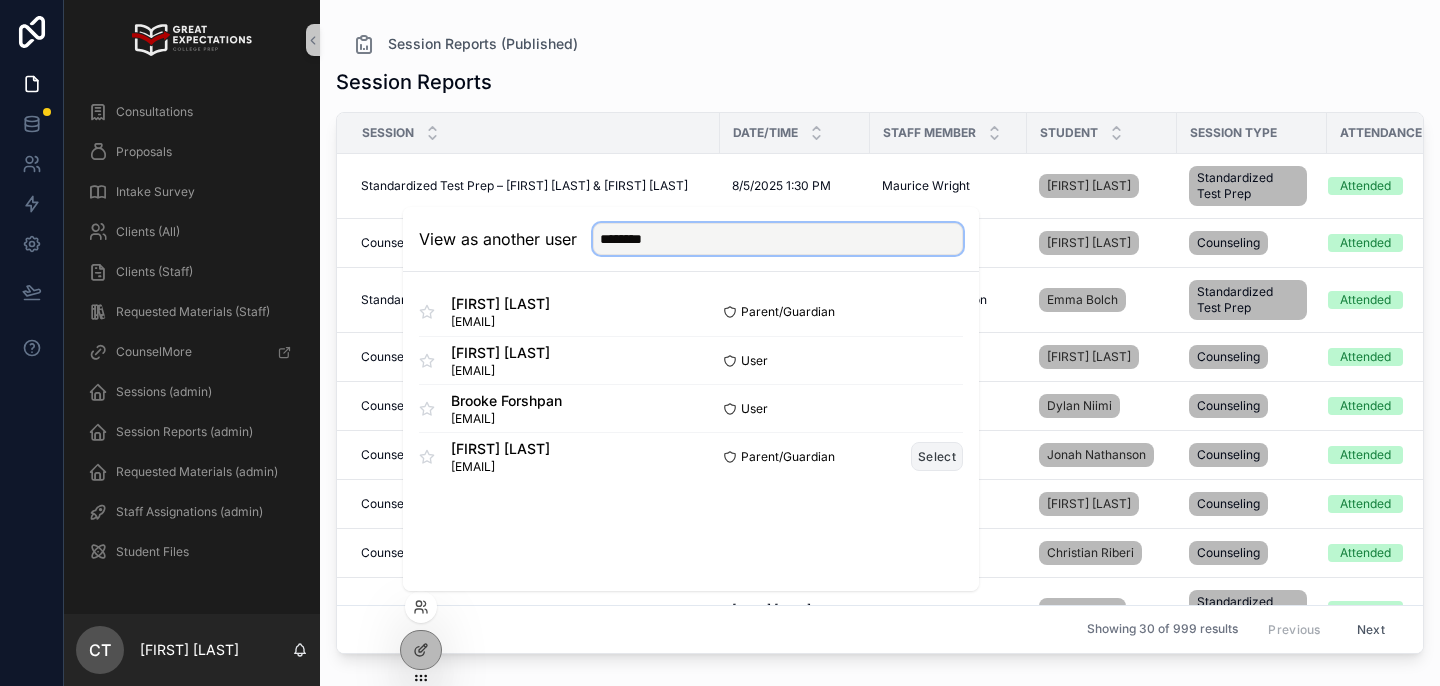 type on "********" 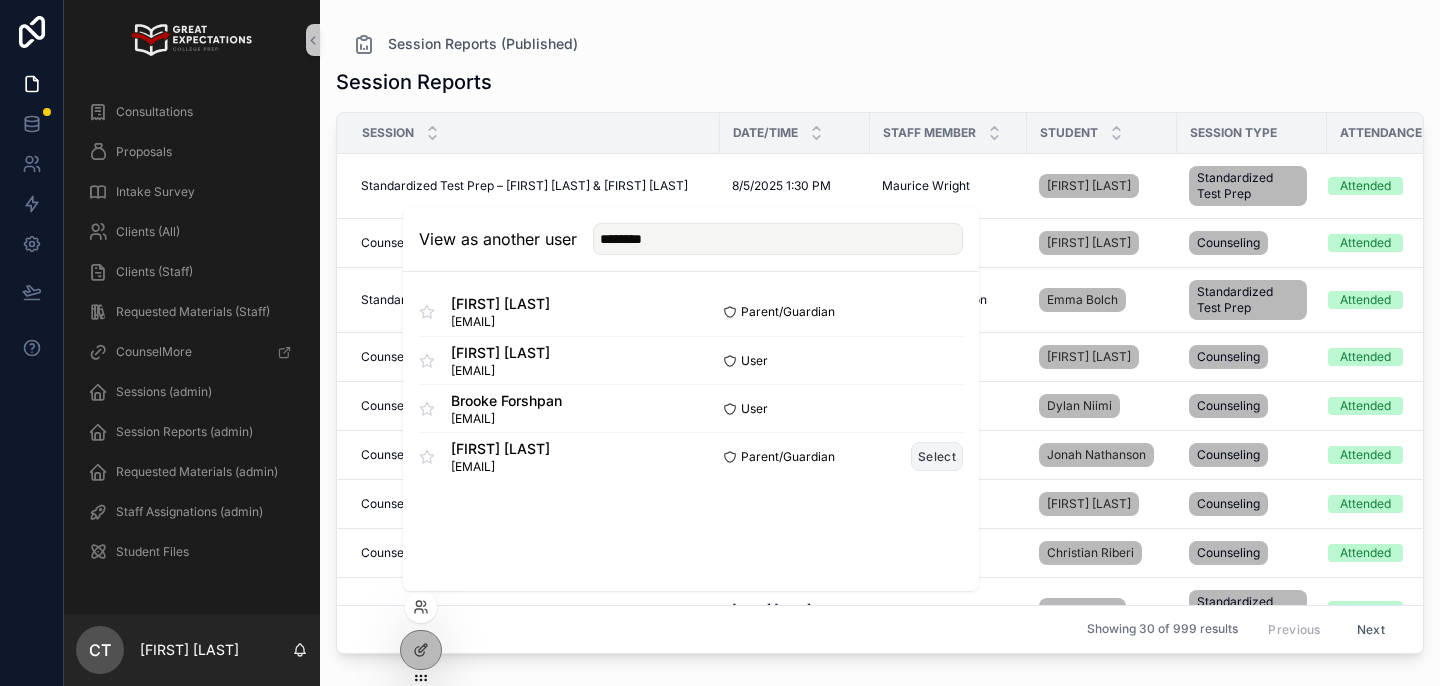 click on "Select" at bounding box center [937, 456] 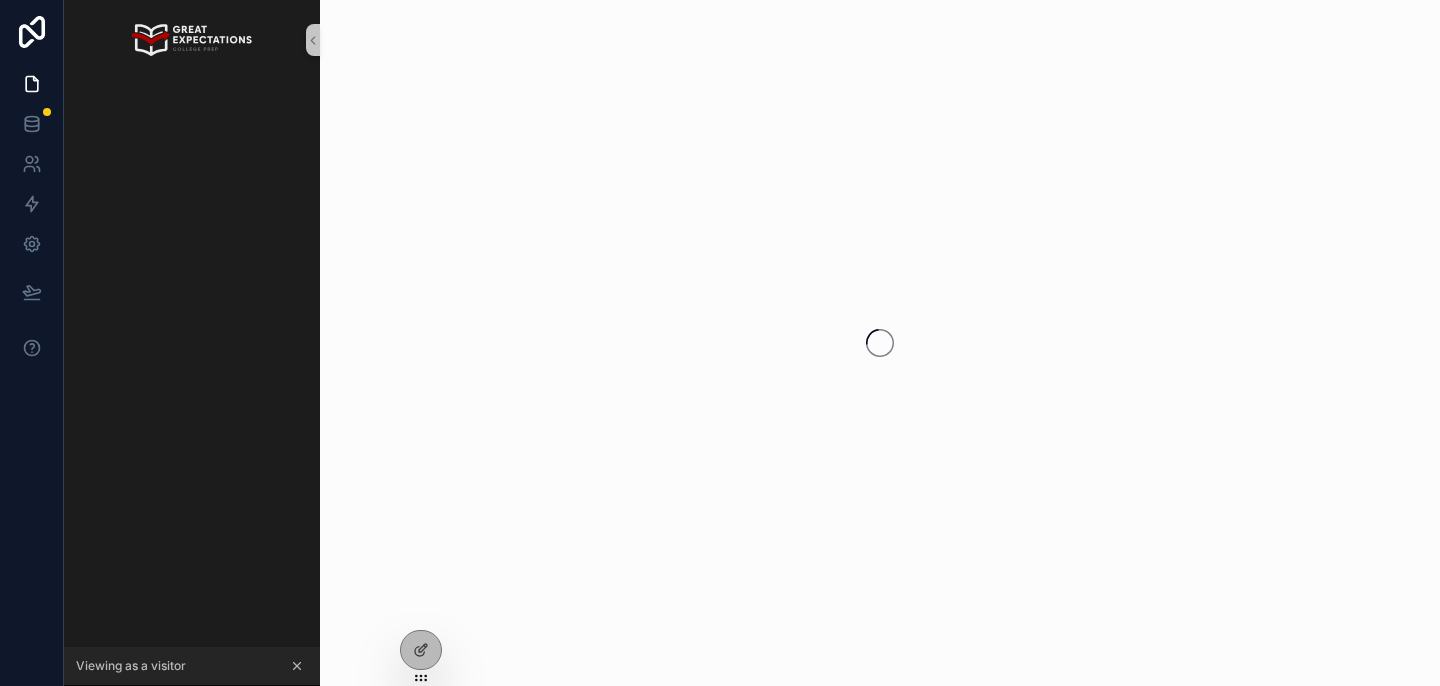 scroll, scrollTop: 0, scrollLeft: 0, axis: both 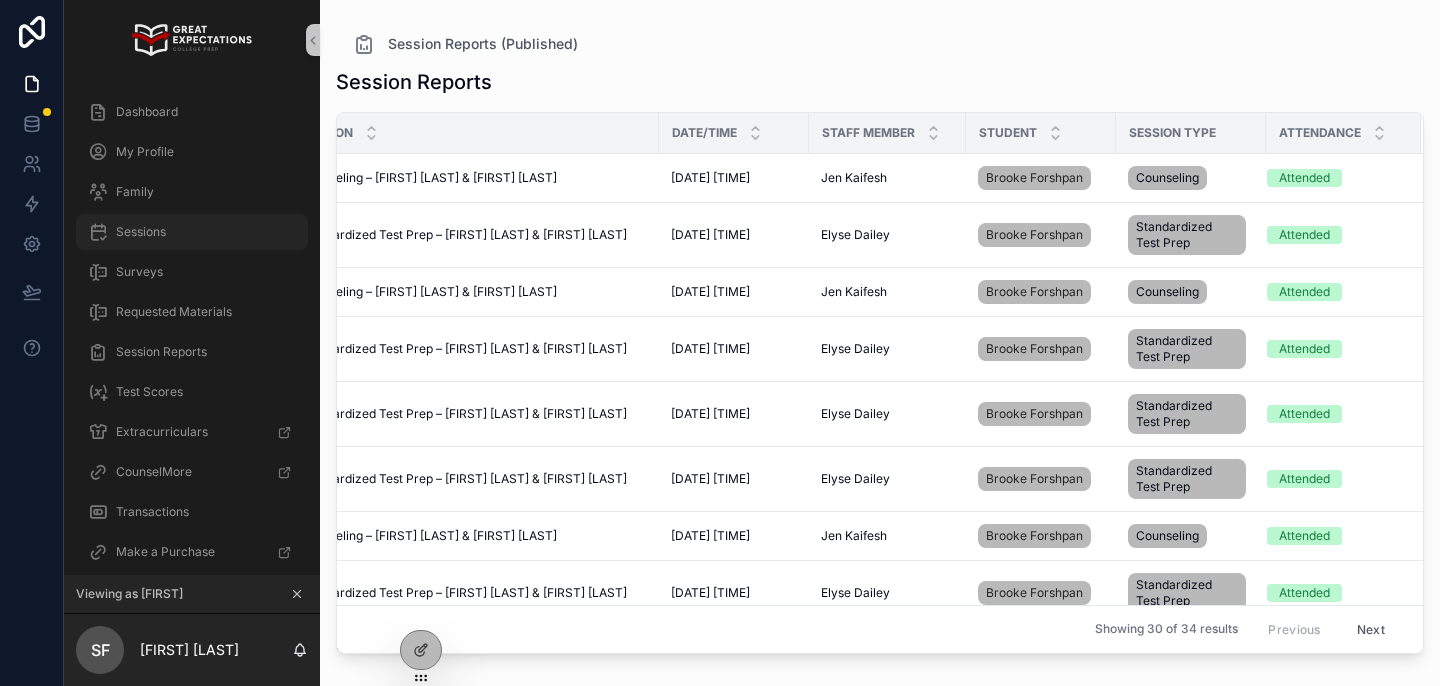 click on "Sessions" at bounding box center [192, 232] 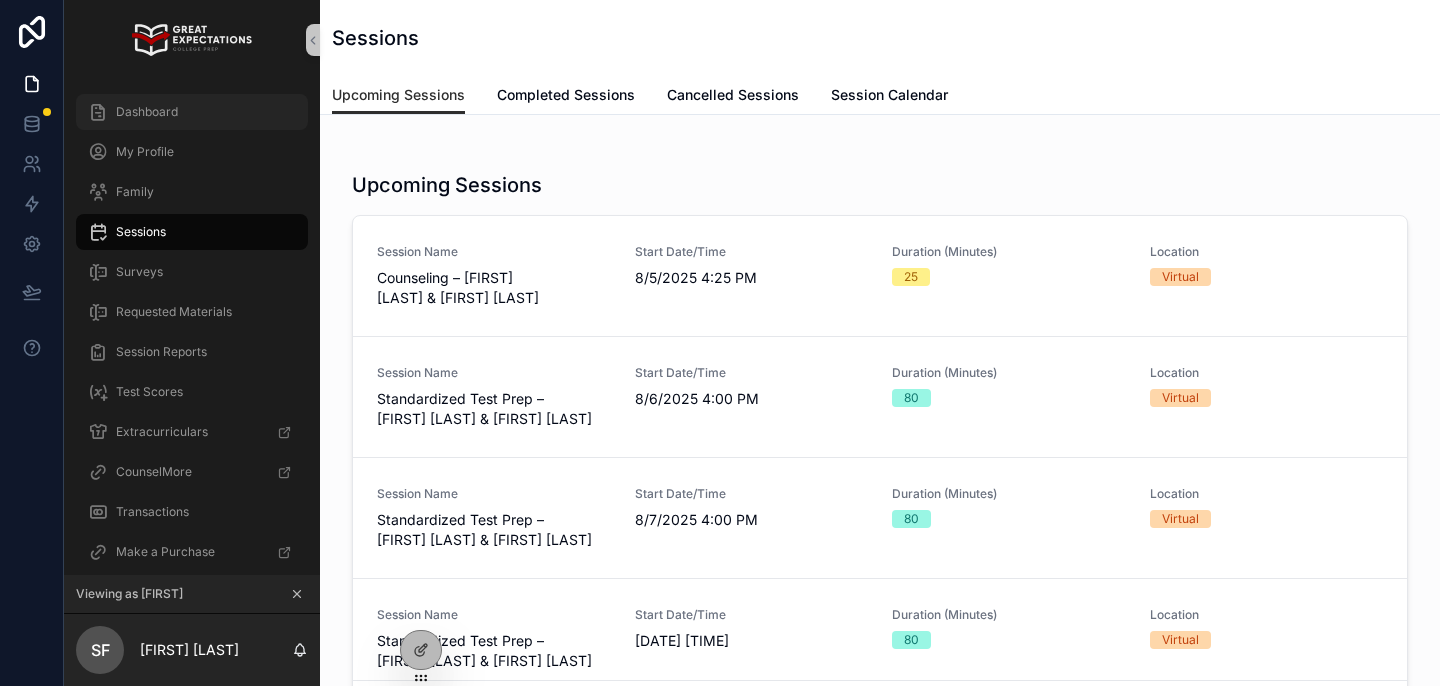 click on "Dashboard" at bounding box center [192, 112] 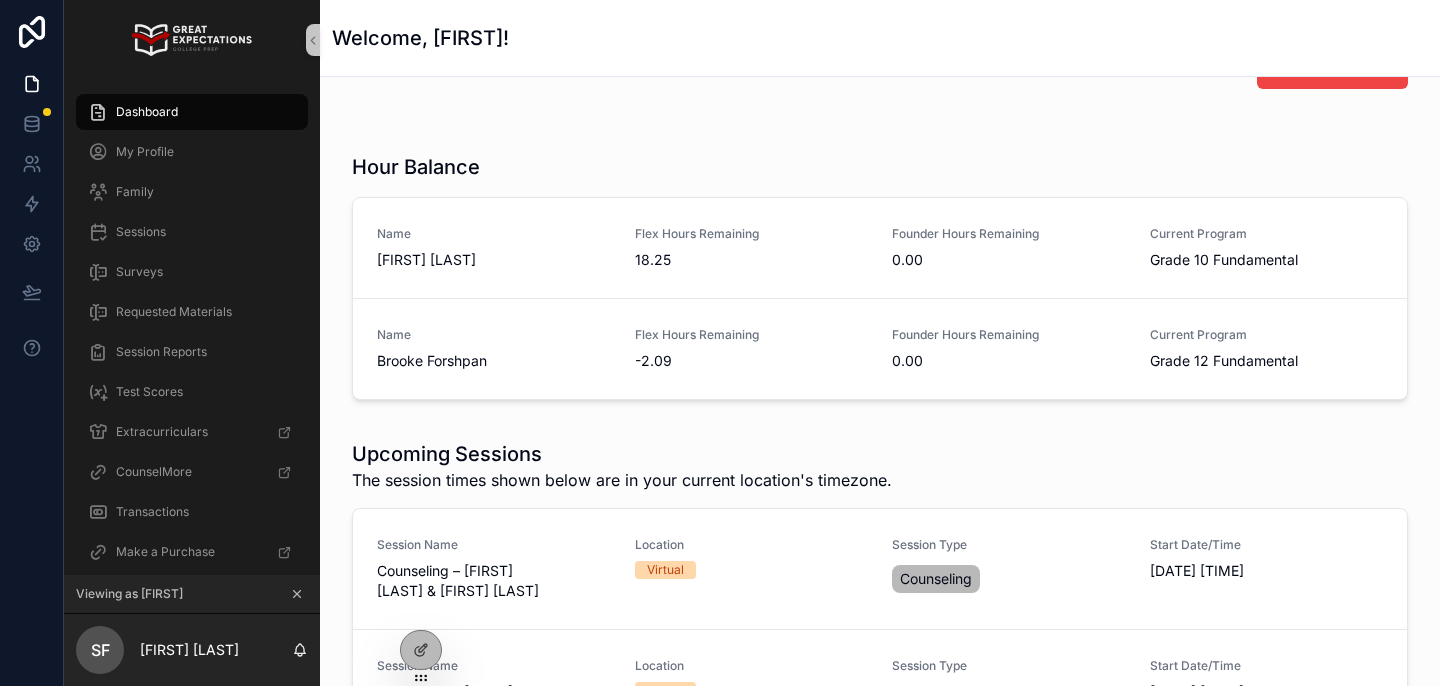 scroll, scrollTop: 0, scrollLeft: 0, axis: both 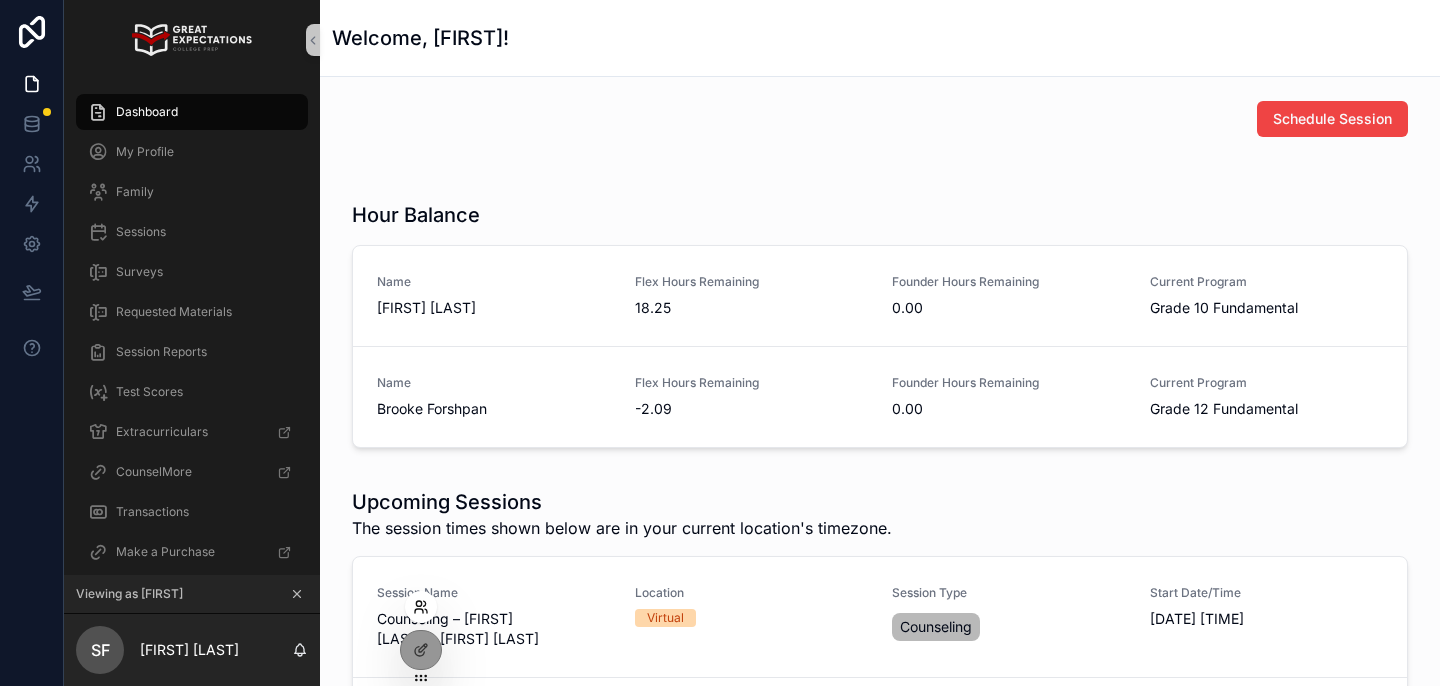 click 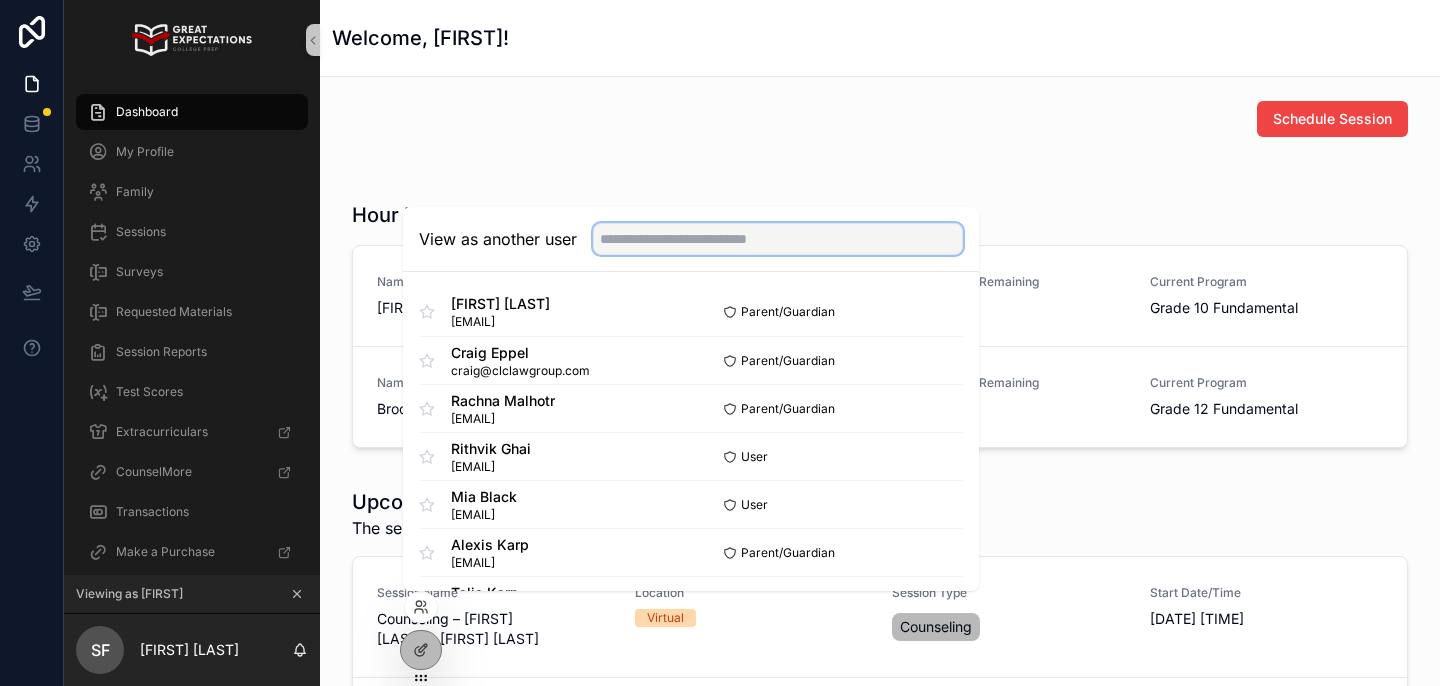 click at bounding box center (778, 239) 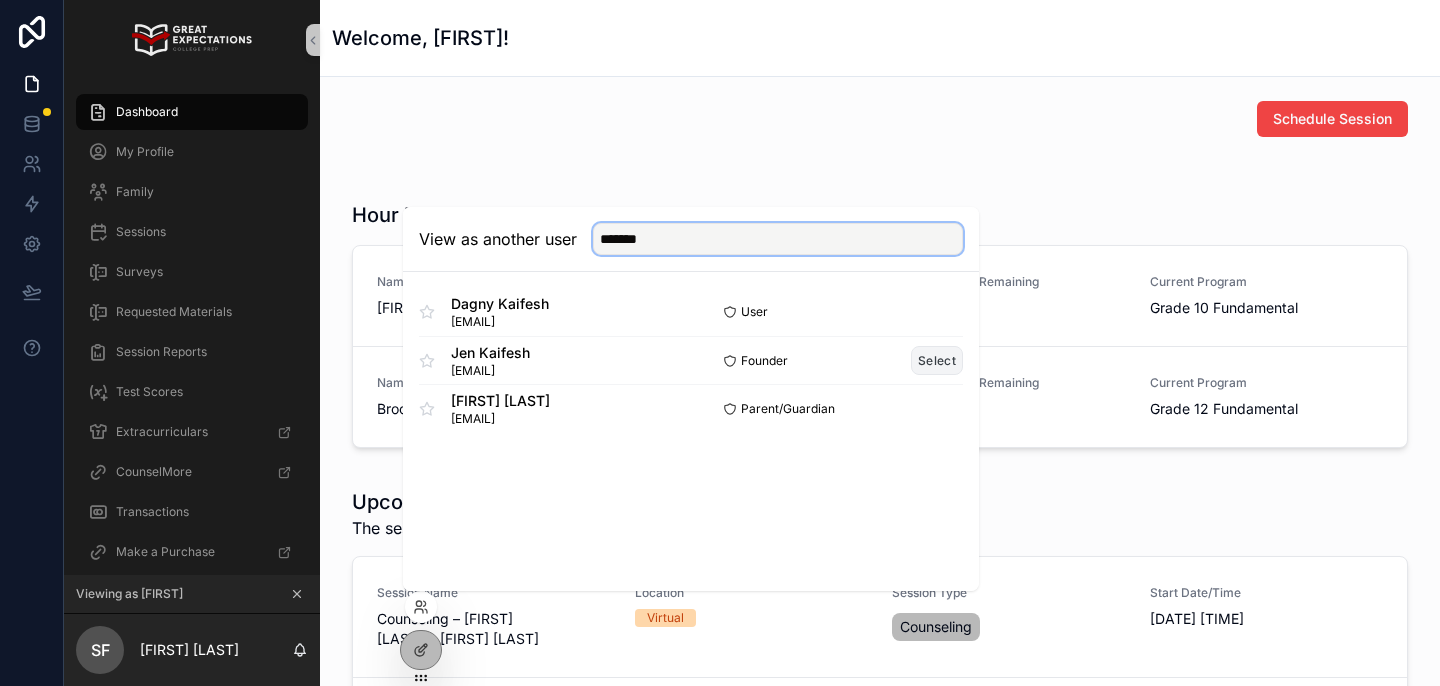type on "*******" 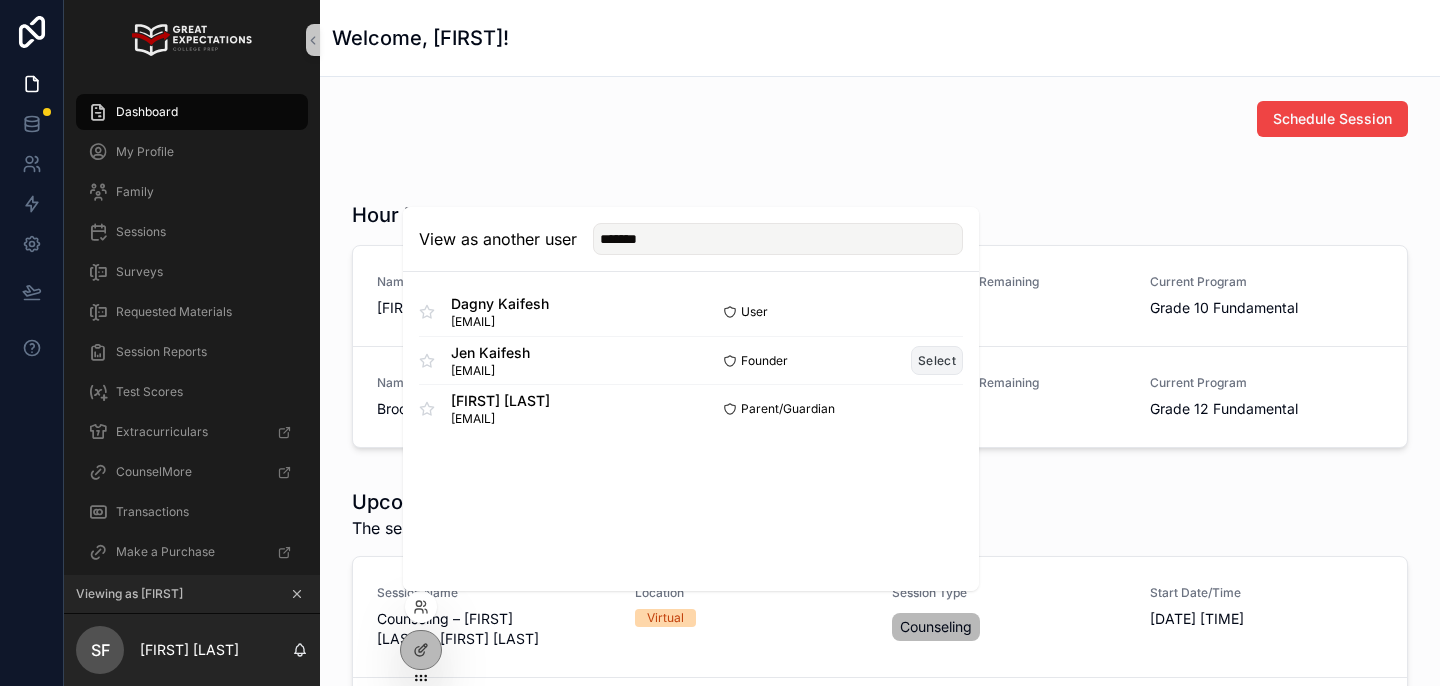 click on "Select" at bounding box center [937, 360] 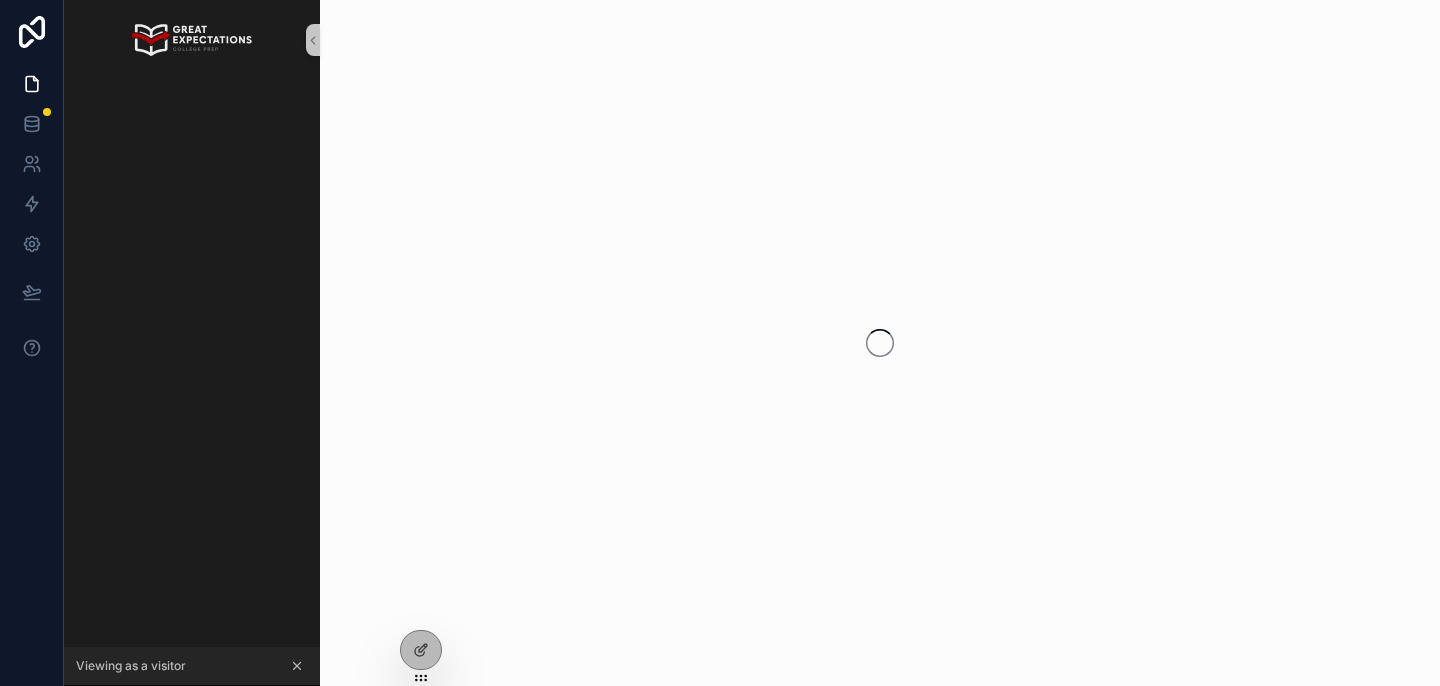 scroll, scrollTop: 0, scrollLeft: 0, axis: both 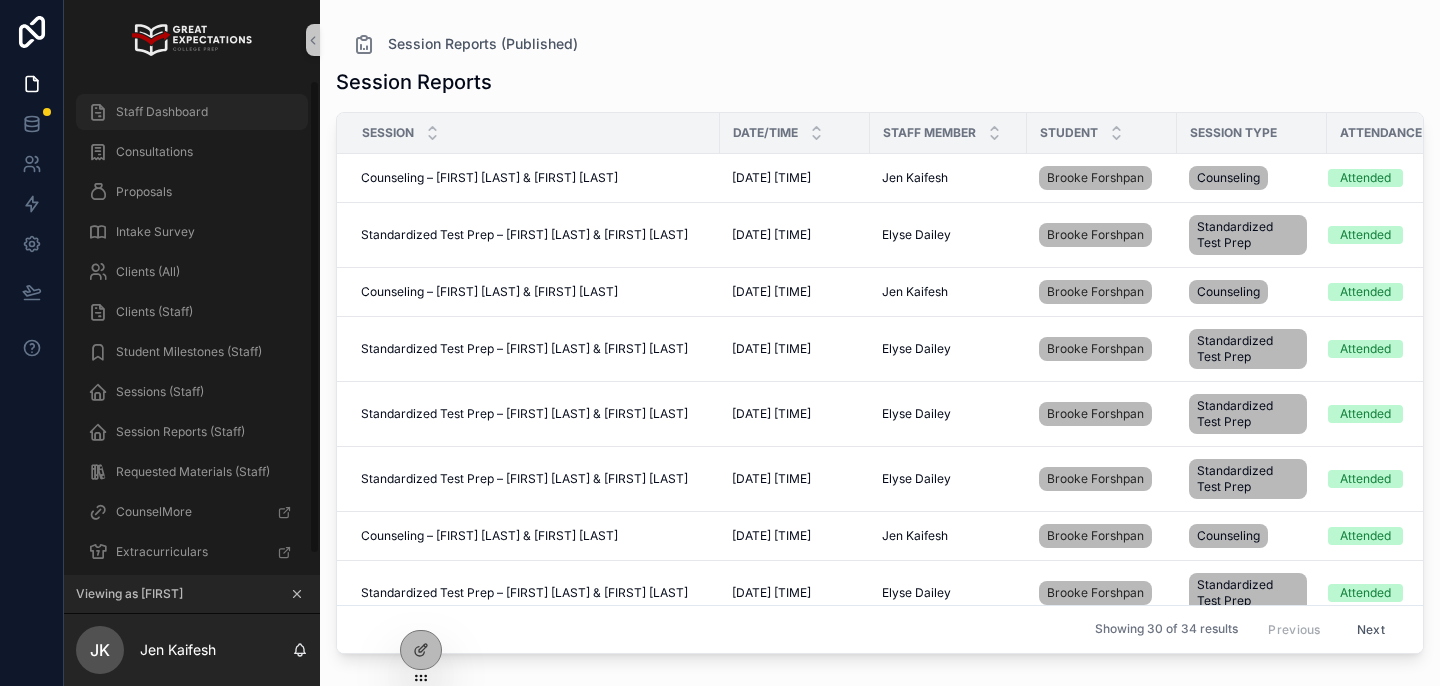 click on "Staff Dashboard" at bounding box center (192, 112) 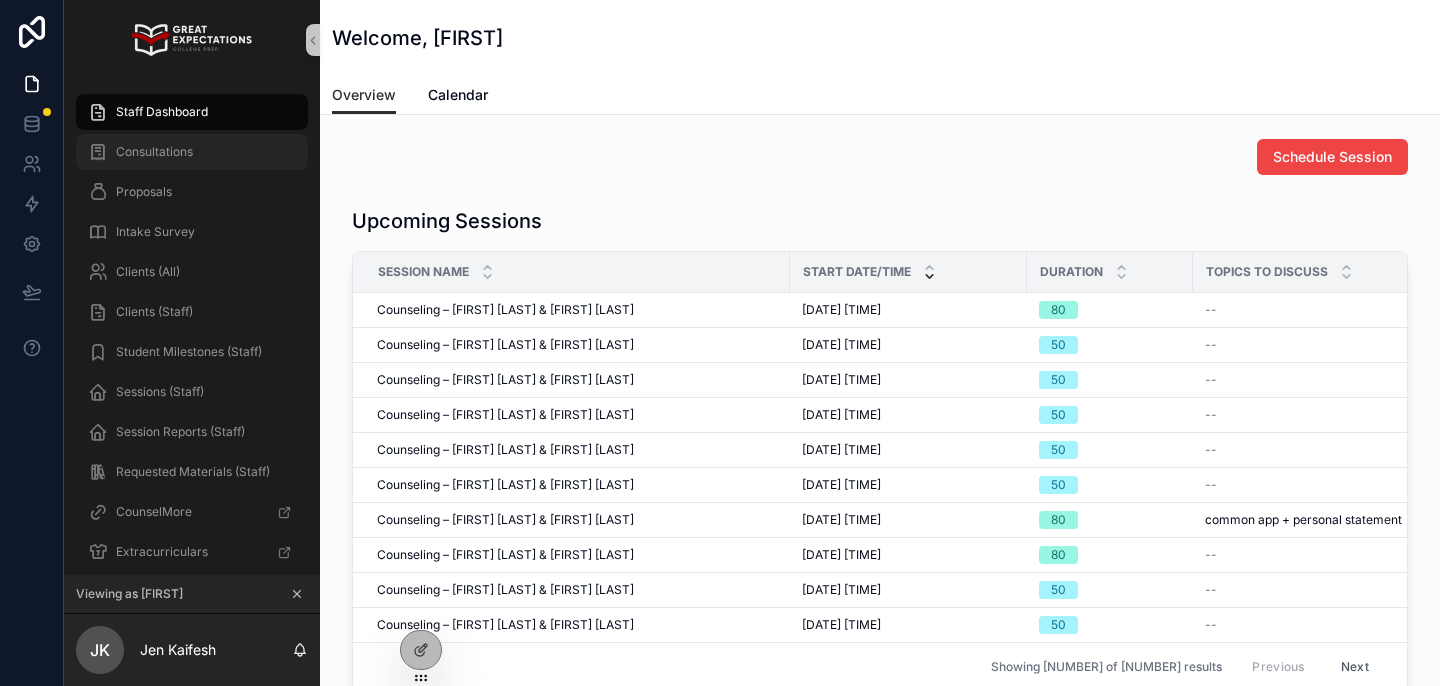 click on "Consultations" at bounding box center (192, 152) 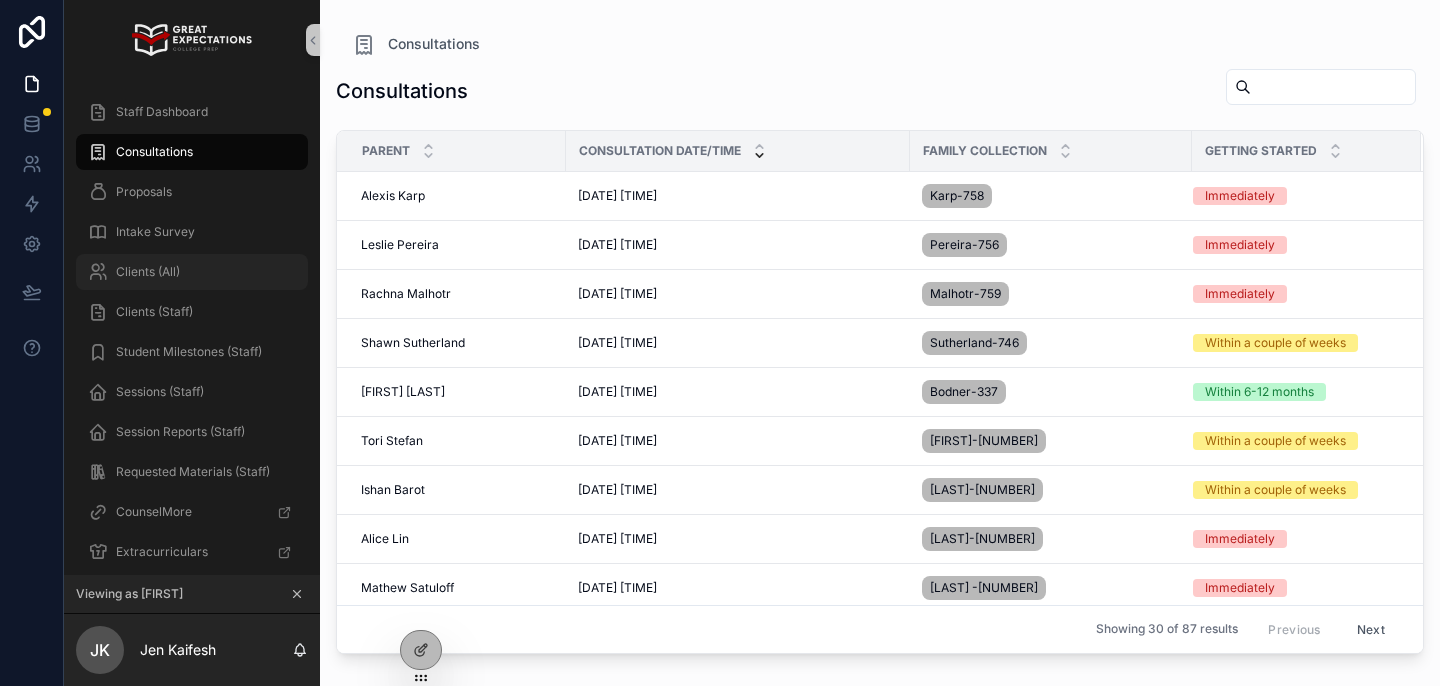 click on "Clients (All)" at bounding box center [192, 272] 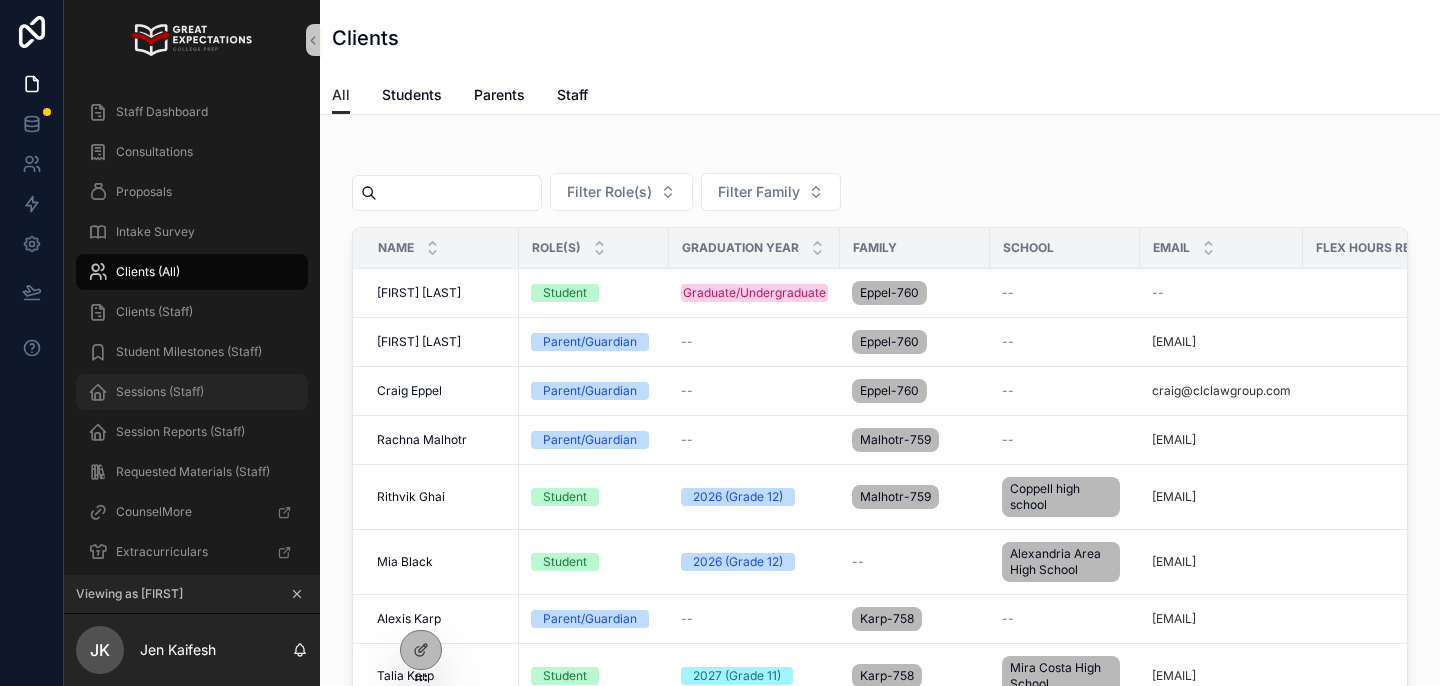 click on "Sessions (Staff)" at bounding box center (192, 392) 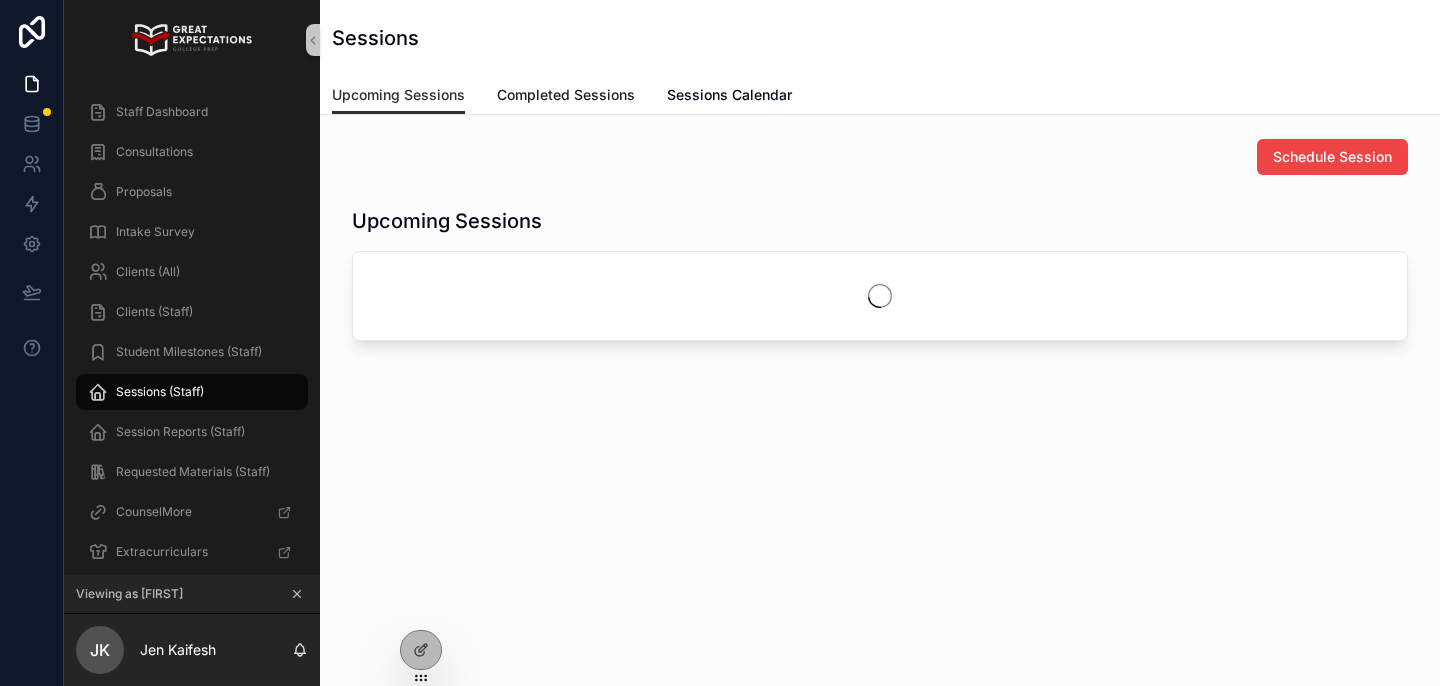 click on "Completed Sessions" at bounding box center (566, 95) 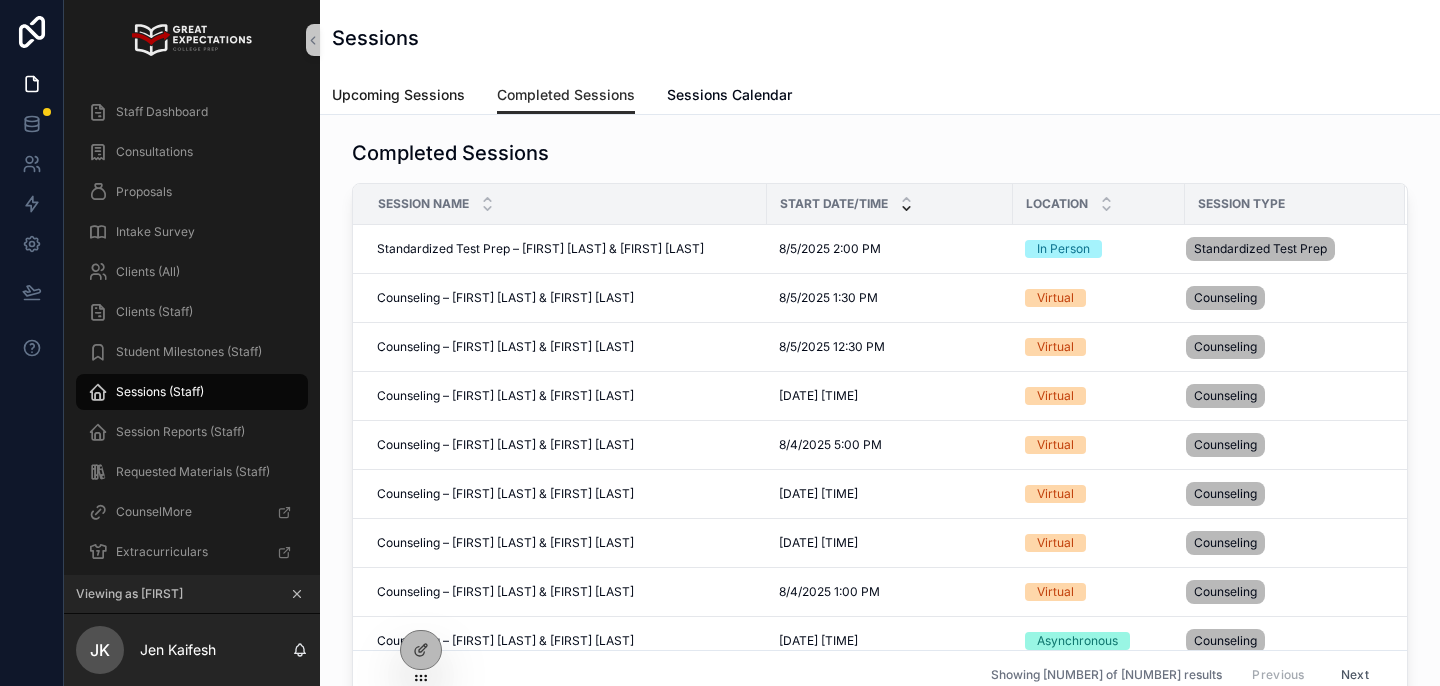 click on "Upcoming Sessions" at bounding box center (398, 95) 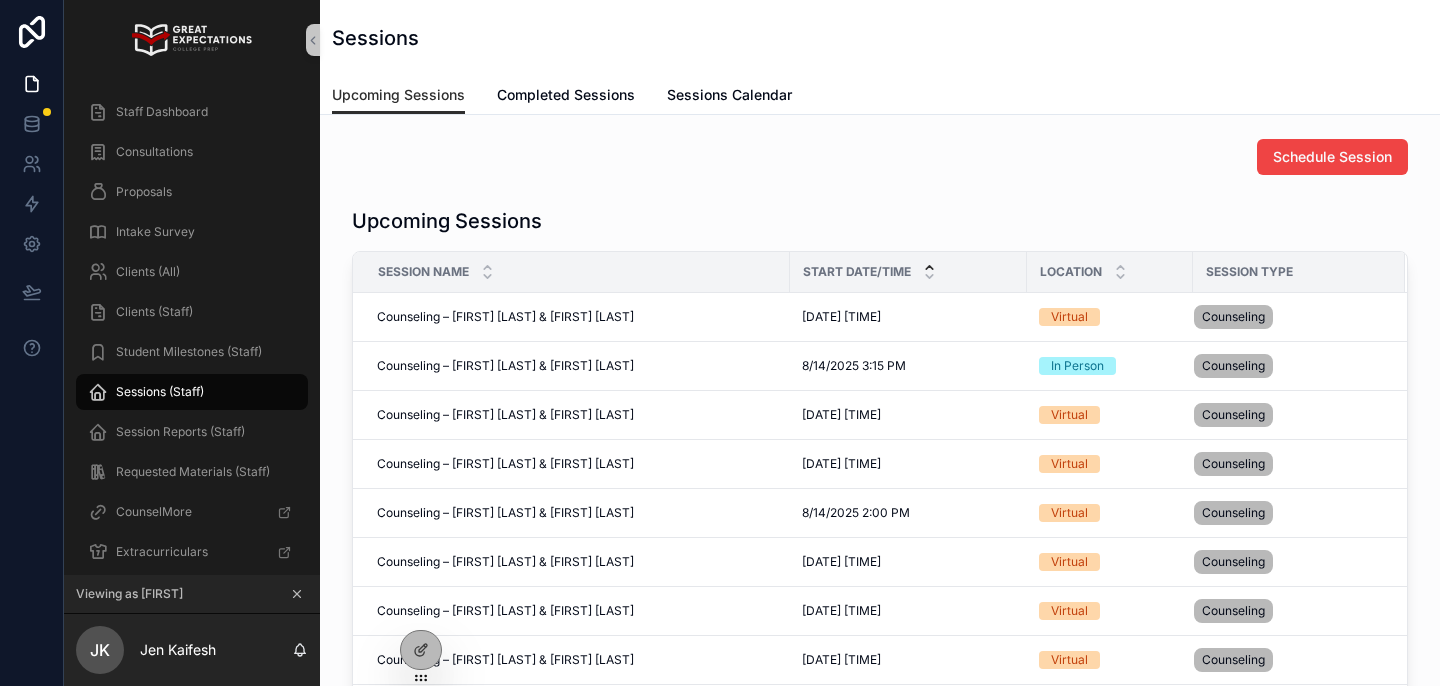 click 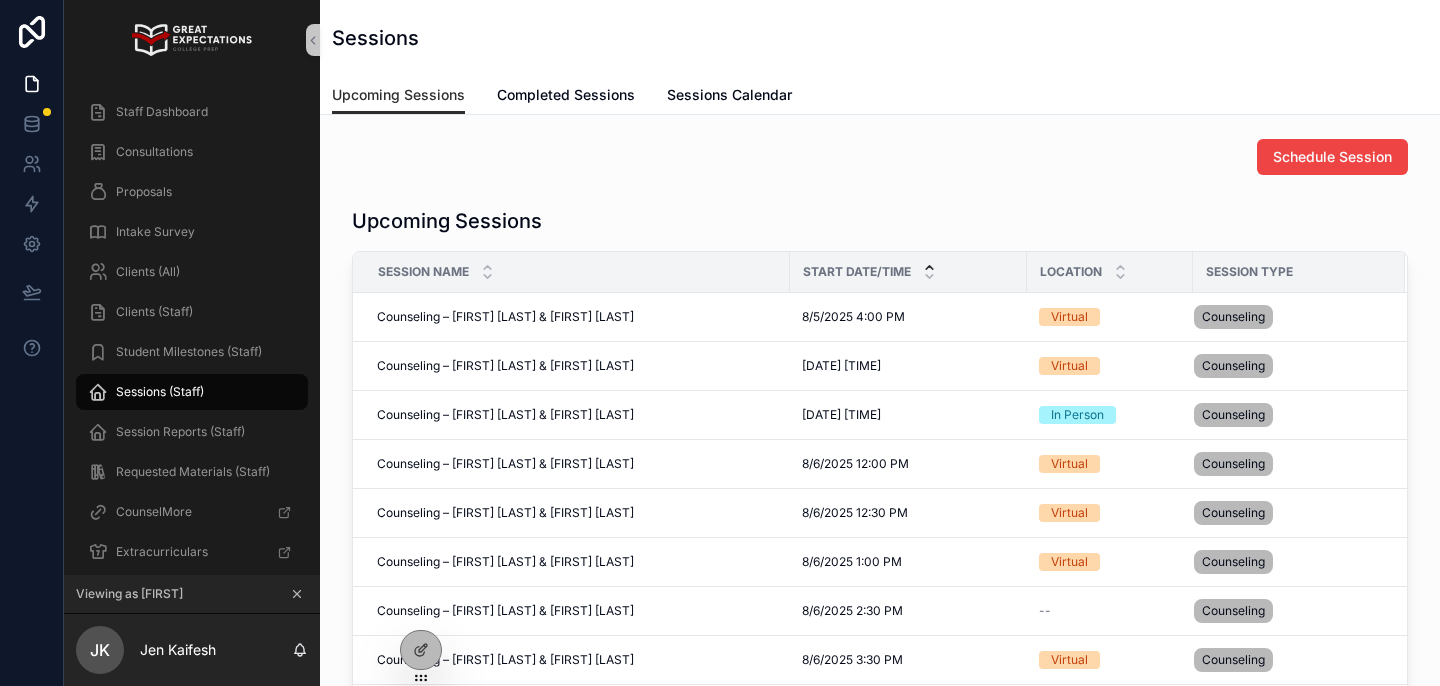 click 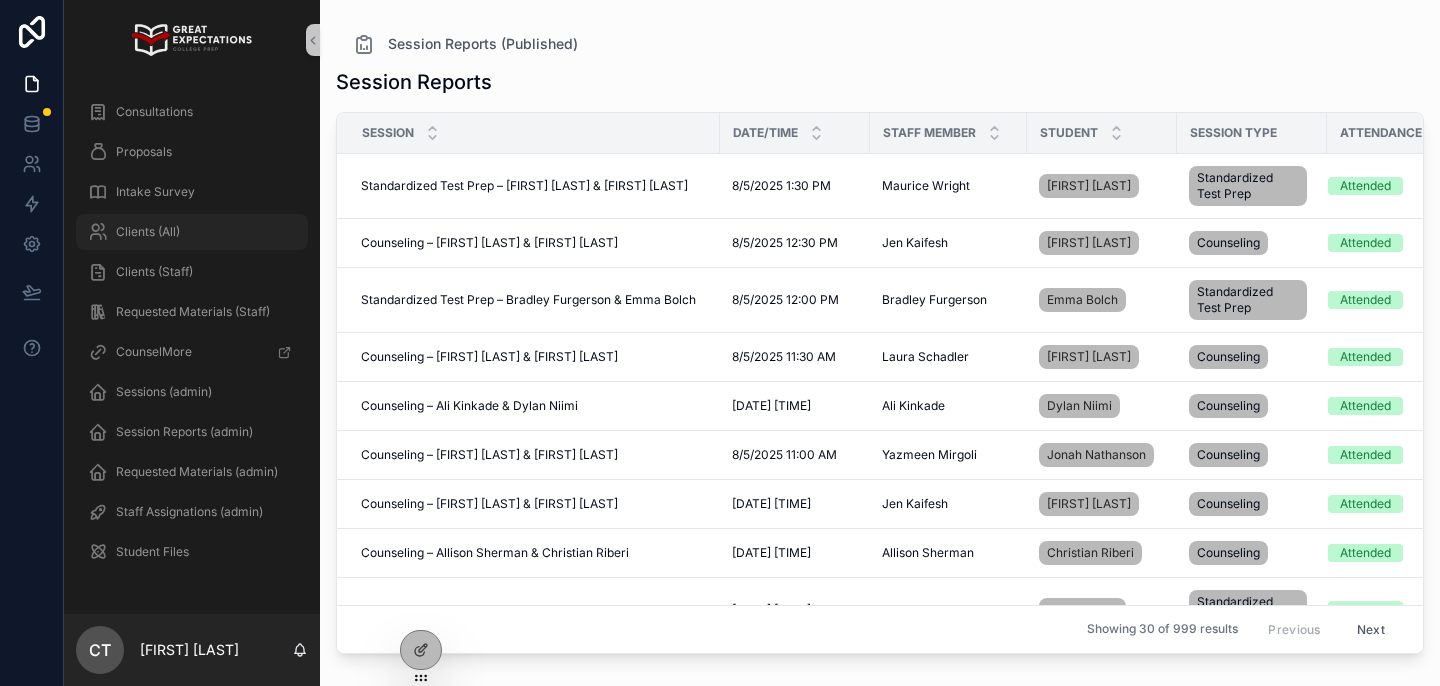 click on "Clients (All)" at bounding box center (192, 232) 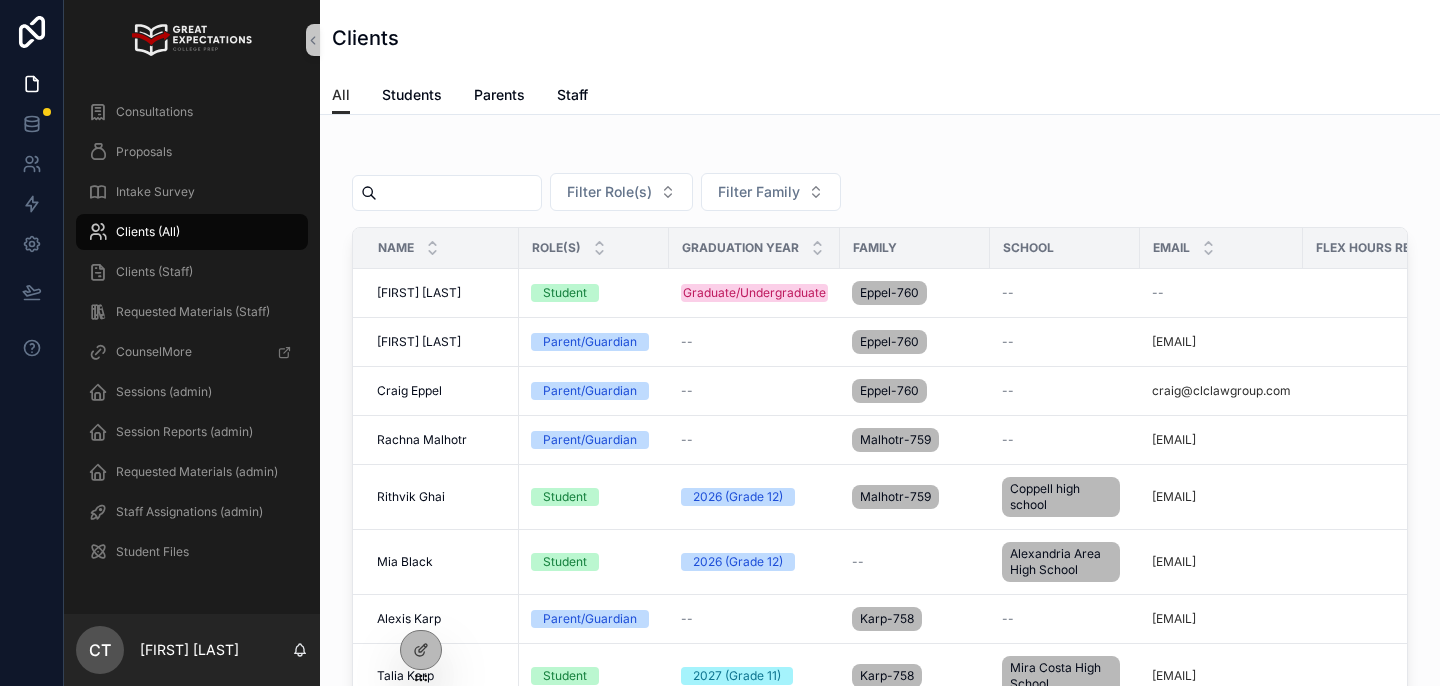 click at bounding box center (459, 193) 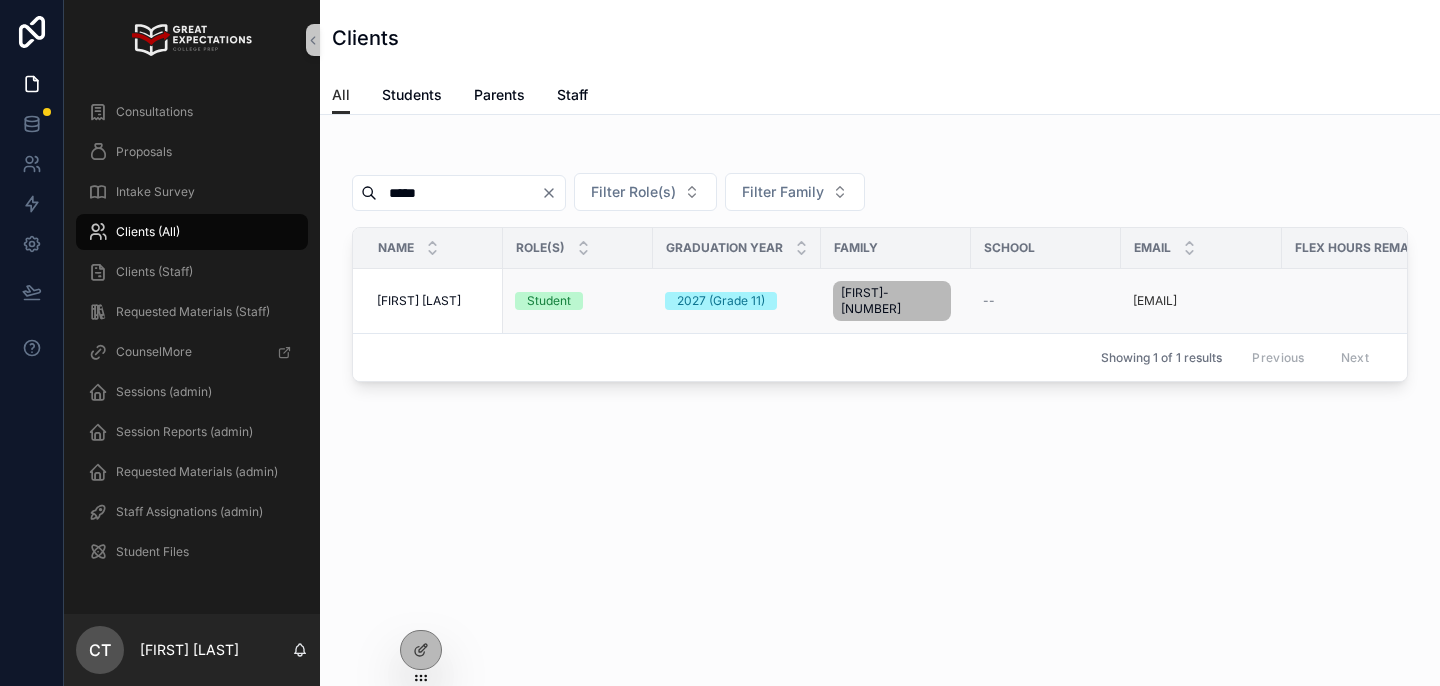 type on "*****" 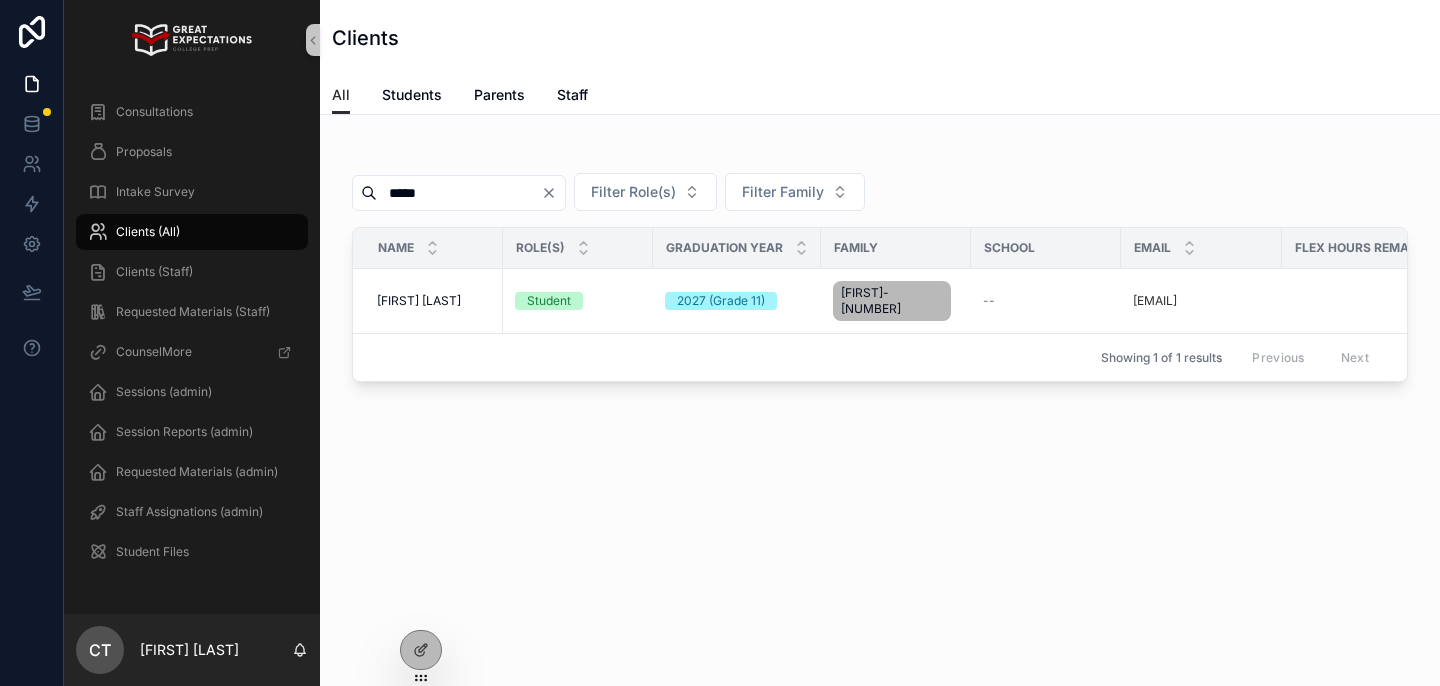scroll, scrollTop: 0, scrollLeft: 501, axis: horizontal 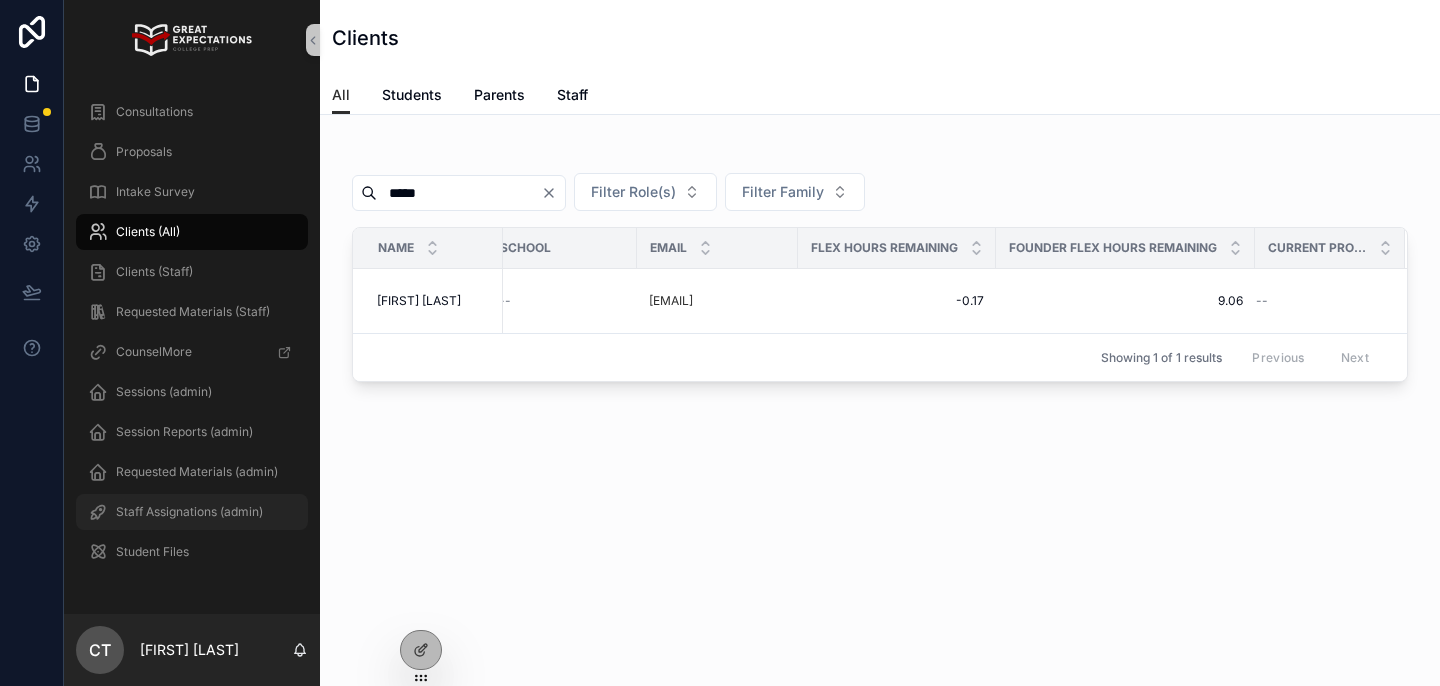 click on "Staff Assignations (admin)" at bounding box center (189, 512) 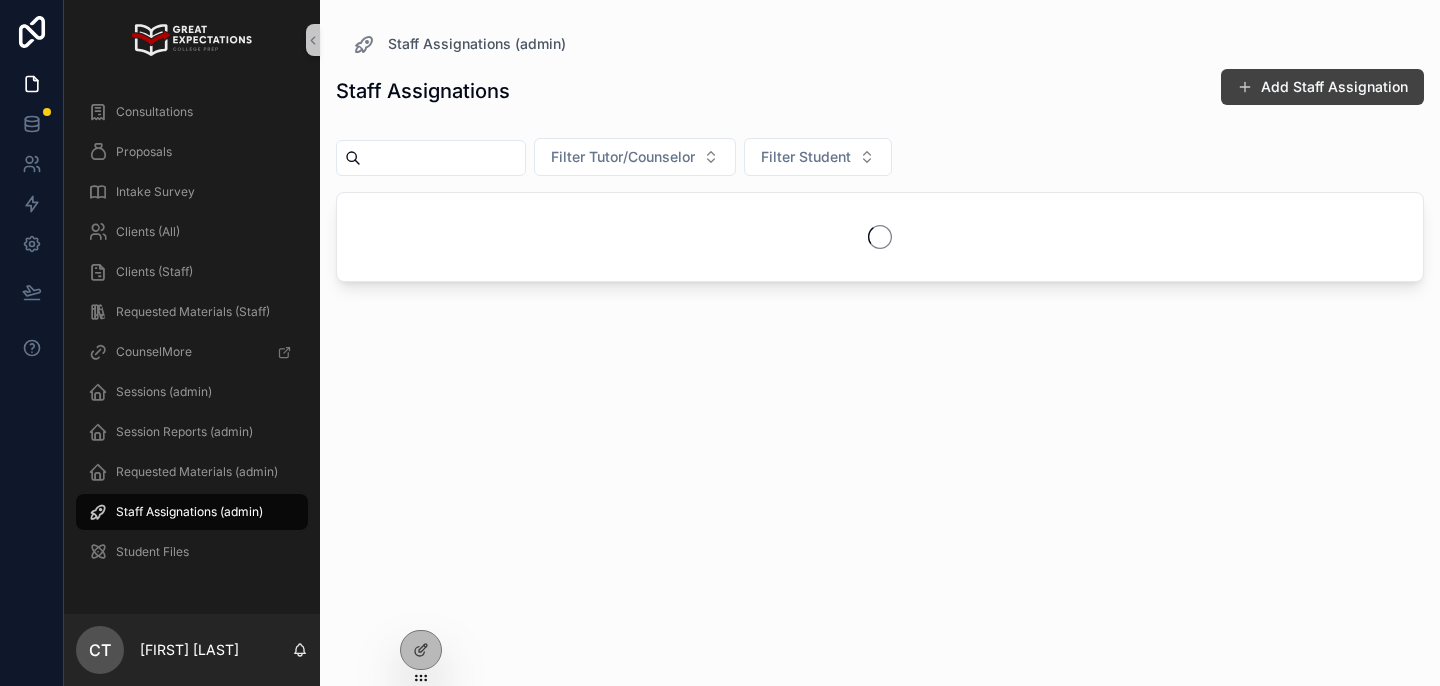 click on "Add Staff Assignation" at bounding box center (1322, 87) 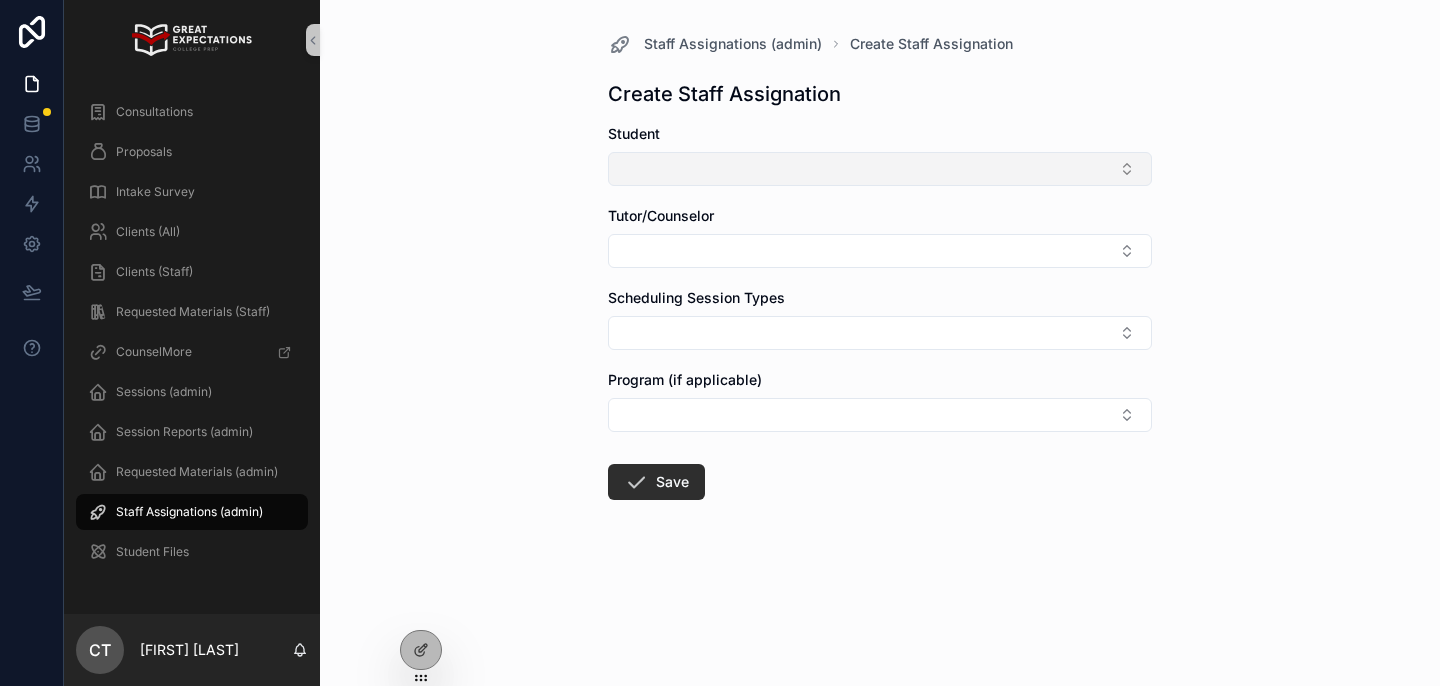 click at bounding box center (880, 169) 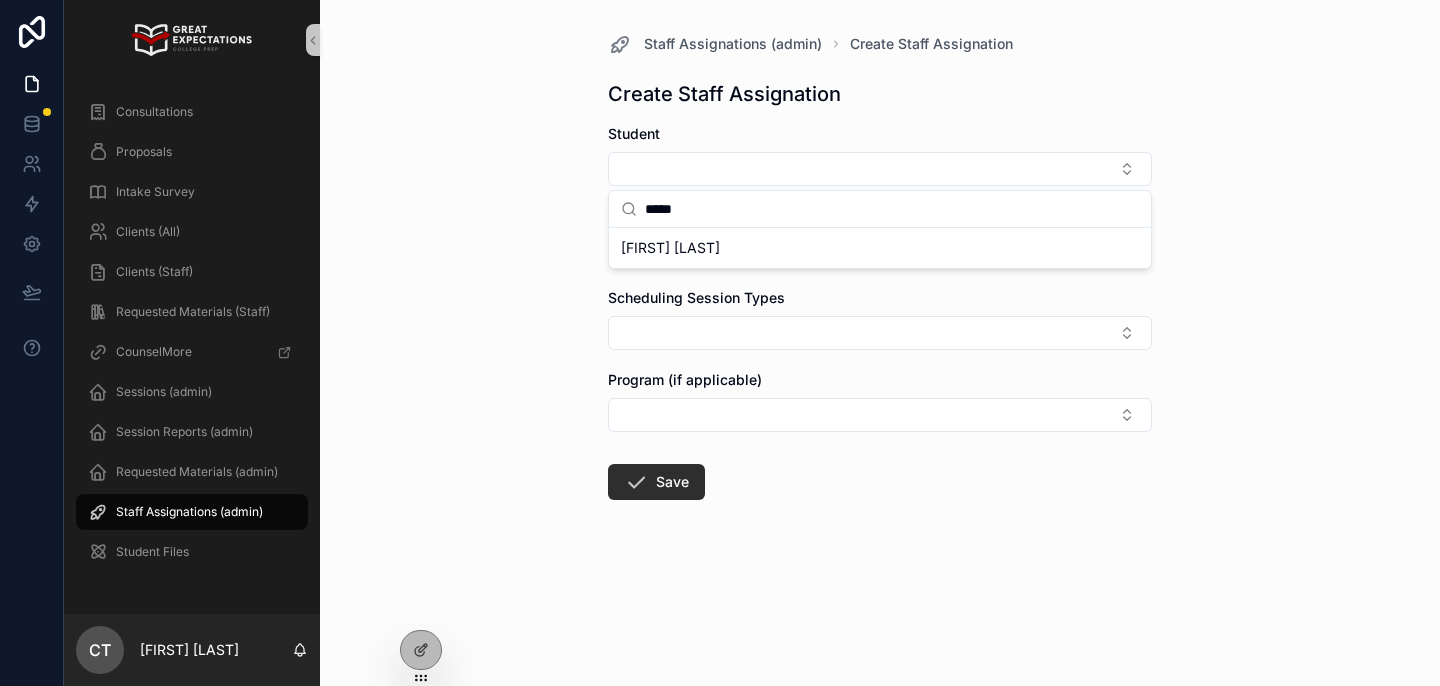 type on "*****" 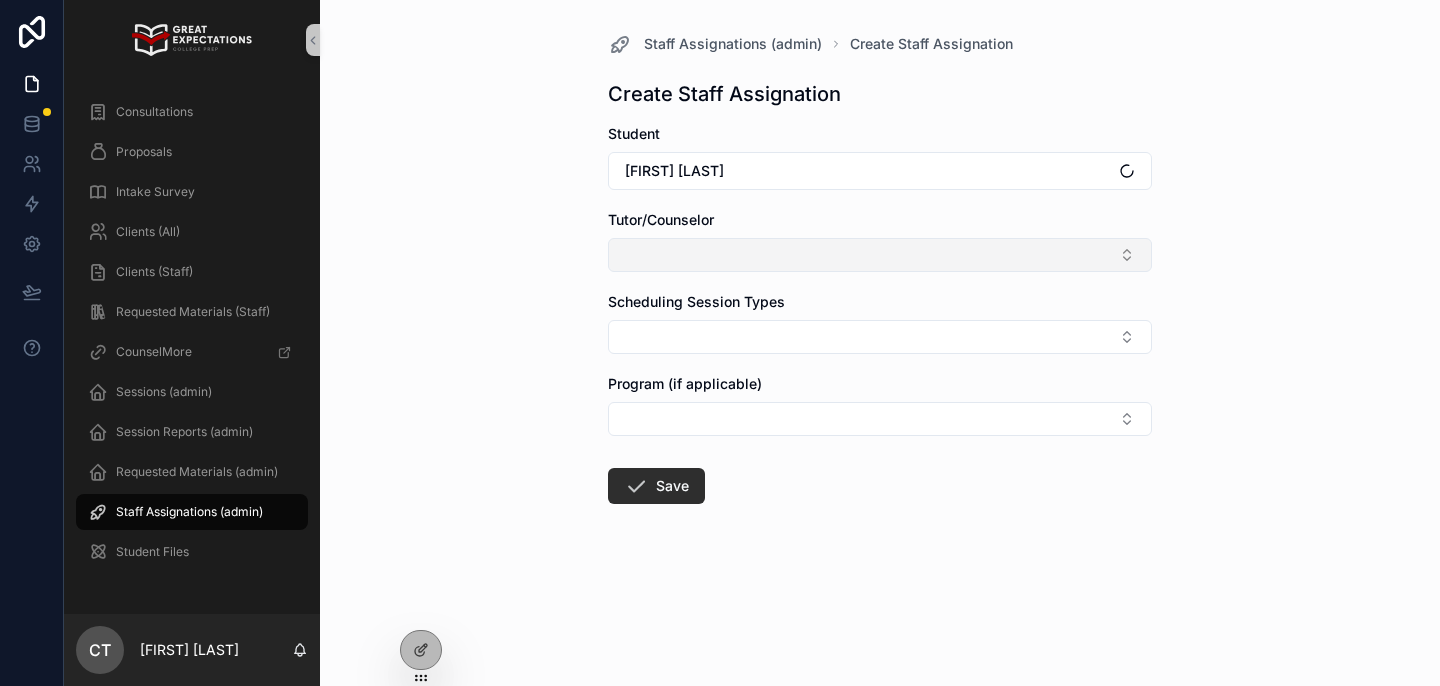 click at bounding box center [880, 255] 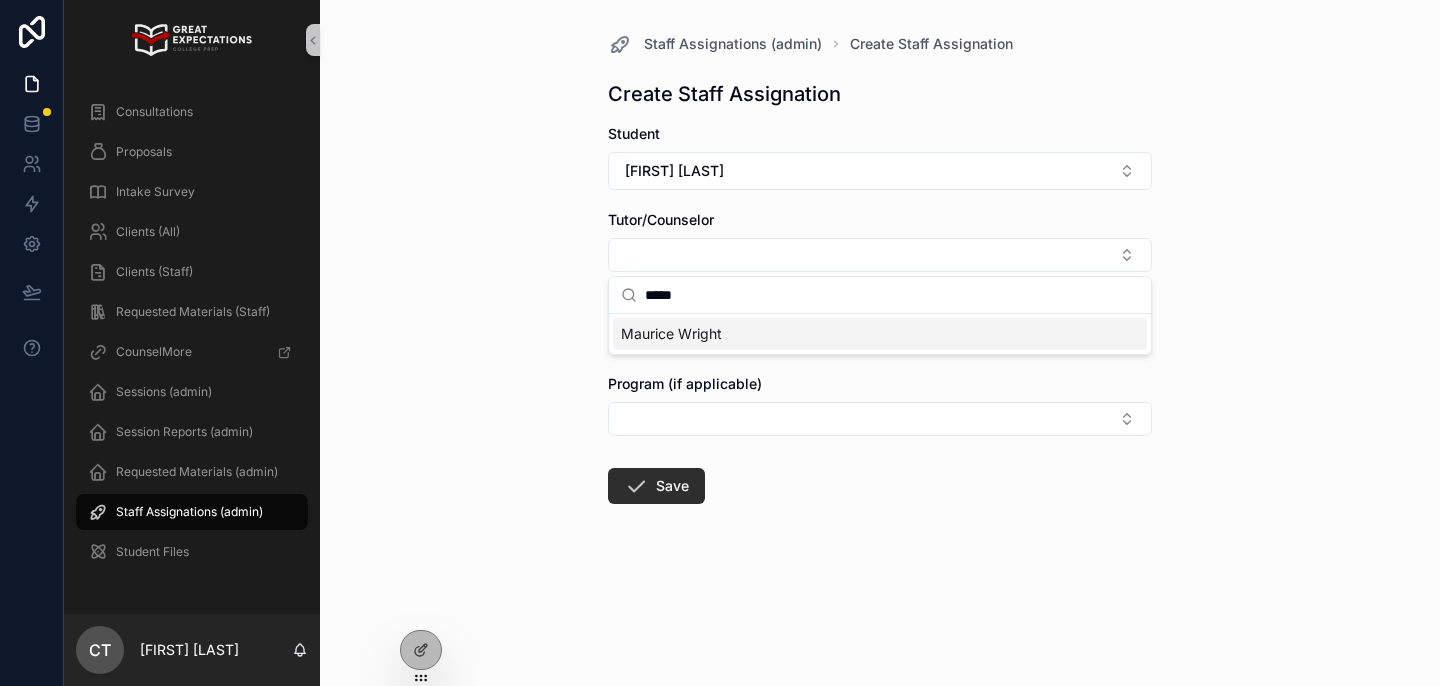 type on "*****" 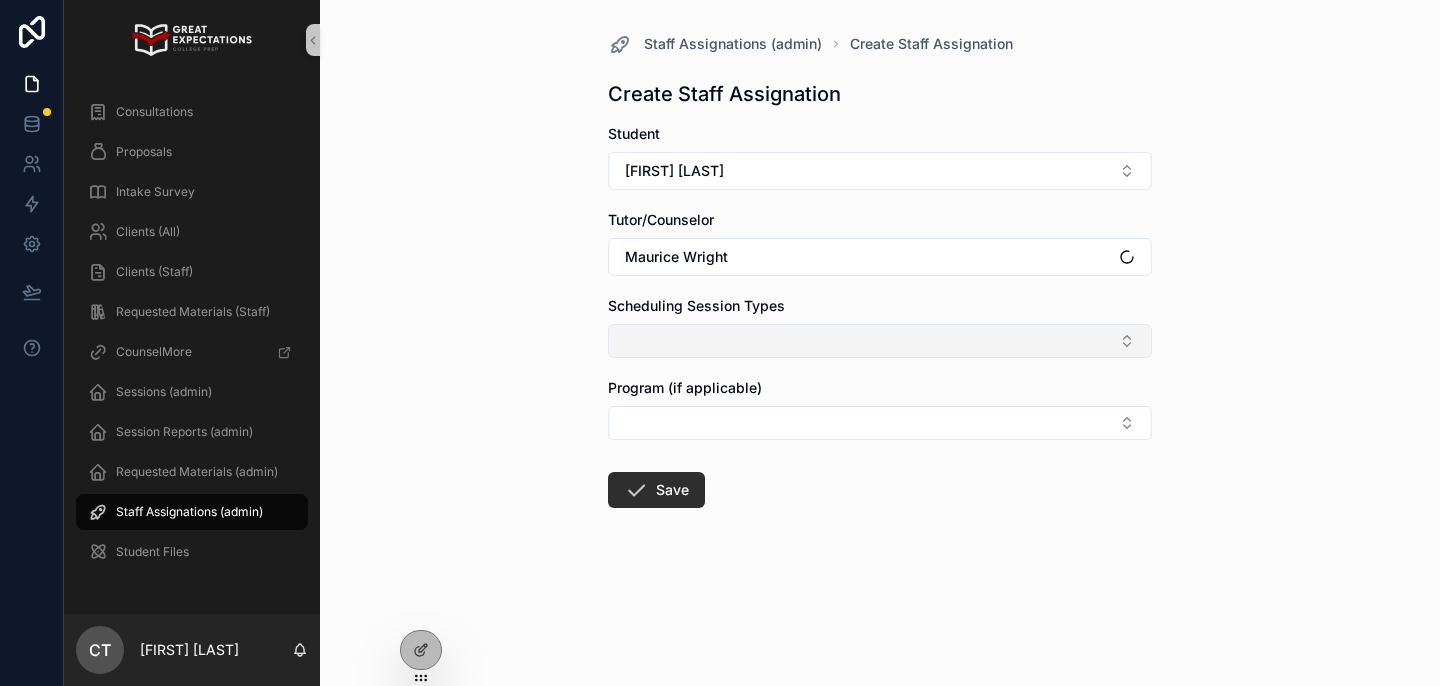 click at bounding box center [880, 341] 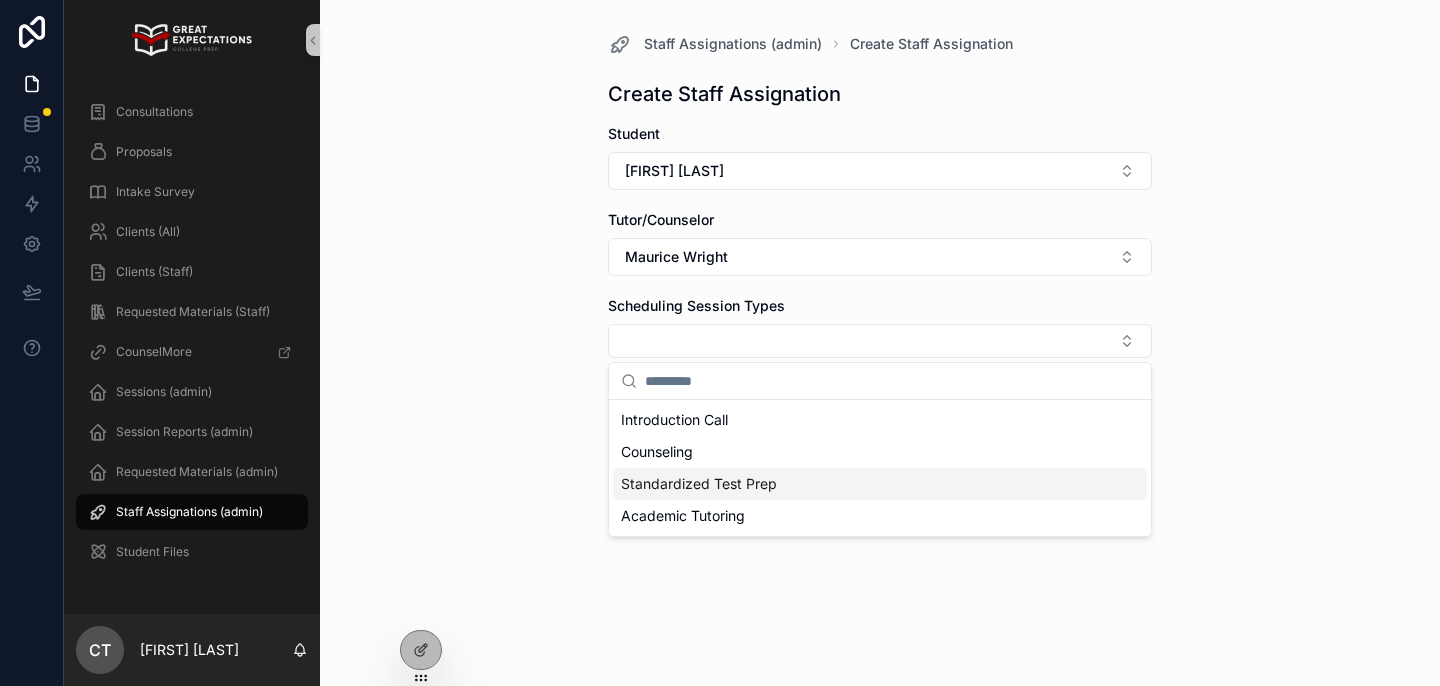 click on "Standardized Test Prep" at bounding box center (699, 484) 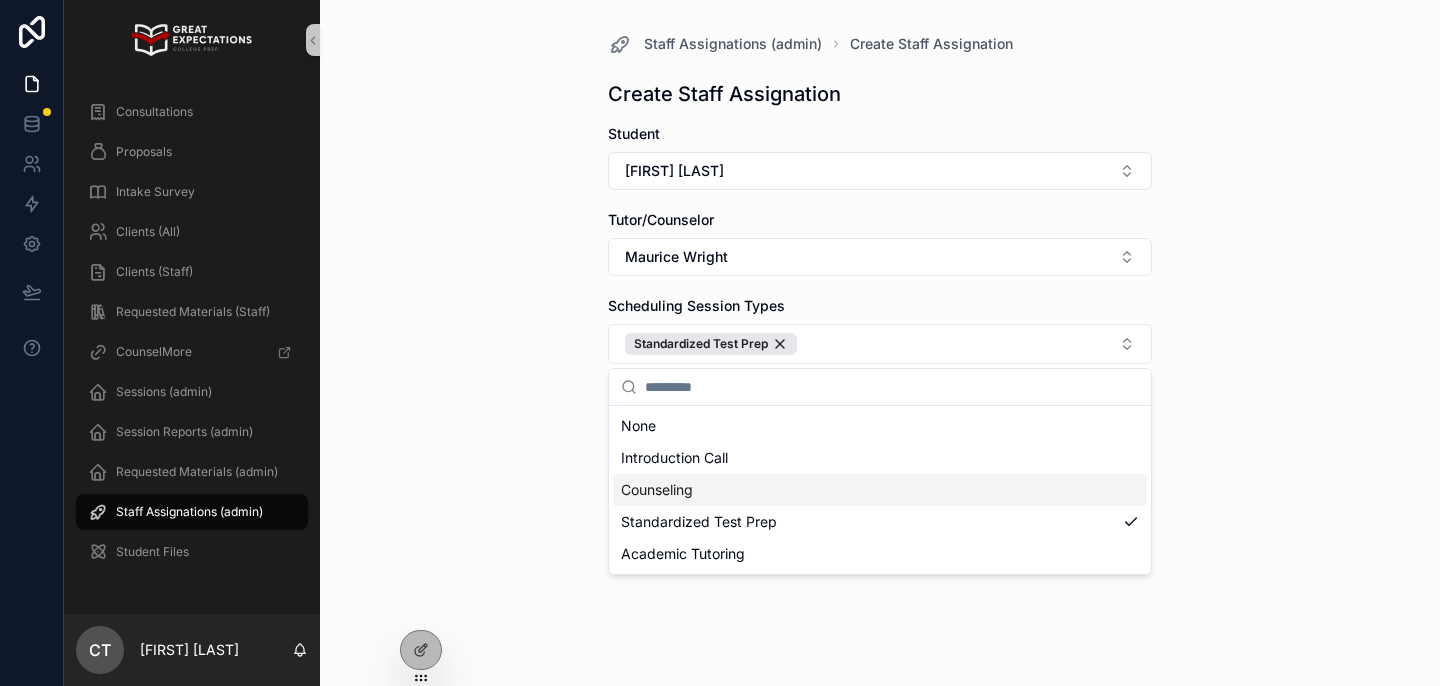 click on "Staff Assignations (admin) Create Staff Assignation Create Staff Assignation Student [FIRST] [LAST] Tutor/Counselor [FIRST] [LAST] Scheduling Session Types Standardized Test Prep Program (if applicable) Save" at bounding box center (880, 343) 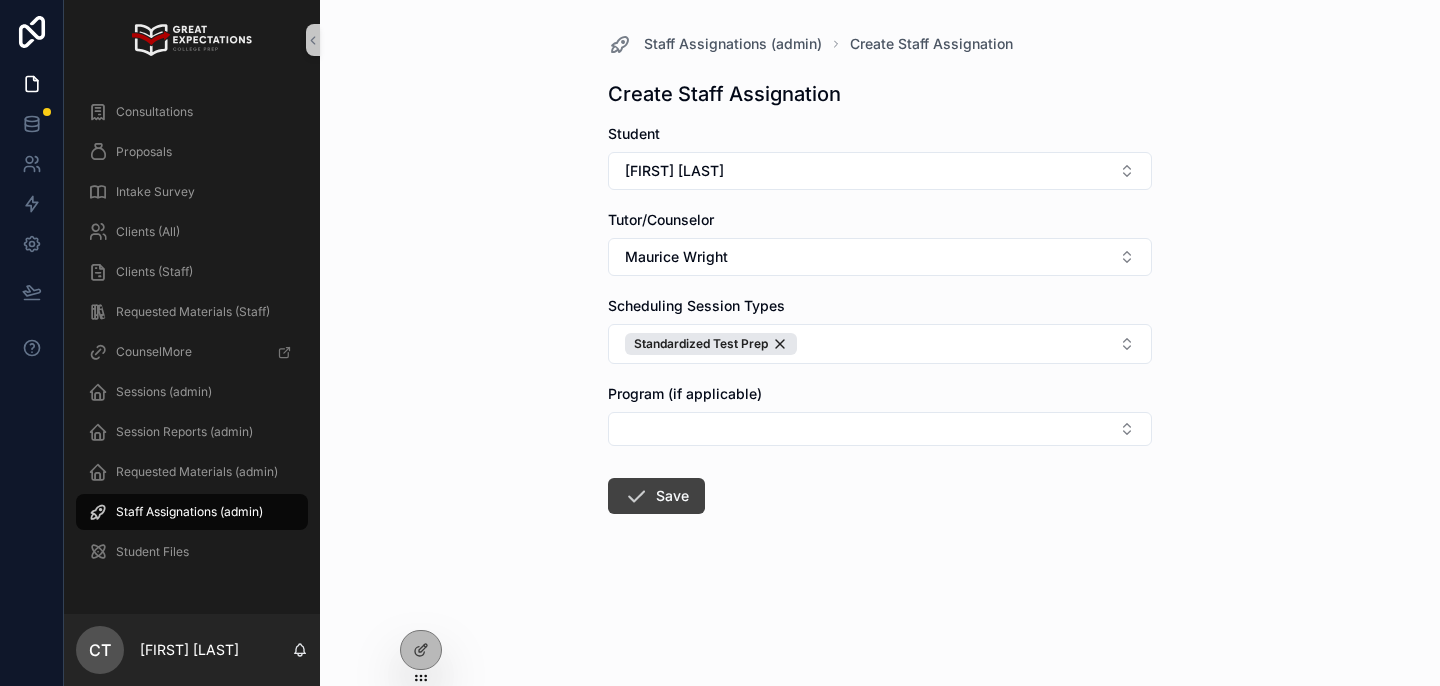 click on "Save" at bounding box center (656, 496) 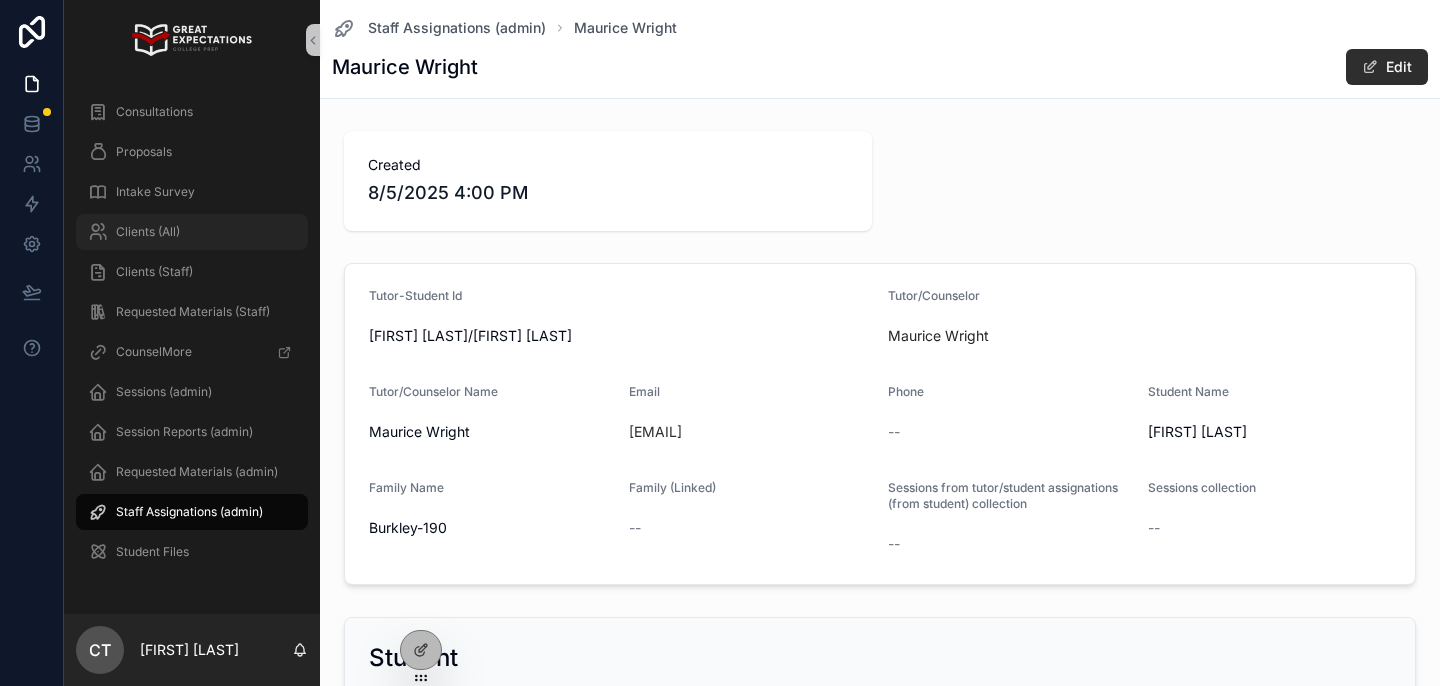 click on "Clients (All)" at bounding box center (192, 232) 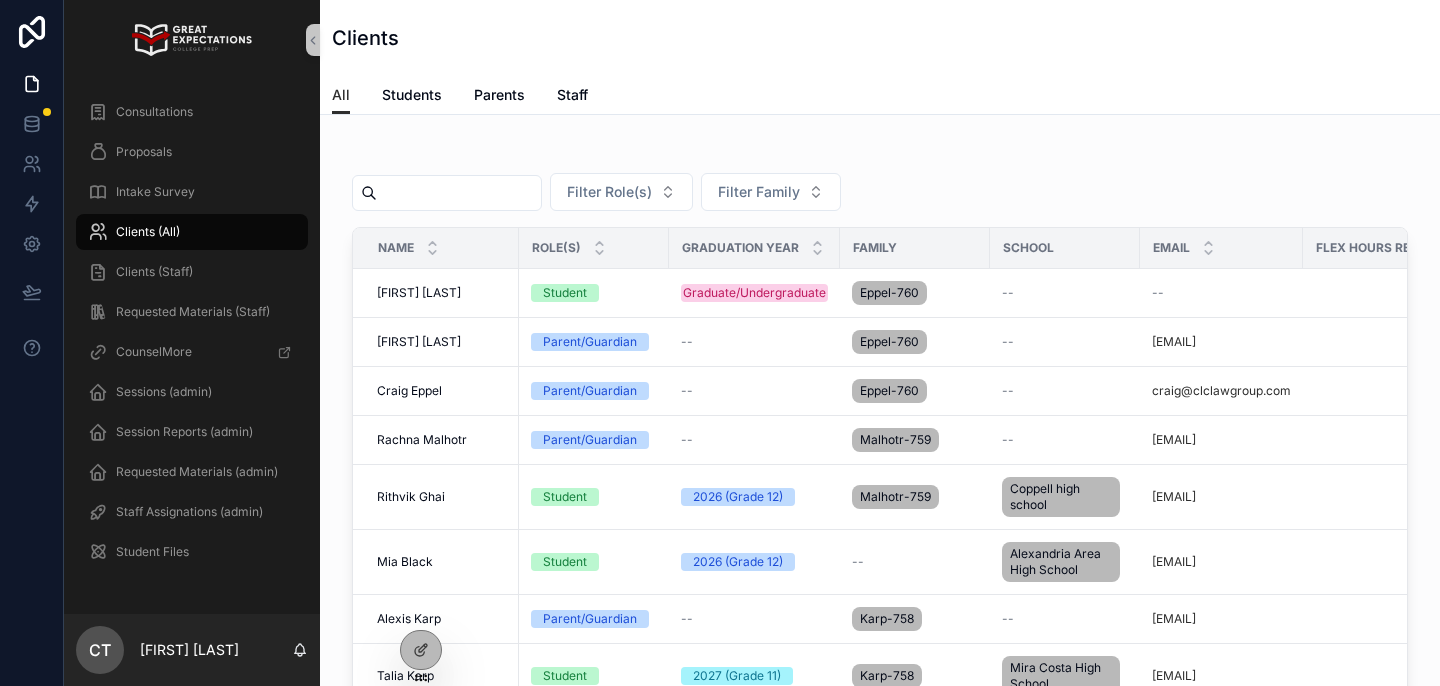 click at bounding box center [459, 193] 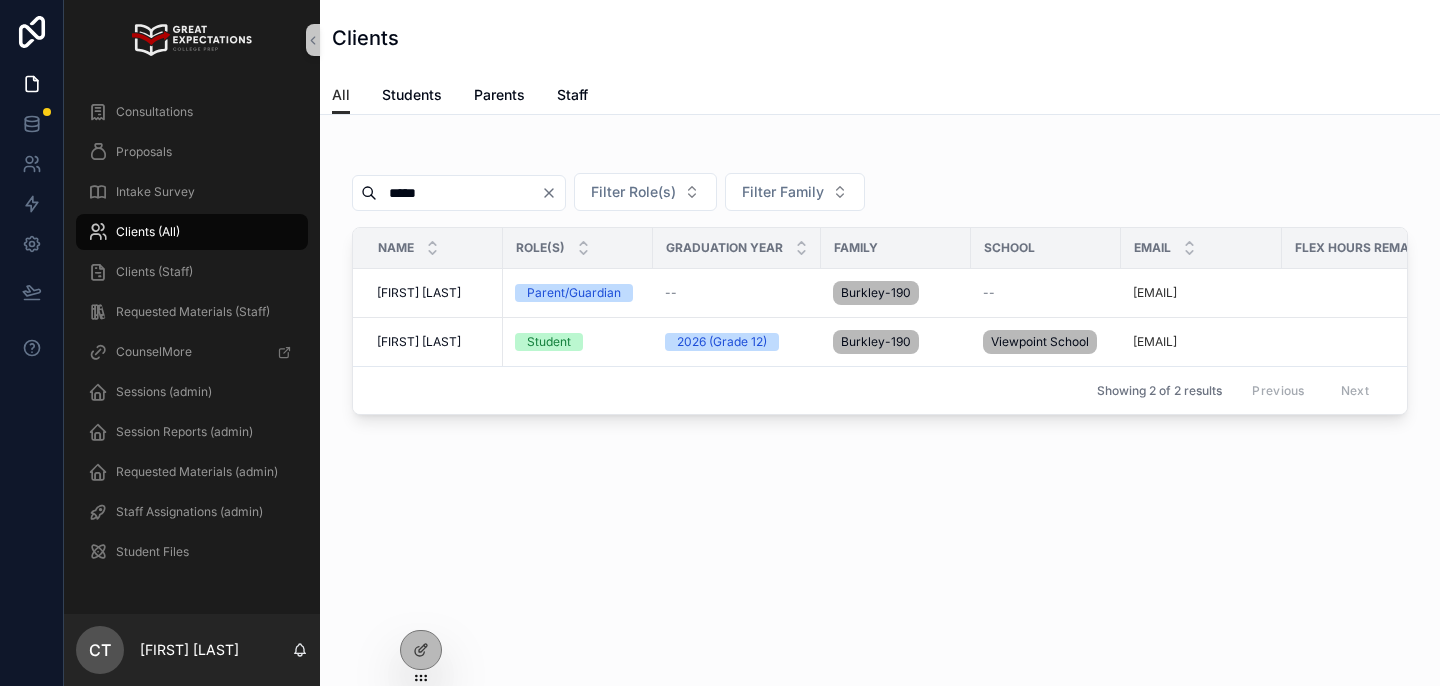 scroll, scrollTop: 0, scrollLeft: 496, axis: horizontal 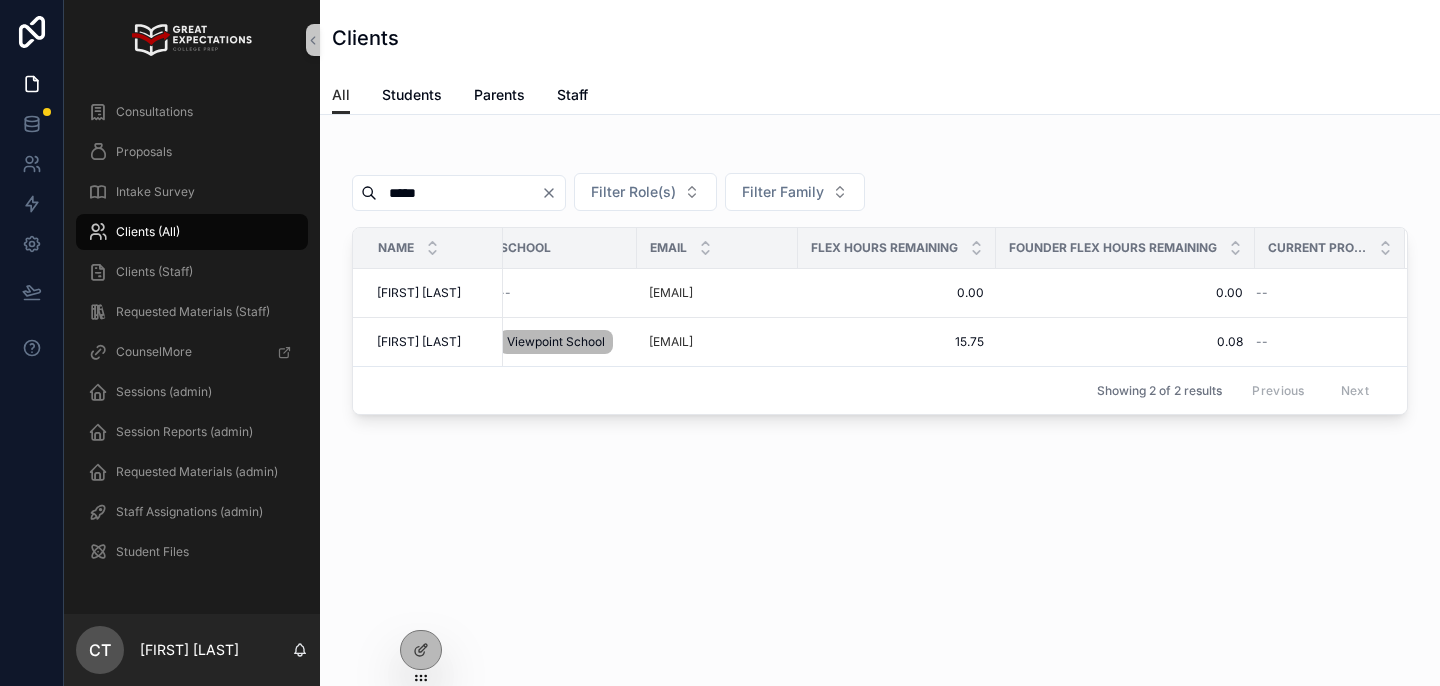 click on "*****" at bounding box center [459, 193] 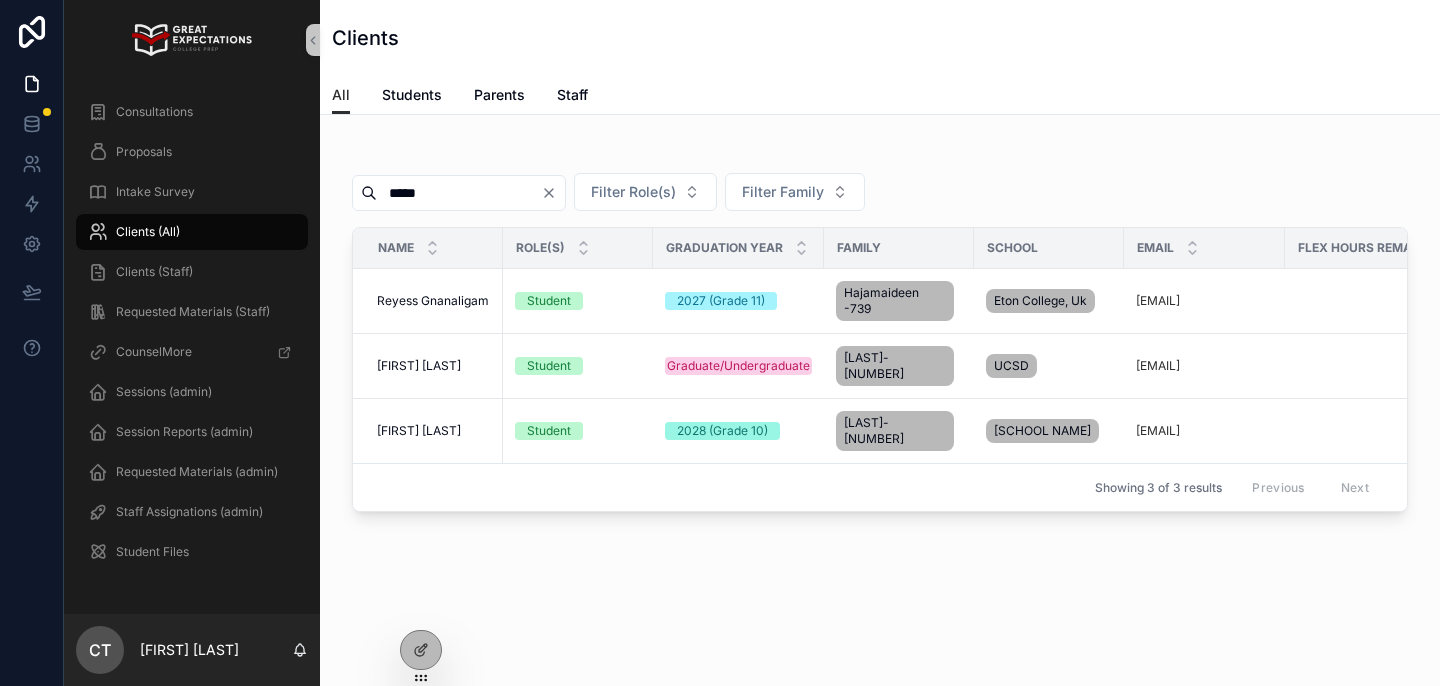 type on "*****" 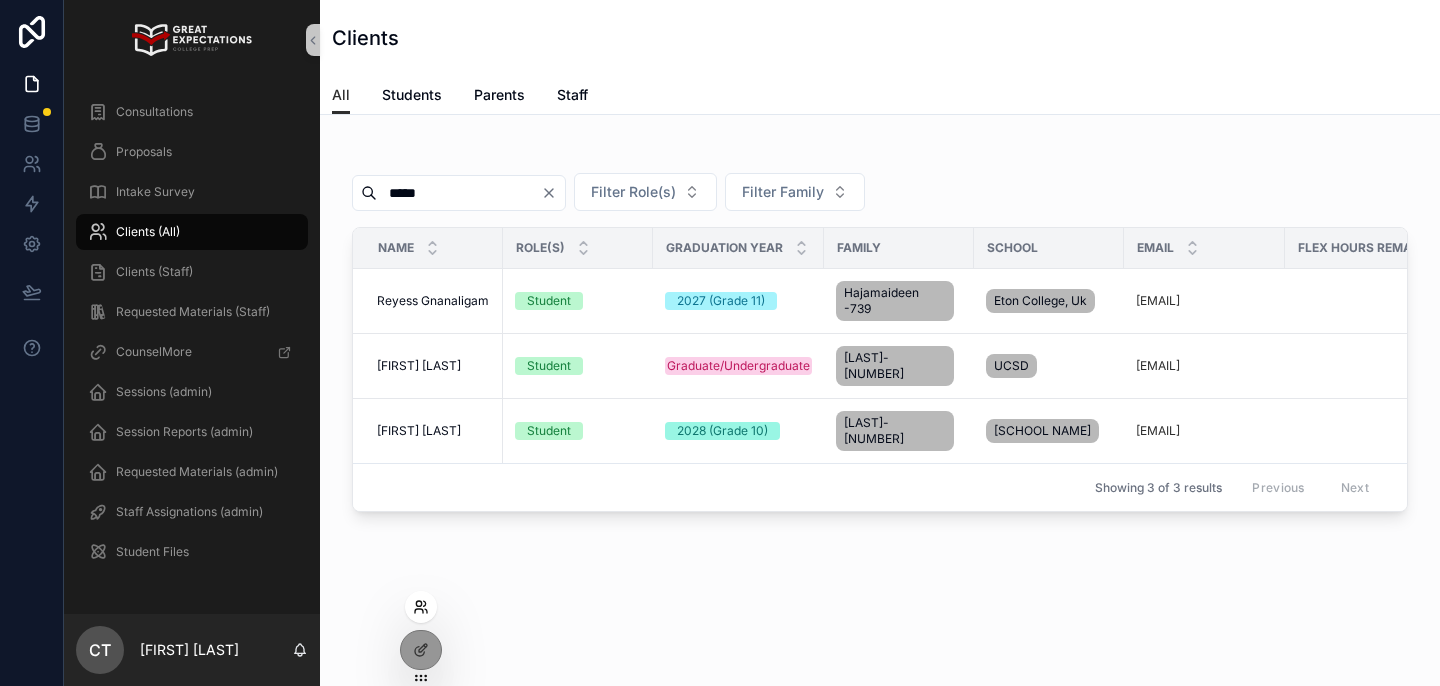 click 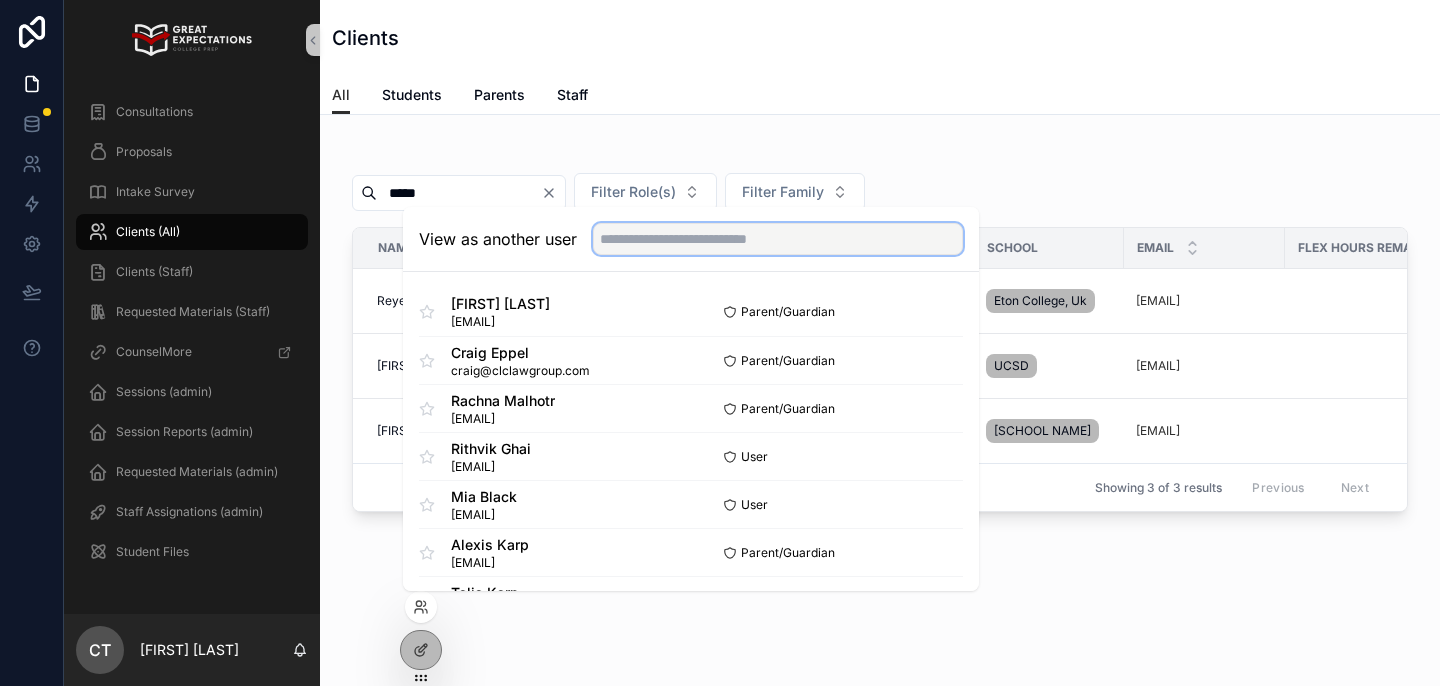 click at bounding box center [778, 239] 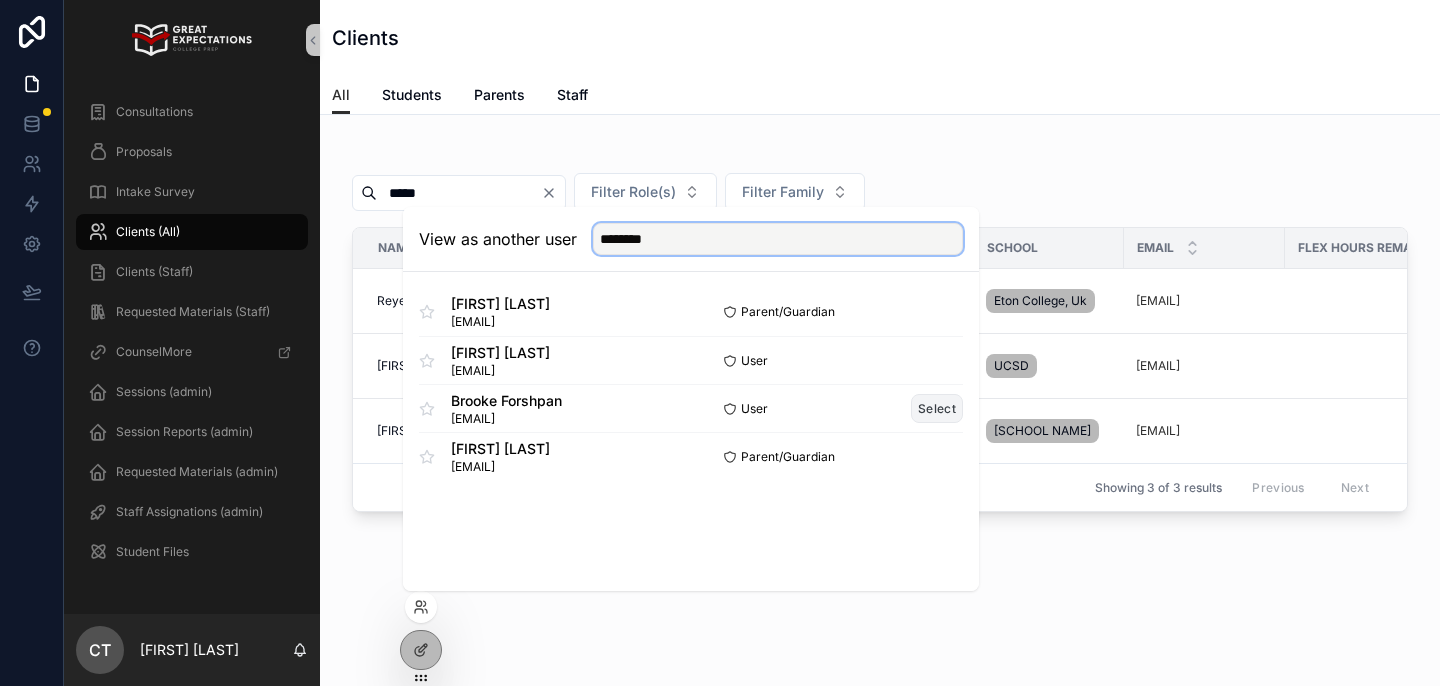 type on "********" 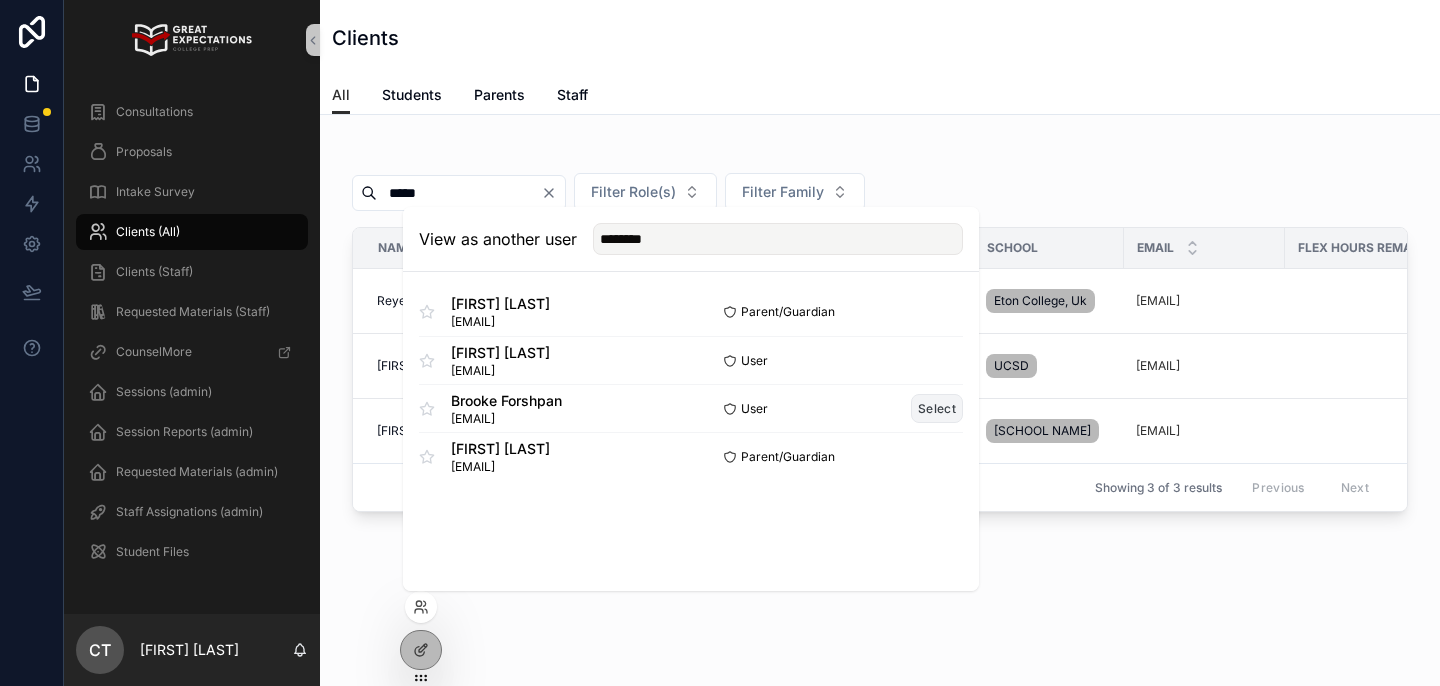 click on "Select" at bounding box center [937, 408] 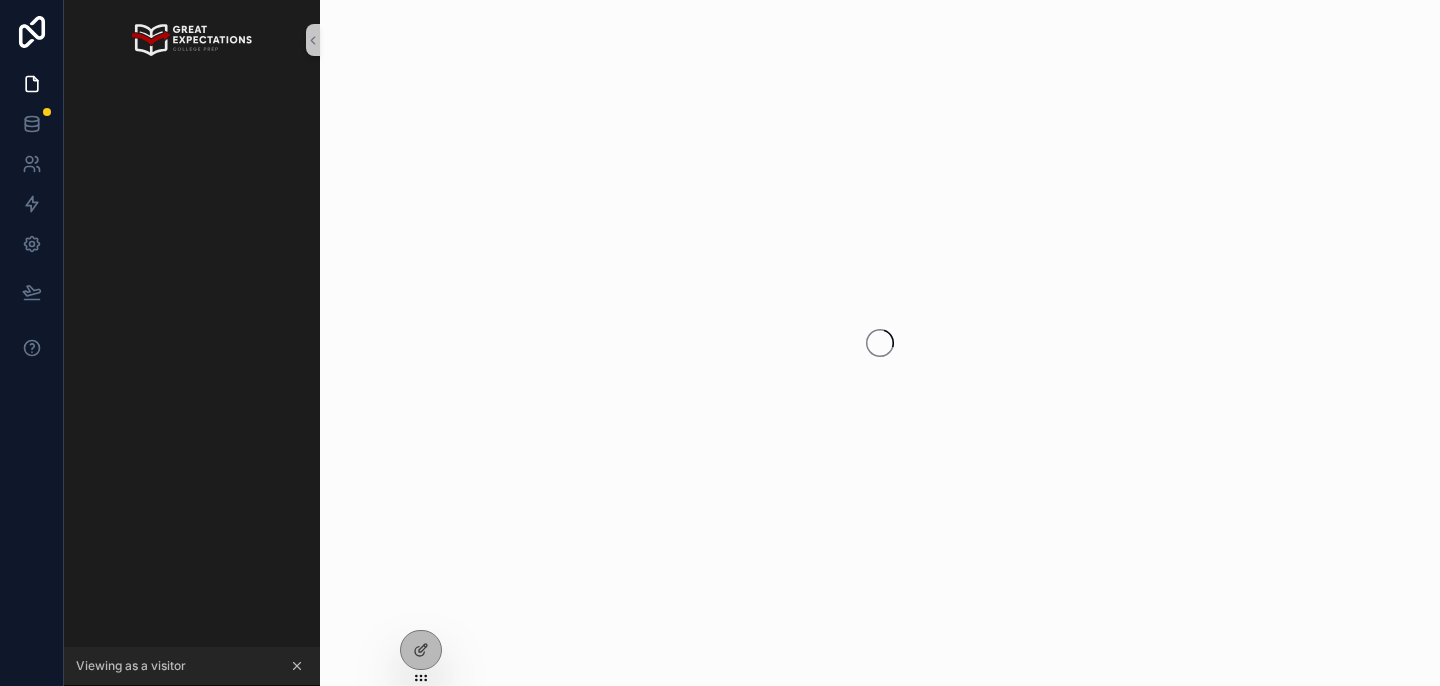 scroll, scrollTop: 0, scrollLeft: 0, axis: both 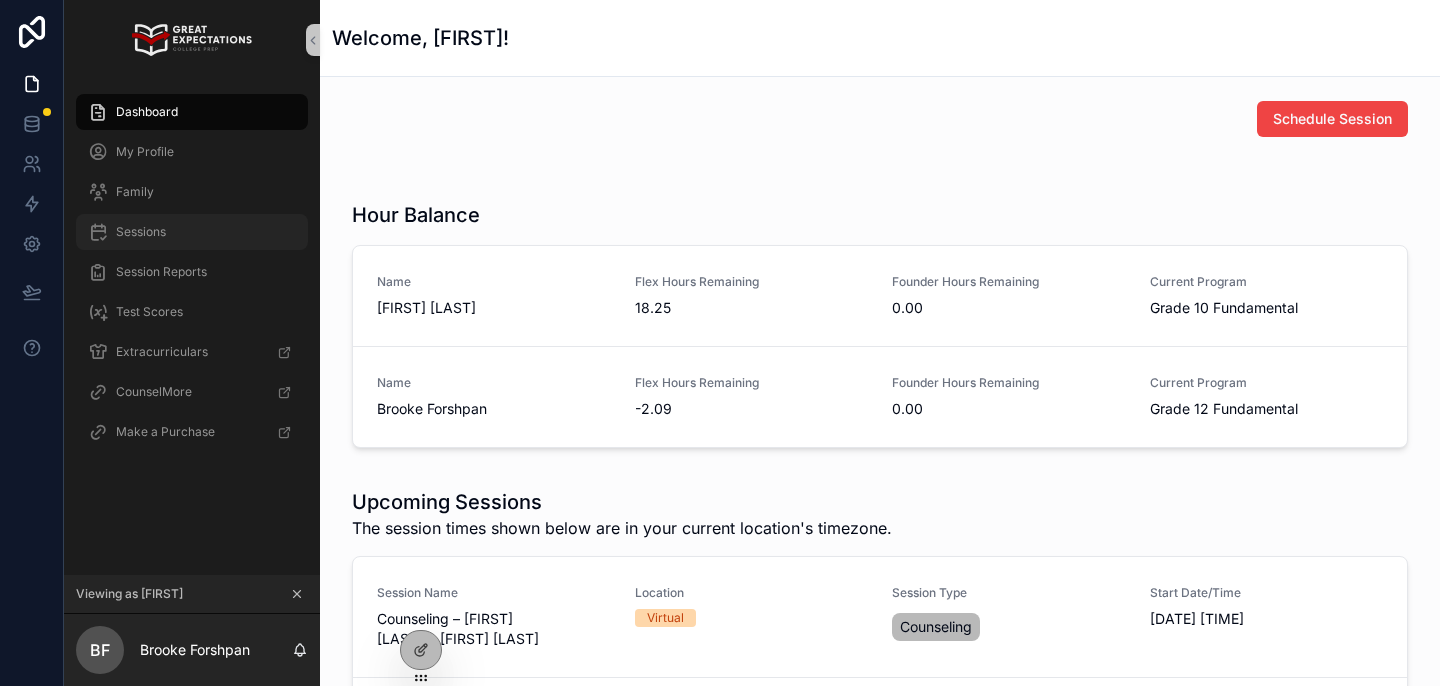 click on "Sessions" at bounding box center (192, 232) 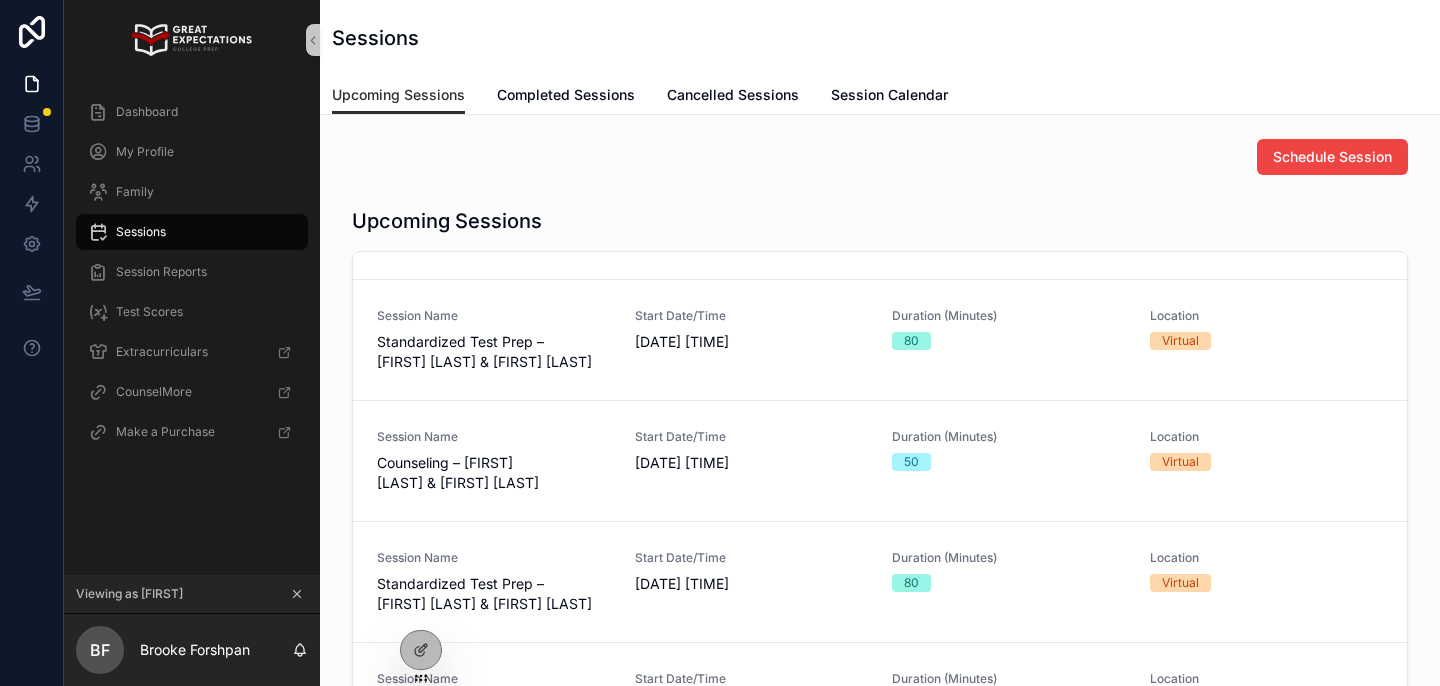 scroll, scrollTop: 744, scrollLeft: 0, axis: vertical 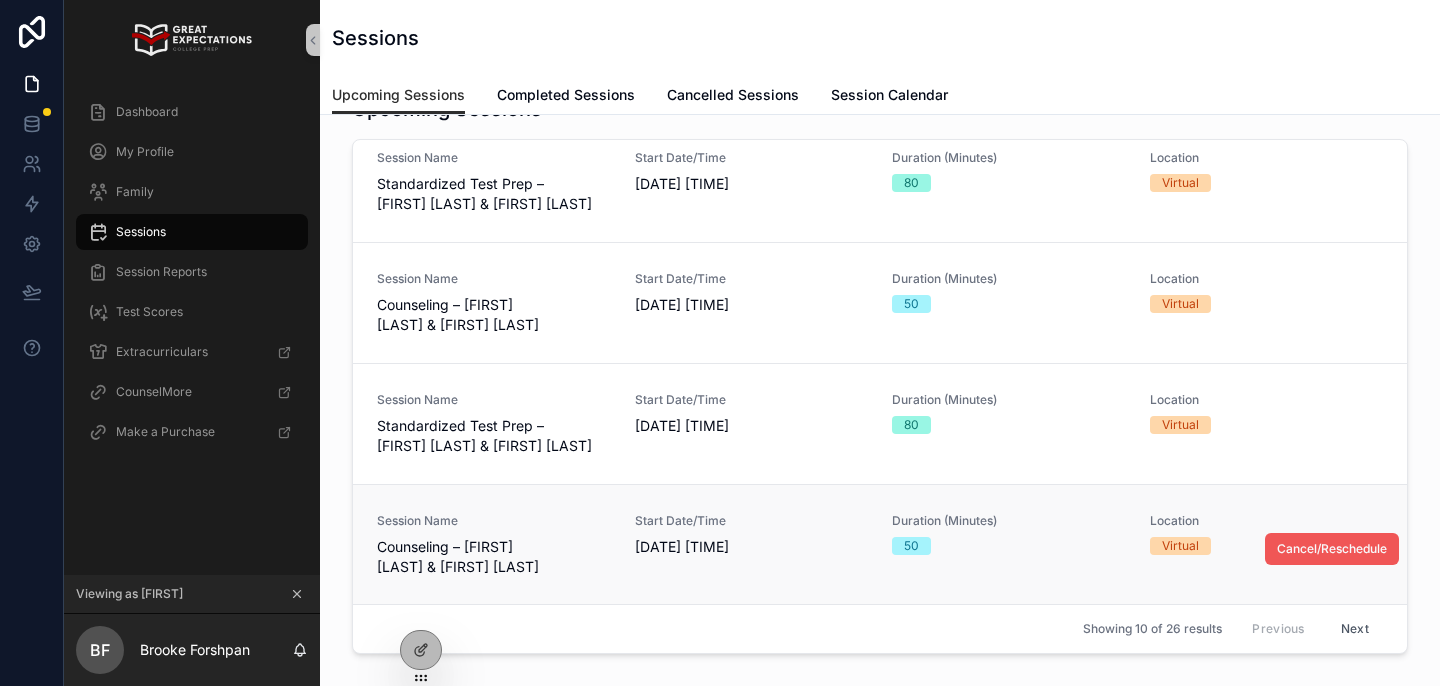 click on "Cancel/Reschedule" at bounding box center [1332, 549] 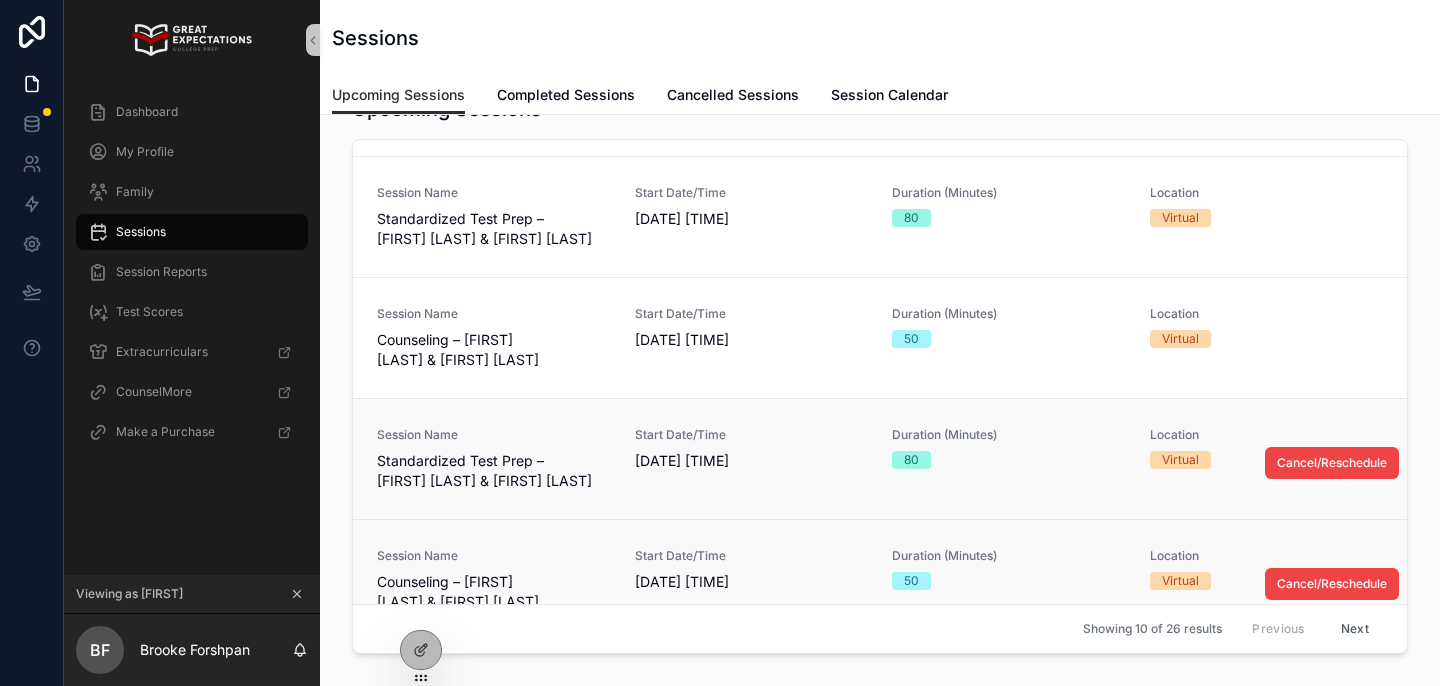 scroll, scrollTop: 674, scrollLeft: 0, axis: vertical 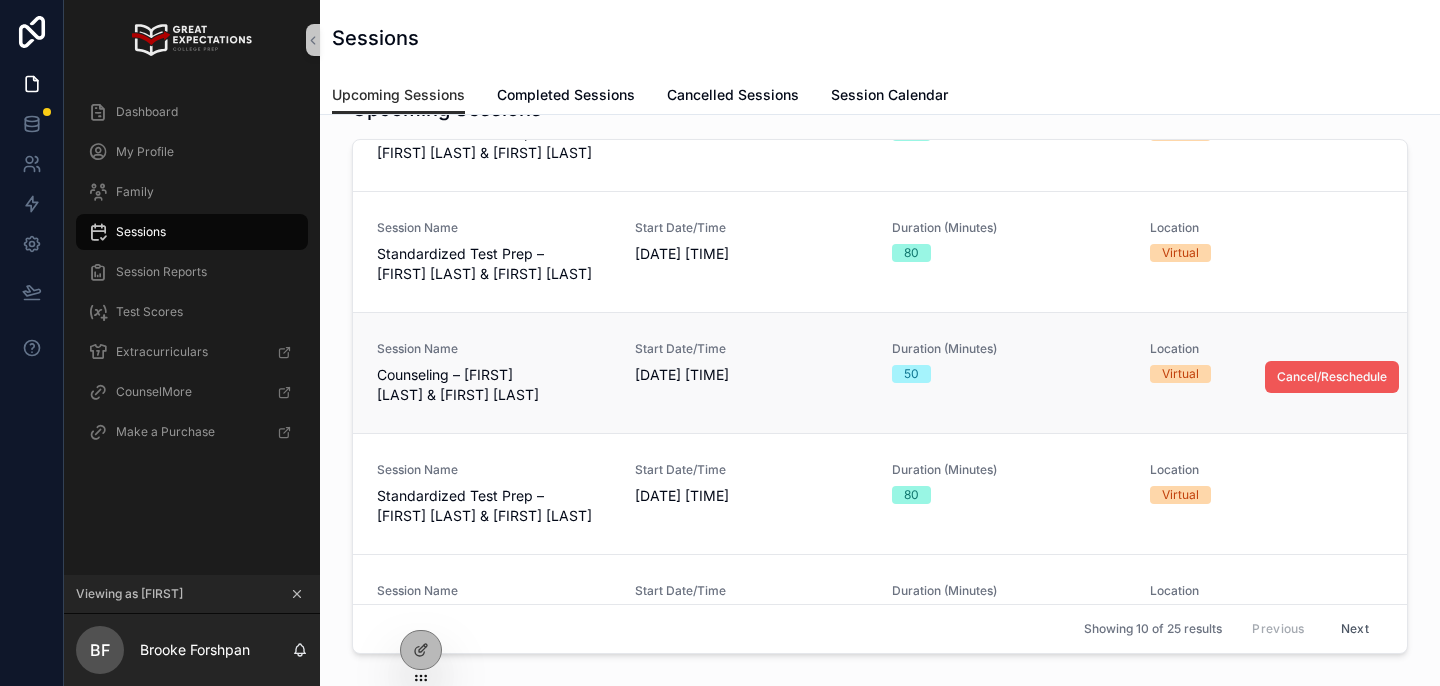 click on "Cancel/Reschedule" at bounding box center (1332, 377) 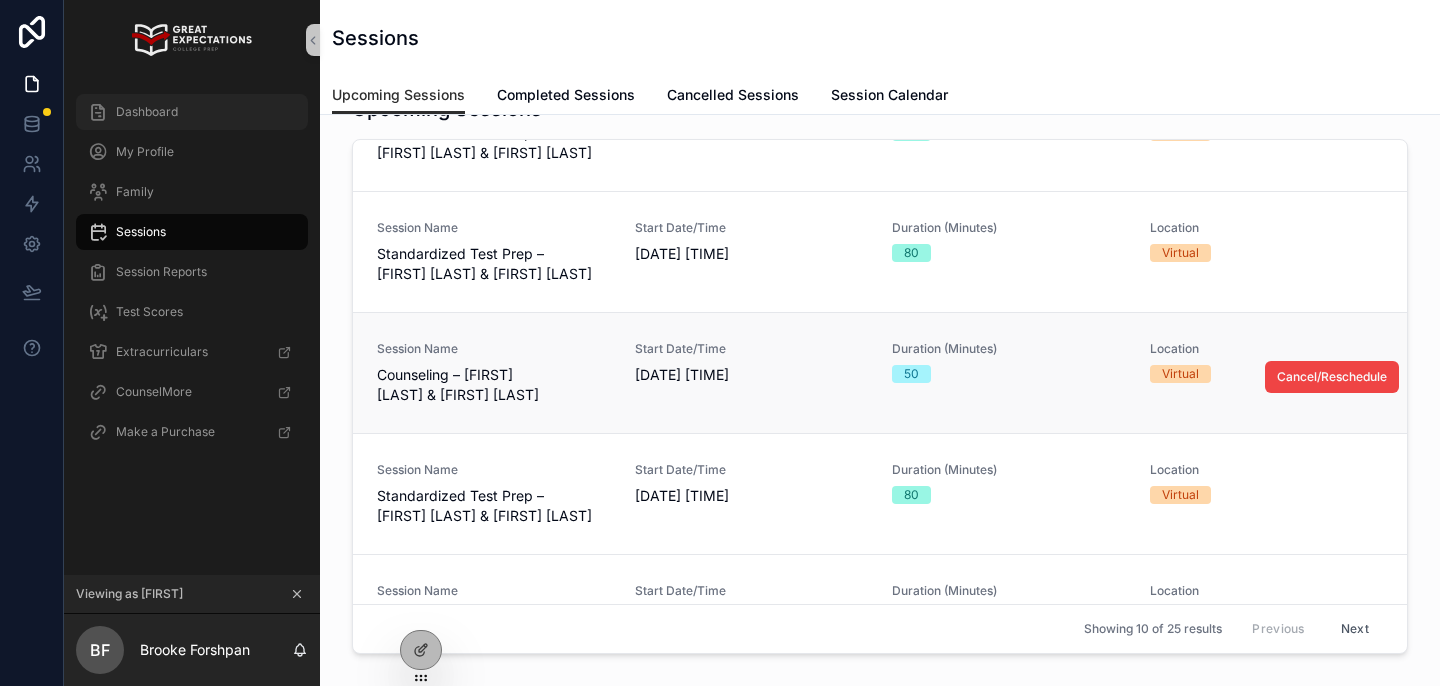click on "Dashboard" at bounding box center (192, 112) 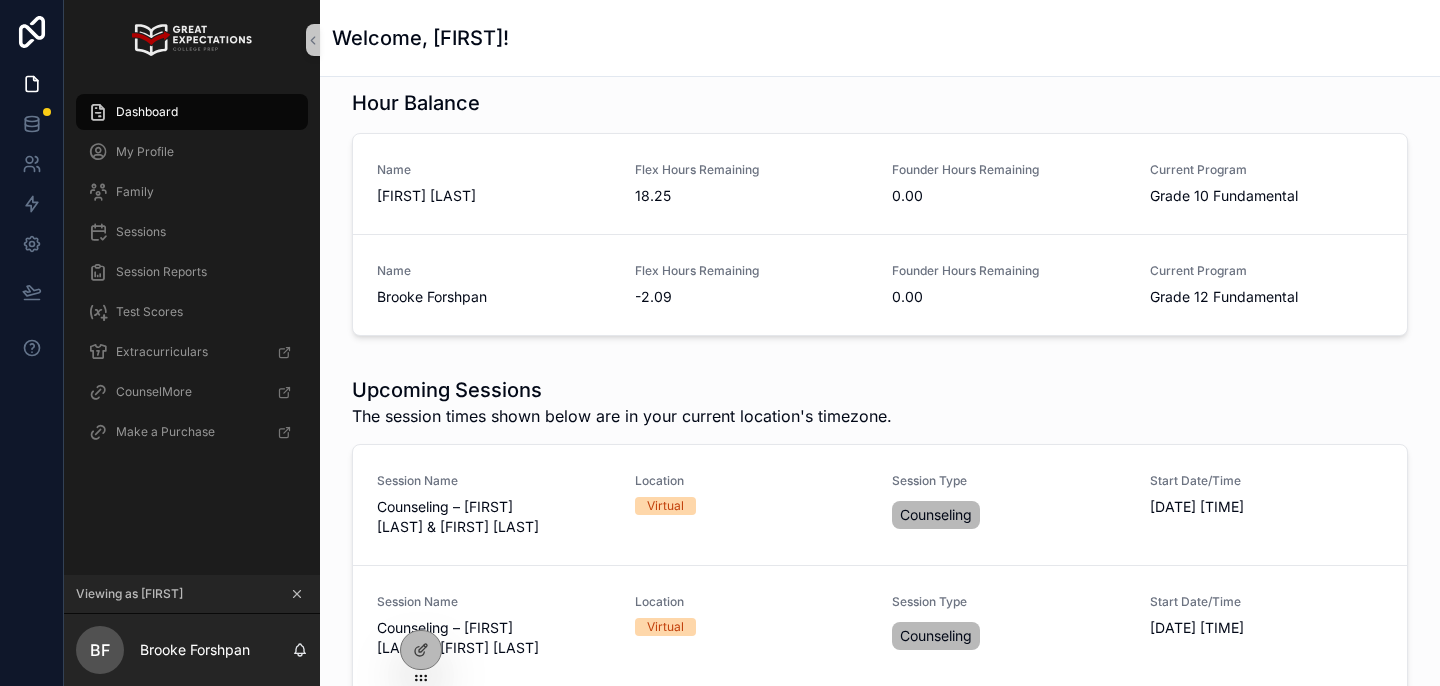 scroll, scrollTop: 0, scrollLeft: 0, axis: both 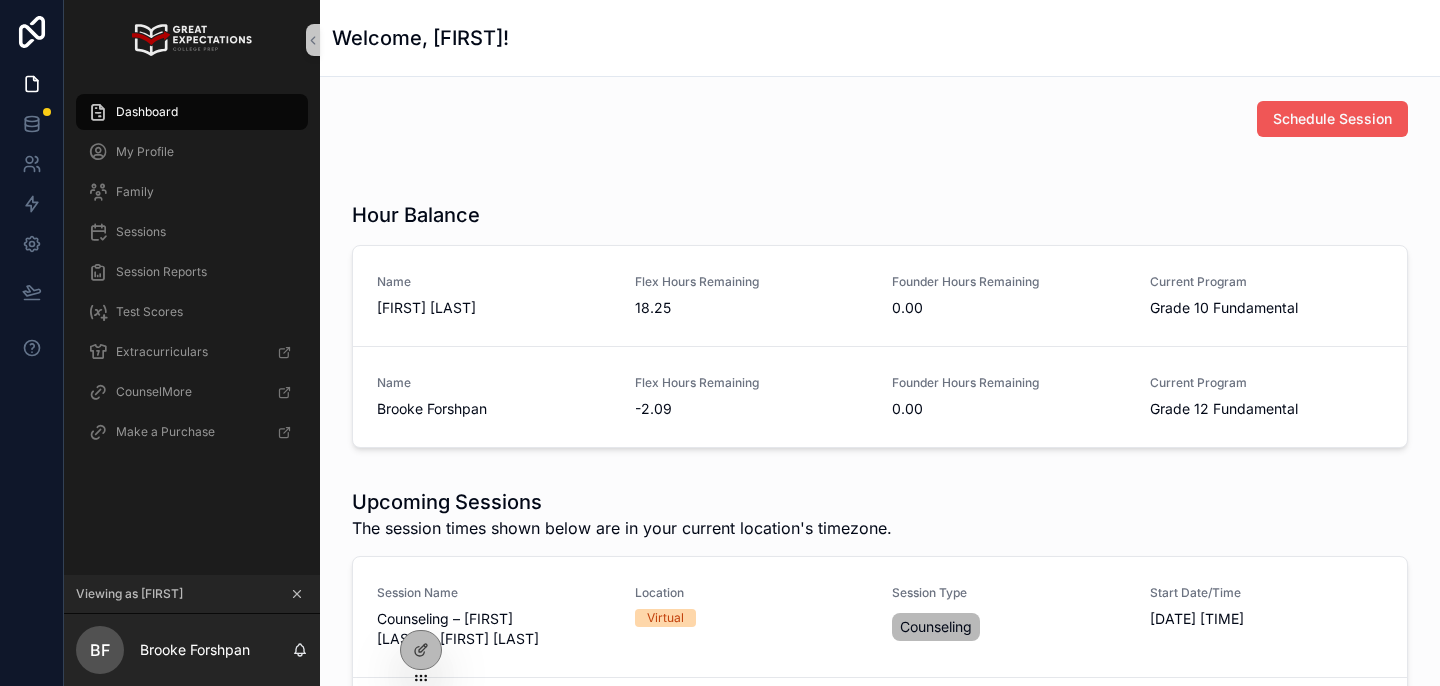 click on "Schedule Session" at bounding box center [1332, 119] 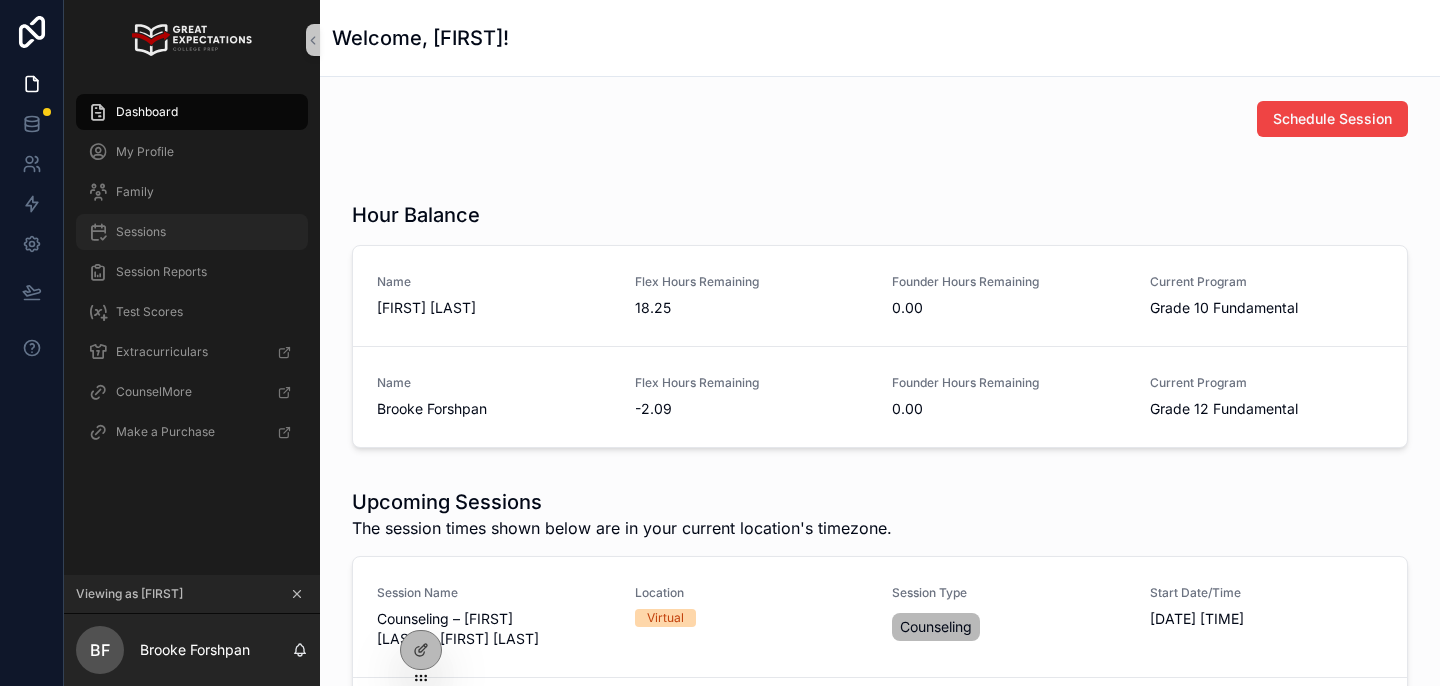 click on "Sessions" at bounding box center (192, 232) 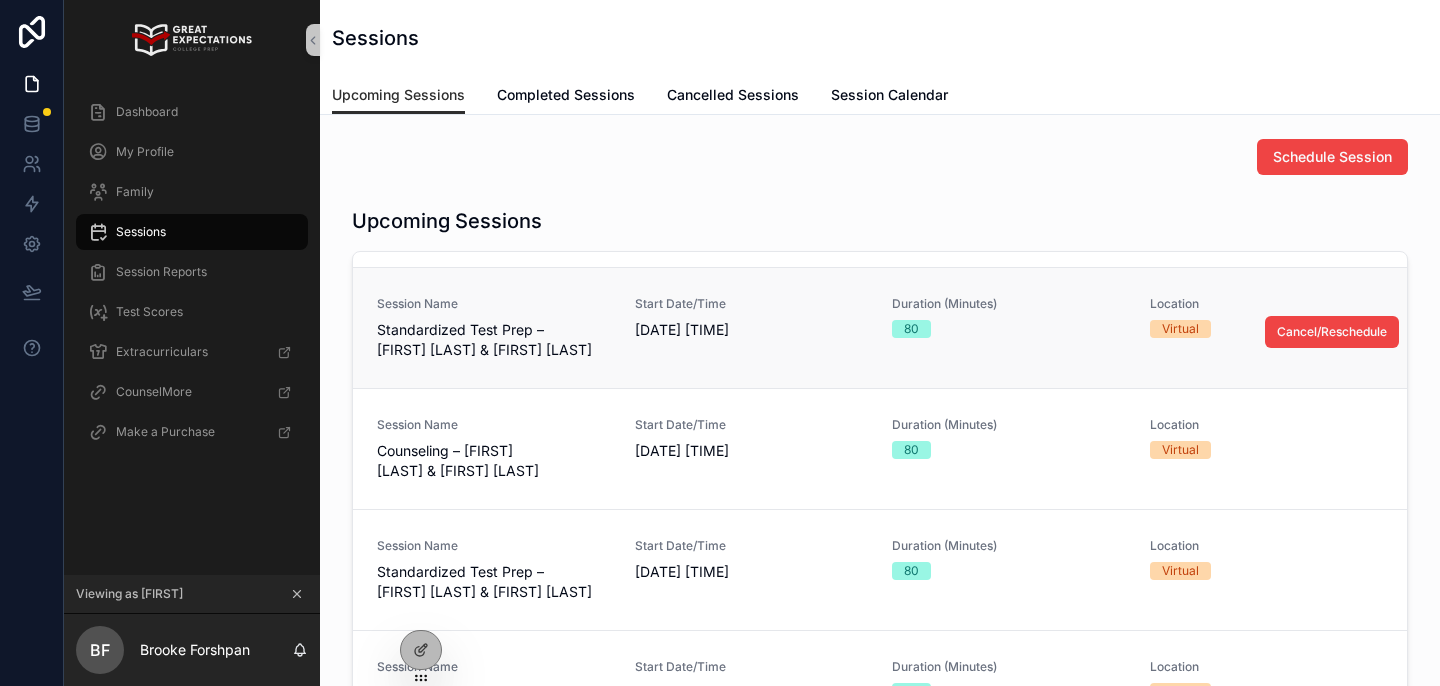 scroll, scrollTop: 591, scrollLeft: 0, axis: vertical 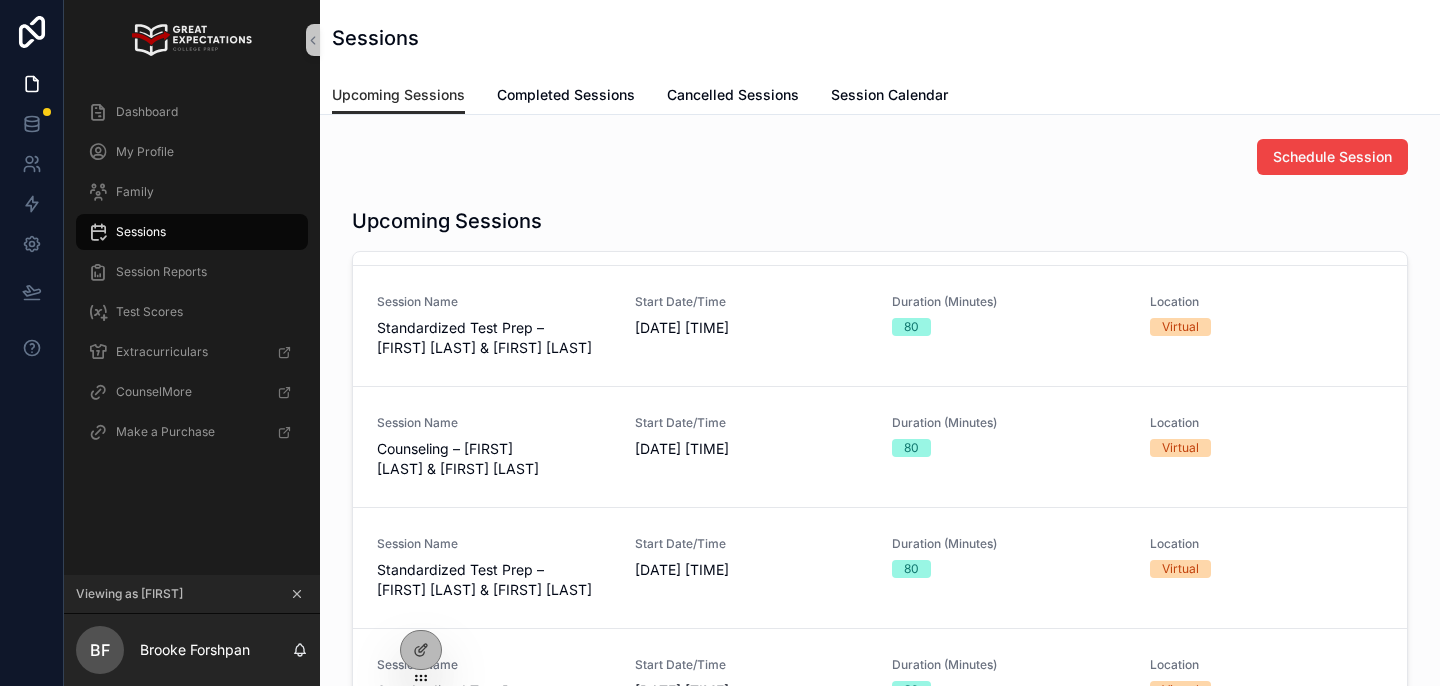 click 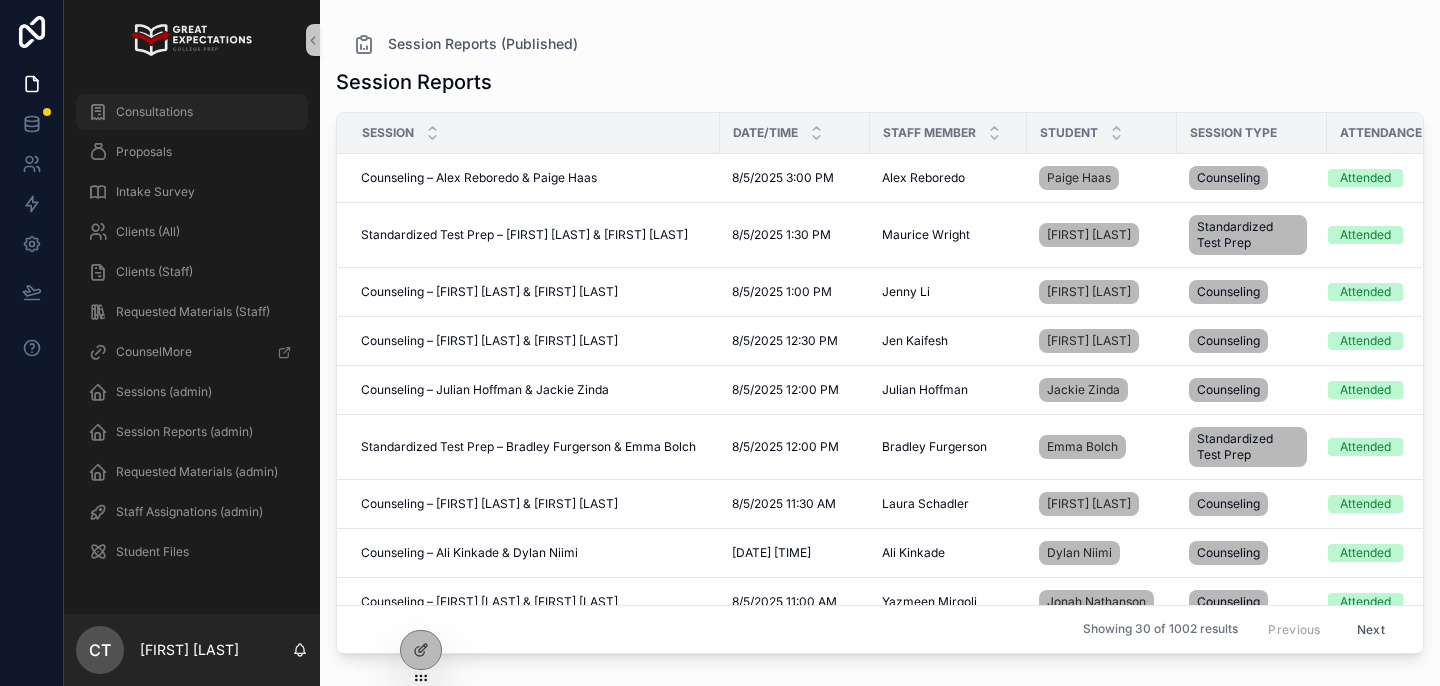 click on "Consultations" at bounding box center [192, 112] 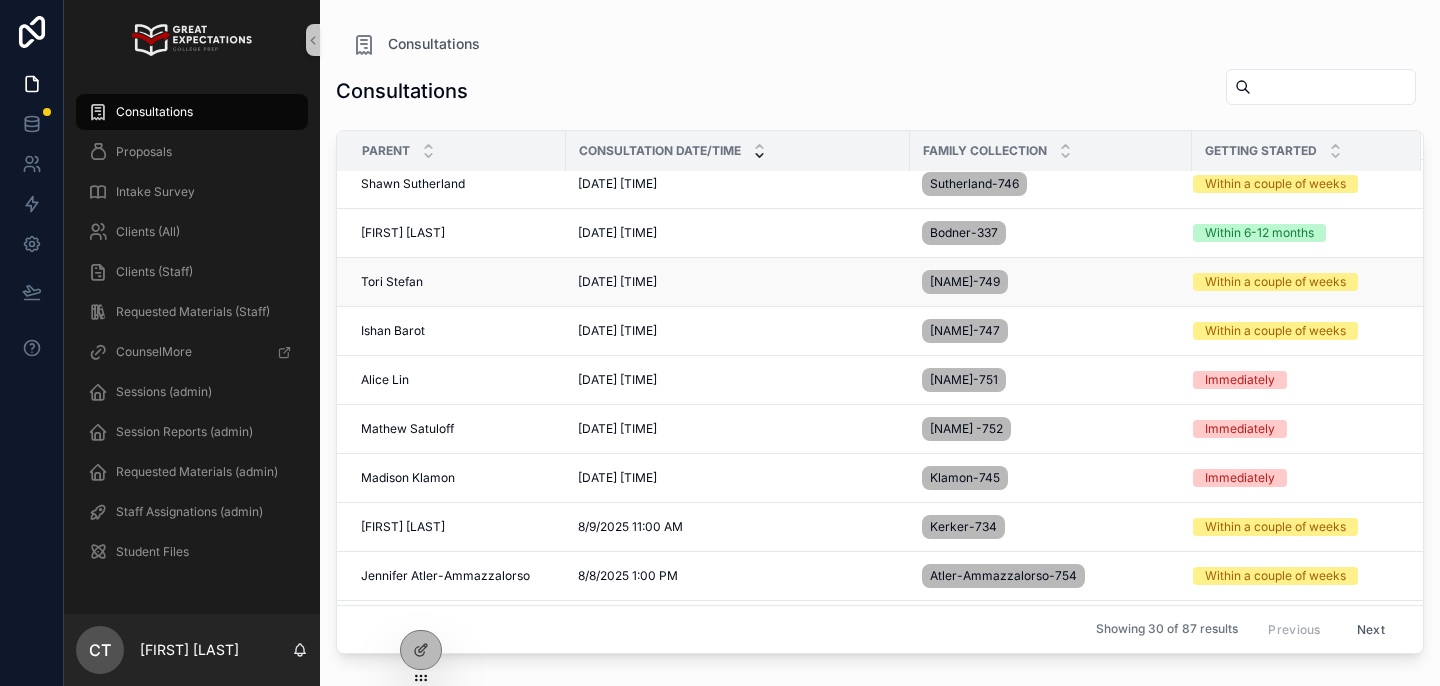 scroll, scrollTop: 339, scrollLeft: 0, axis: vertical 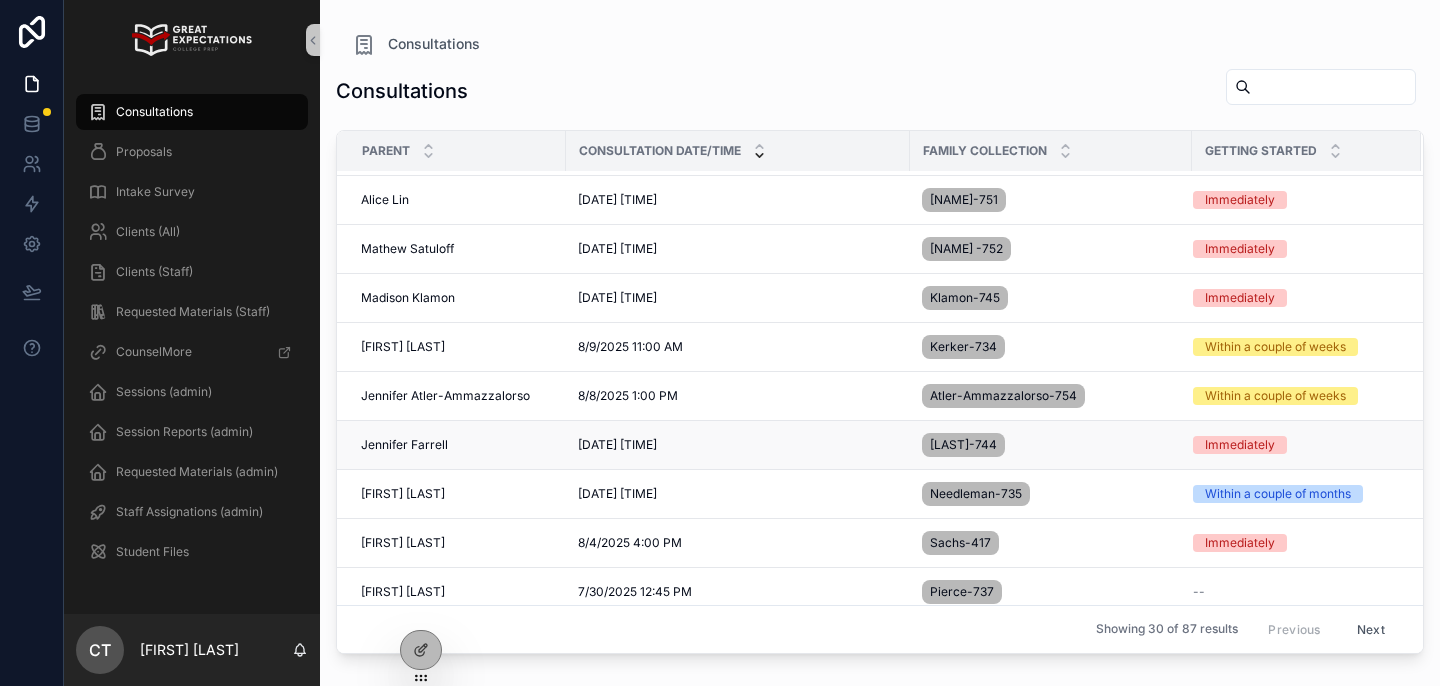 click on "Jennifer Farrell" at bounding box center (404, 445) 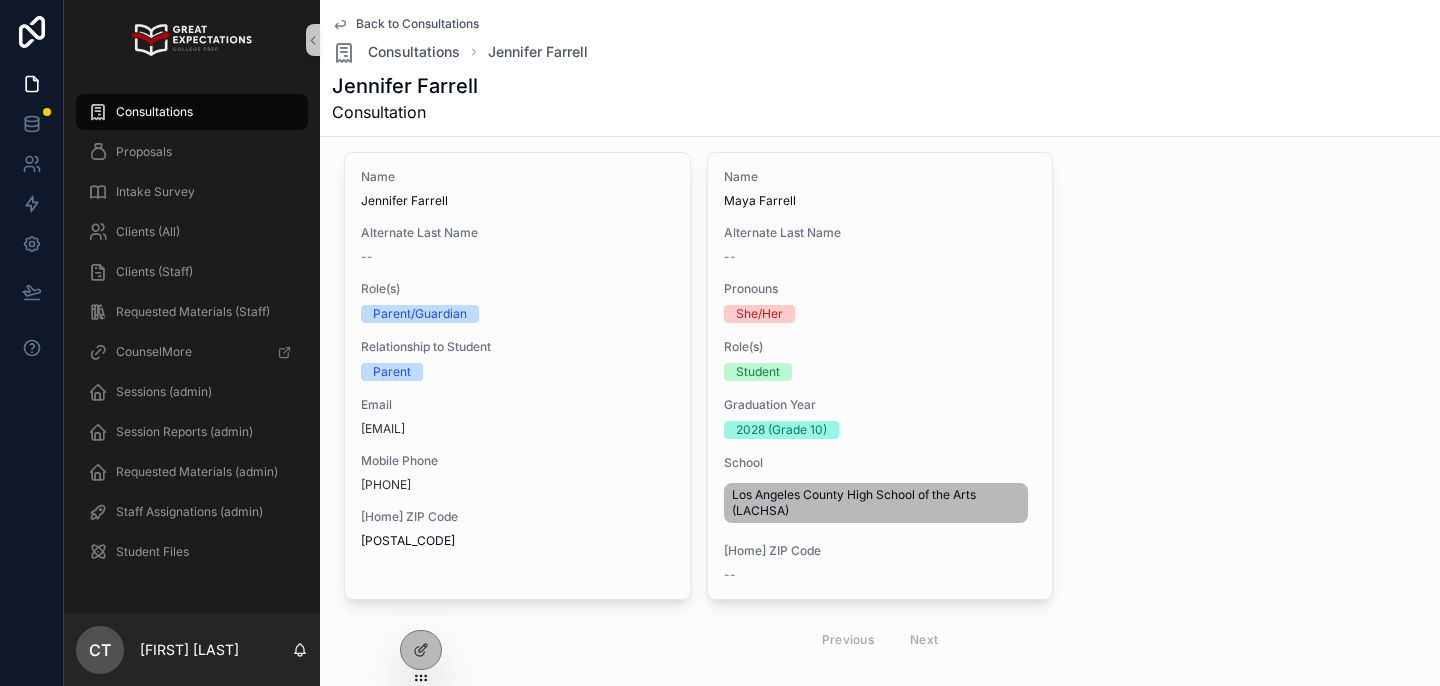 scroll, scrollTop: 200, scrollLeft: 0, axis: vertical 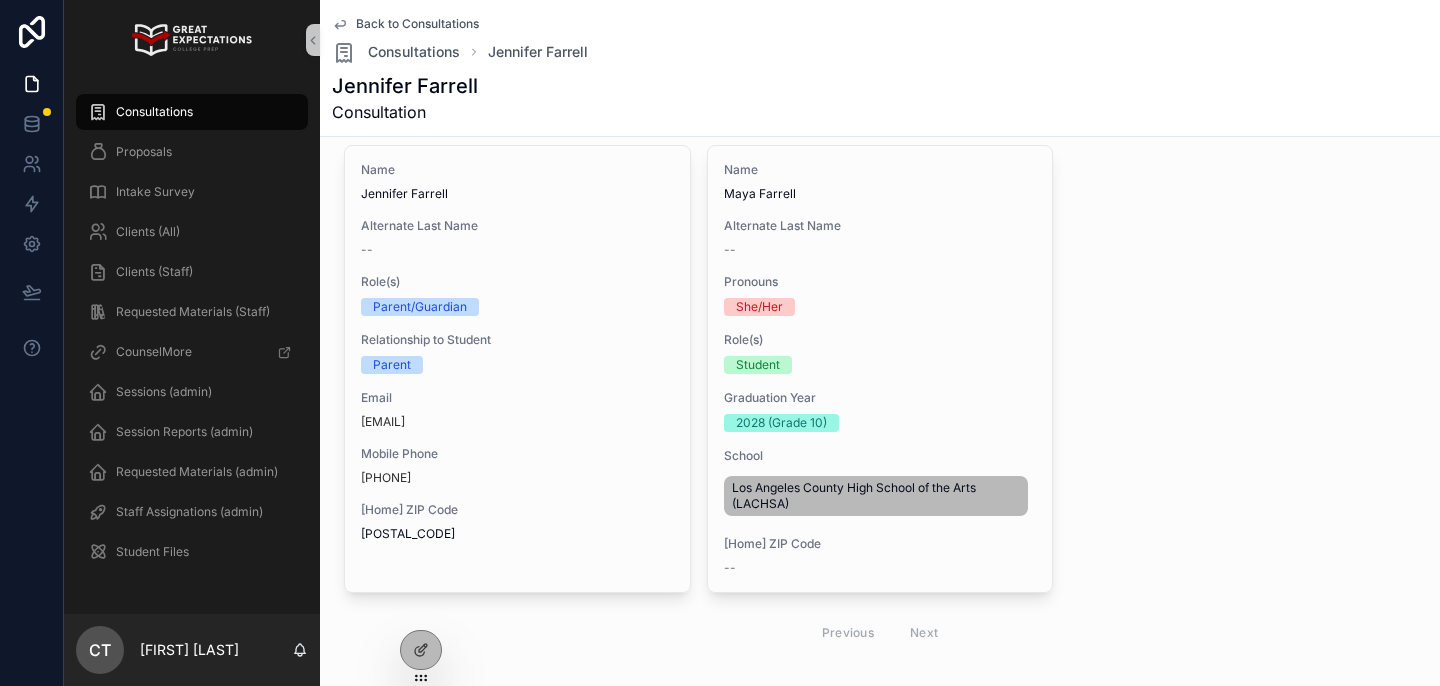 click on "Parent/Guardian" at bounding box center (517, 307) 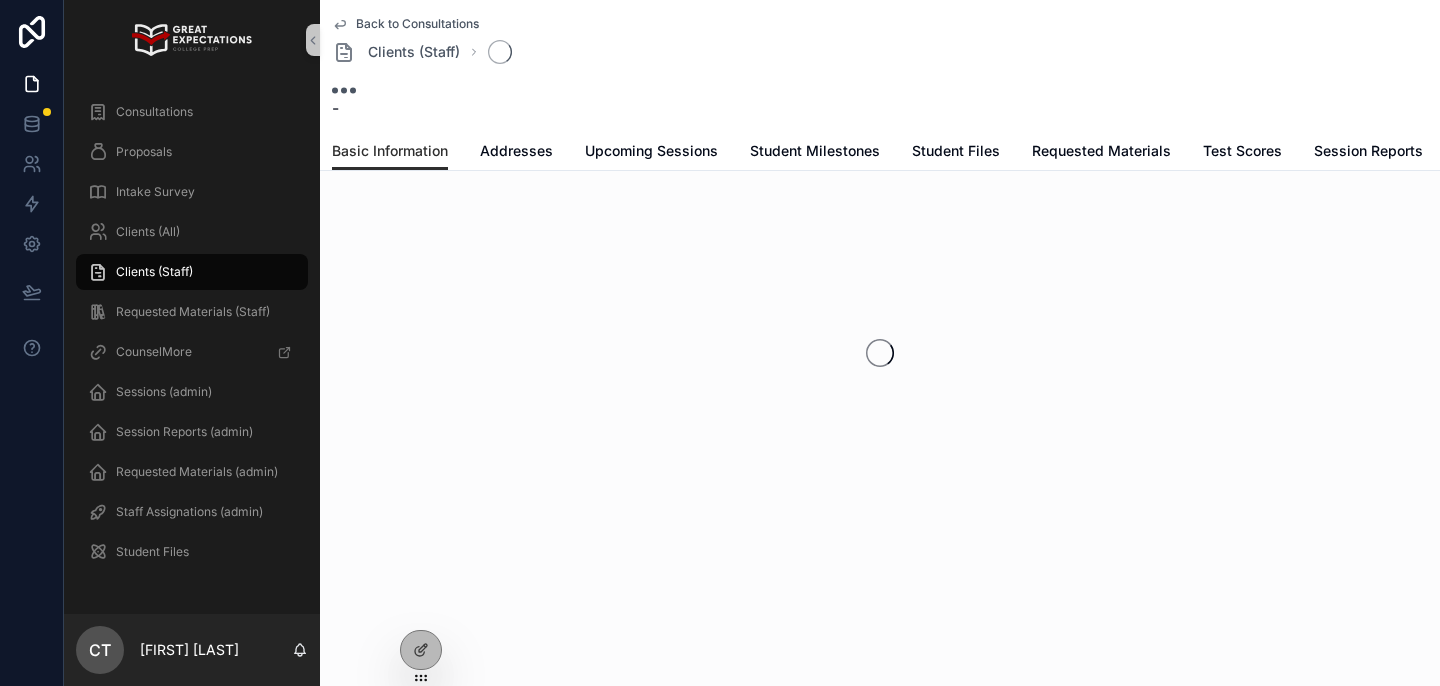 scroll, scrollTop: 0, scrollLeft: 0, axis: both 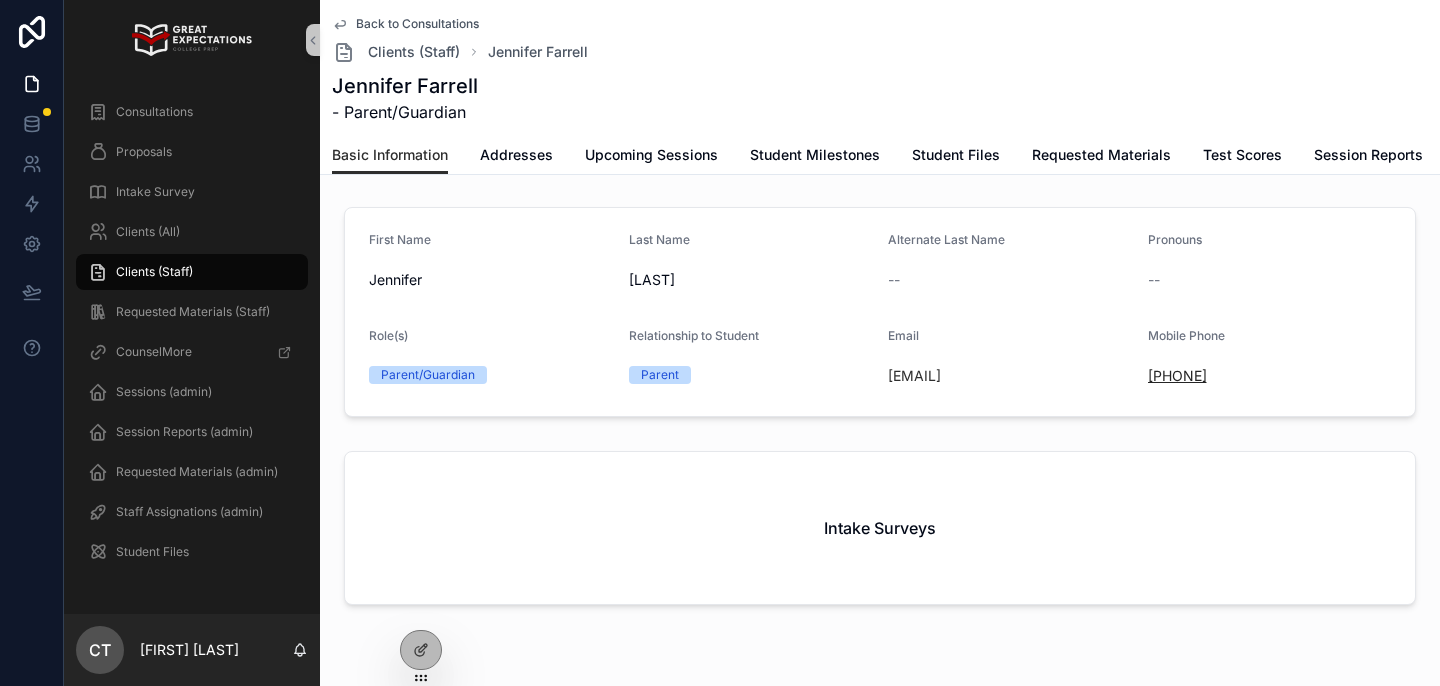 drag, startPoint x: 1287, startPoint y: 380, endPoint x: 1170, endPoint y: 379, distance: 117.00427 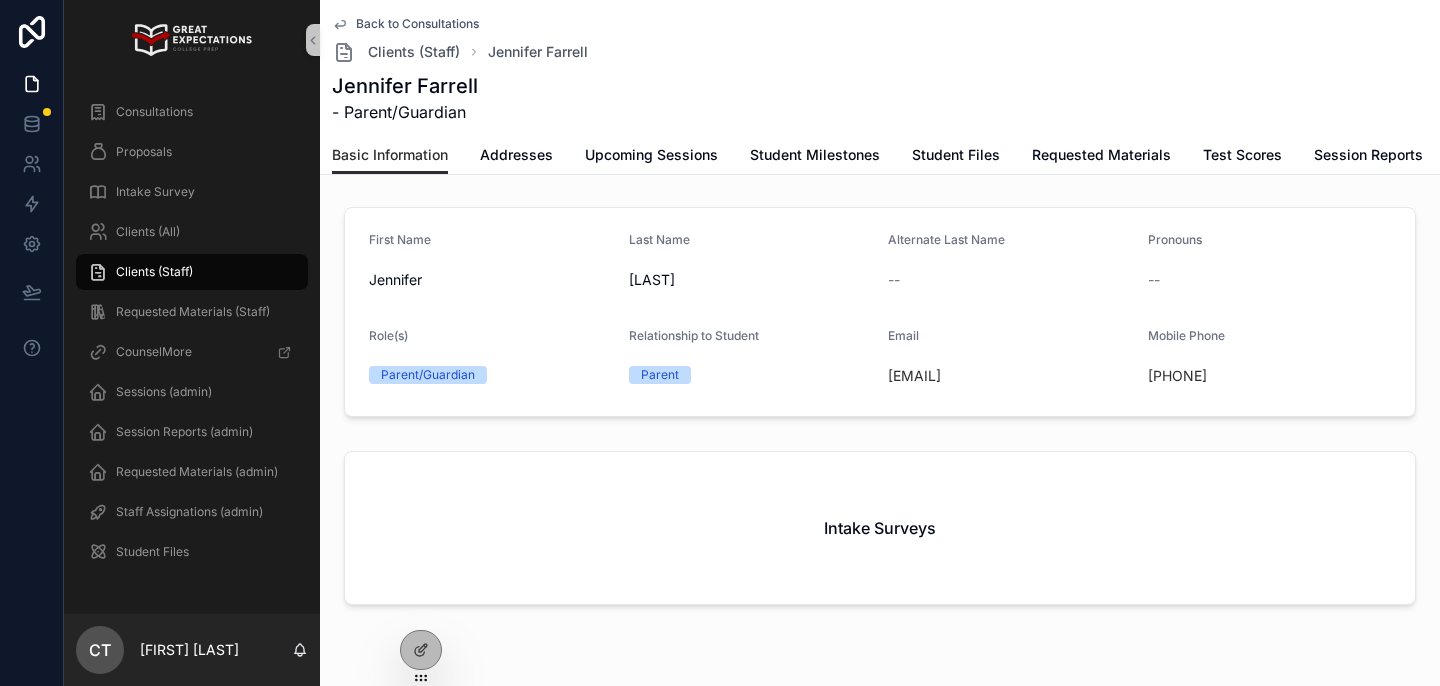 copy on "415-572-9085" 